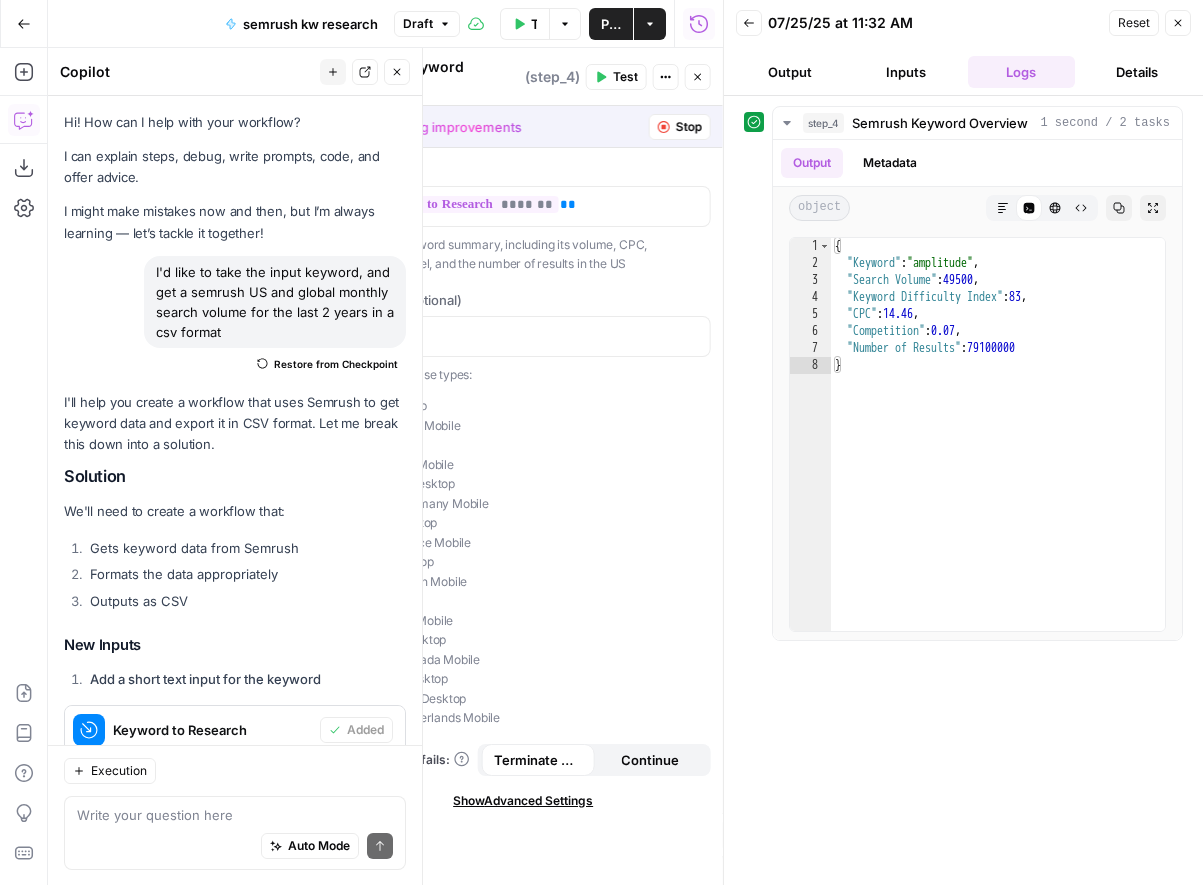 scroll, scrollTop: 0, scrollLeft: 0, axis: both 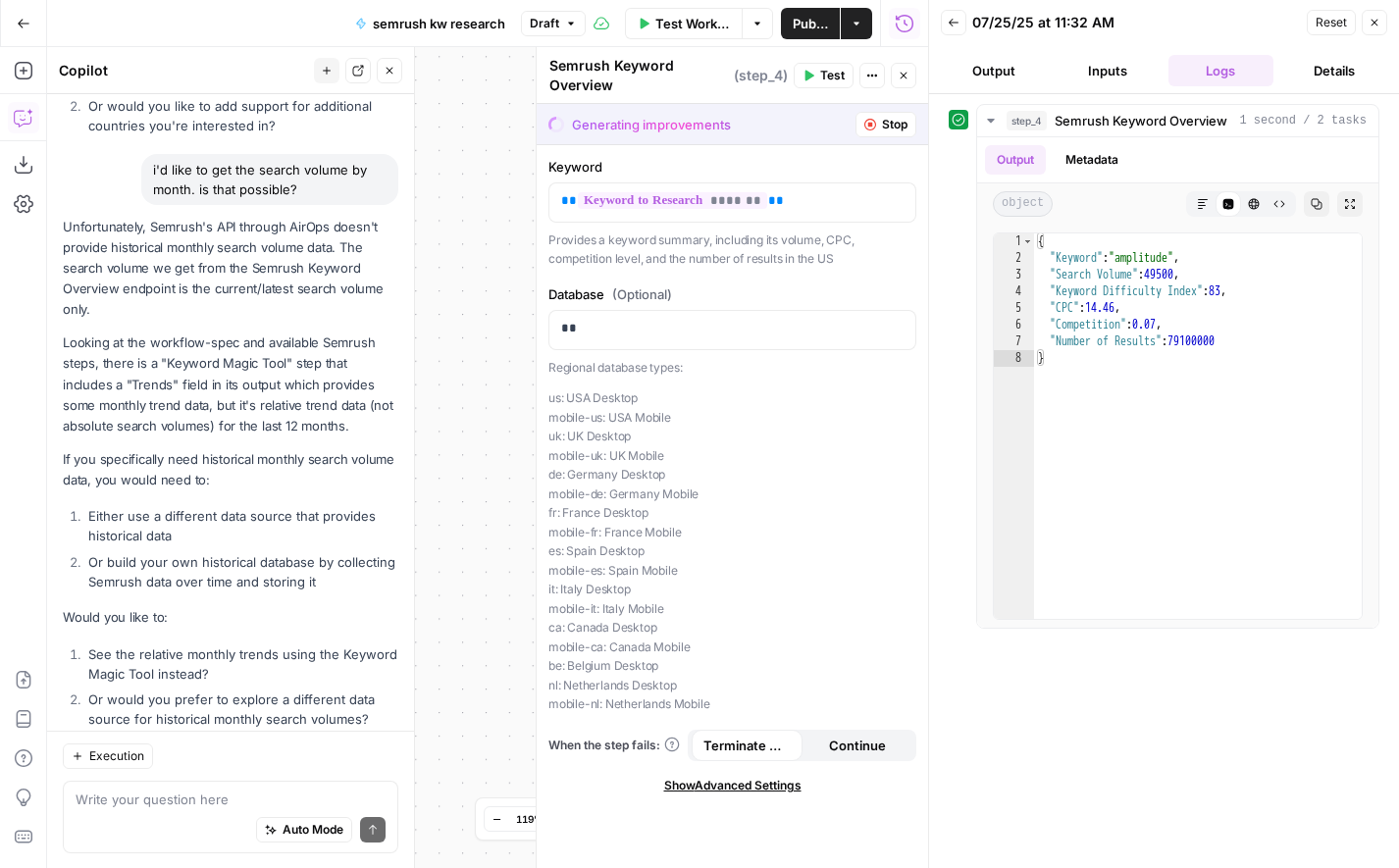 click on "Actions" at bounding box center [856, 24] 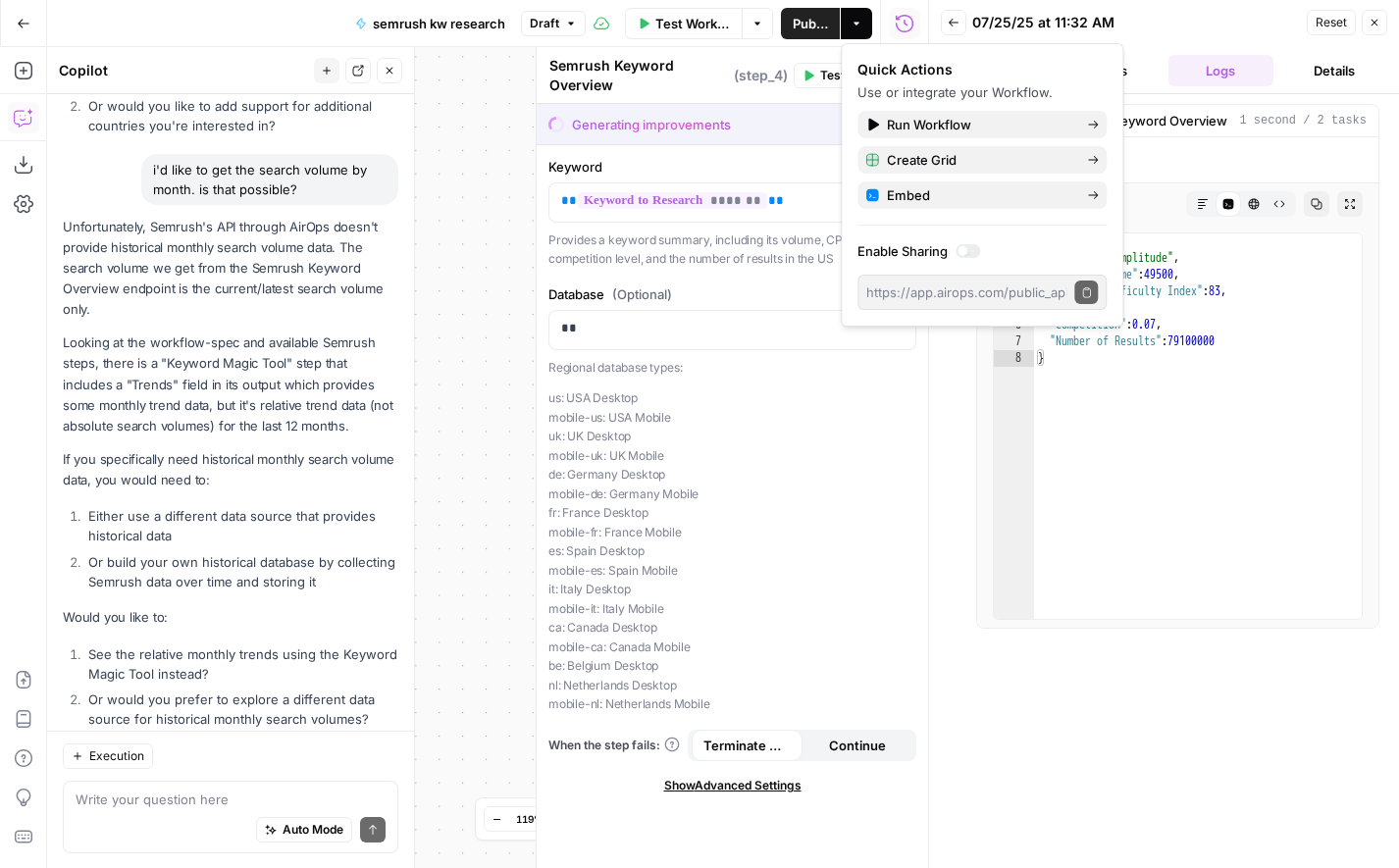 click on "Actions" at bounding box center [856, 24] 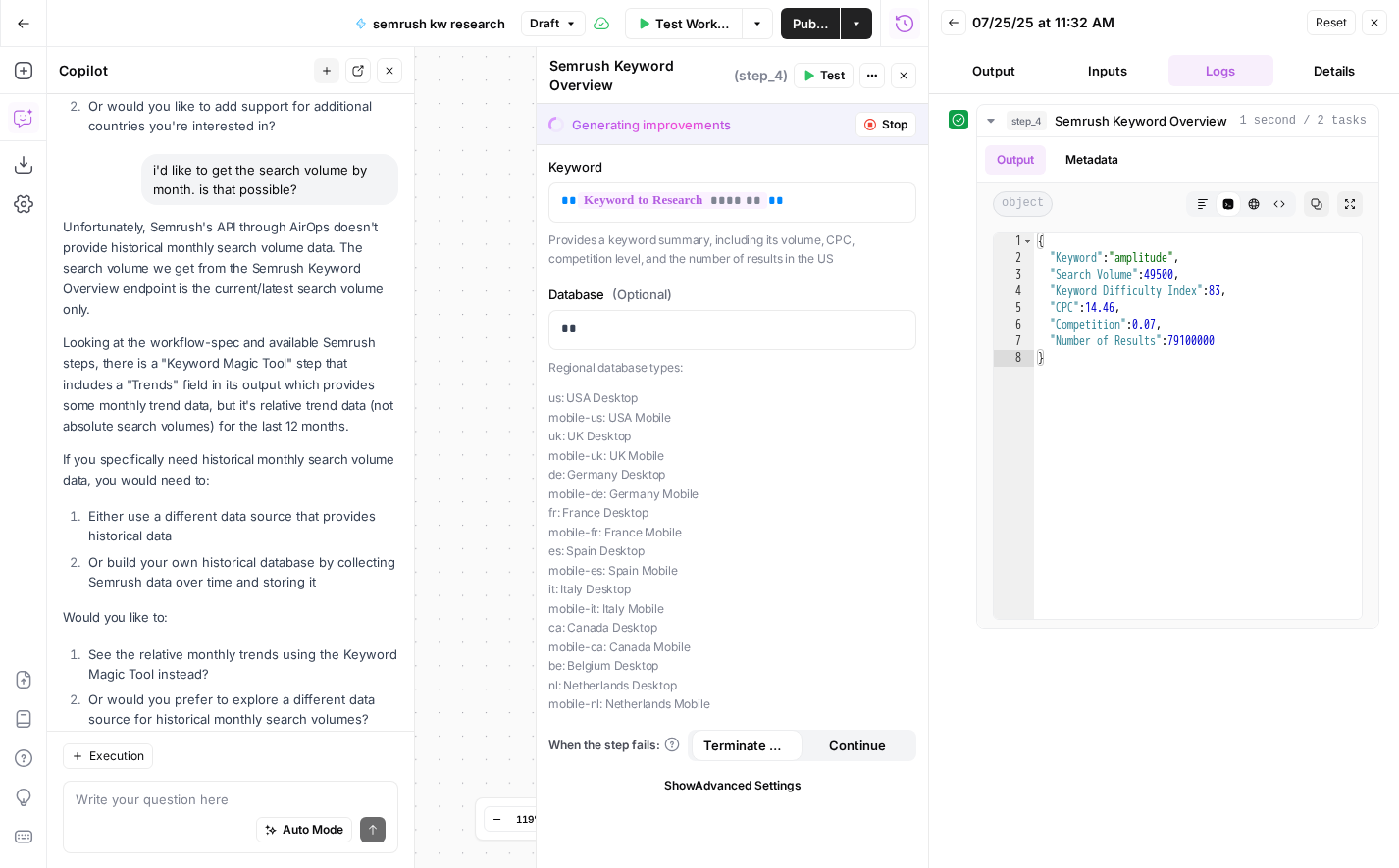 click on "Go Back" at bounding box center (24, 24) 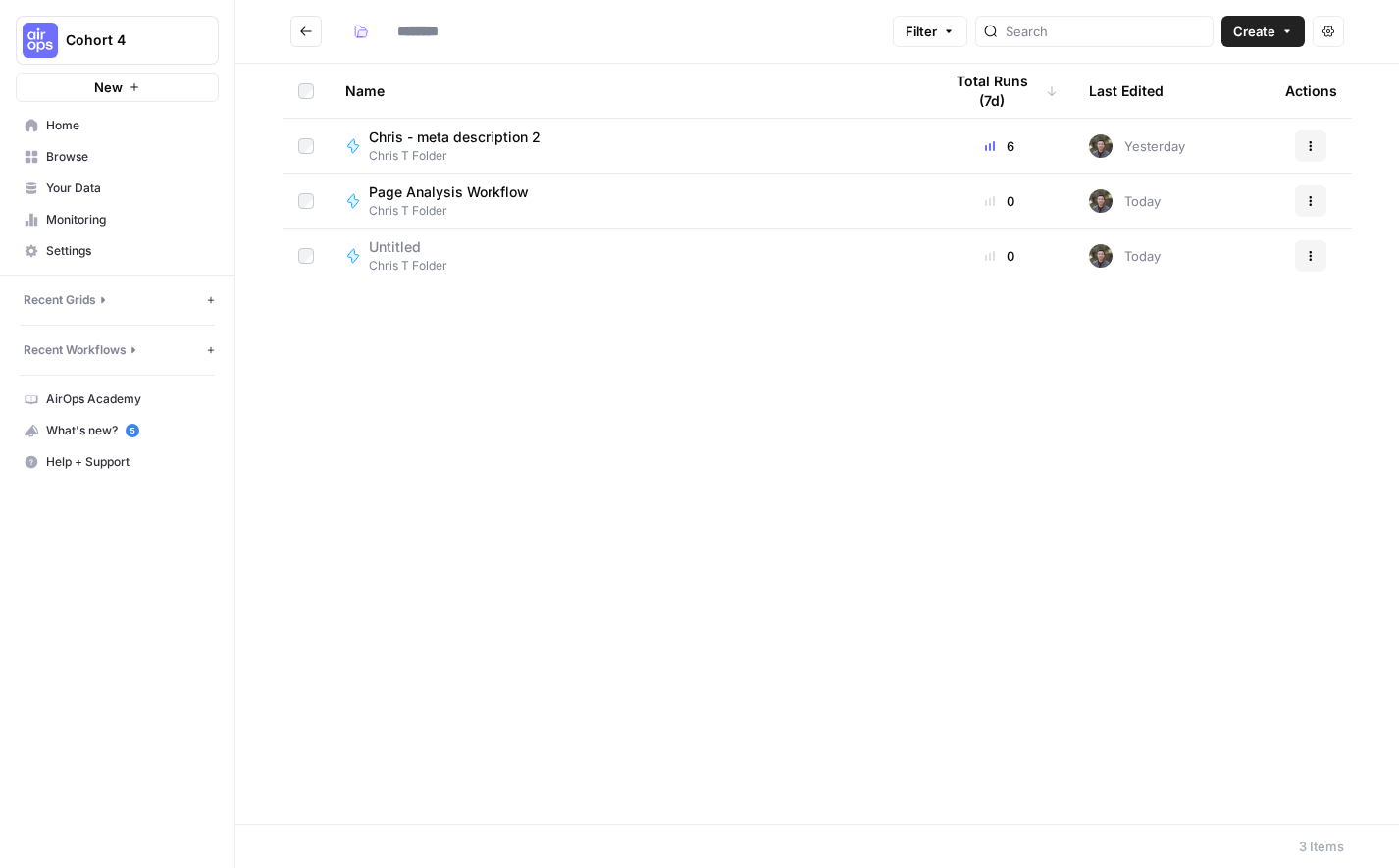 type on "**********" 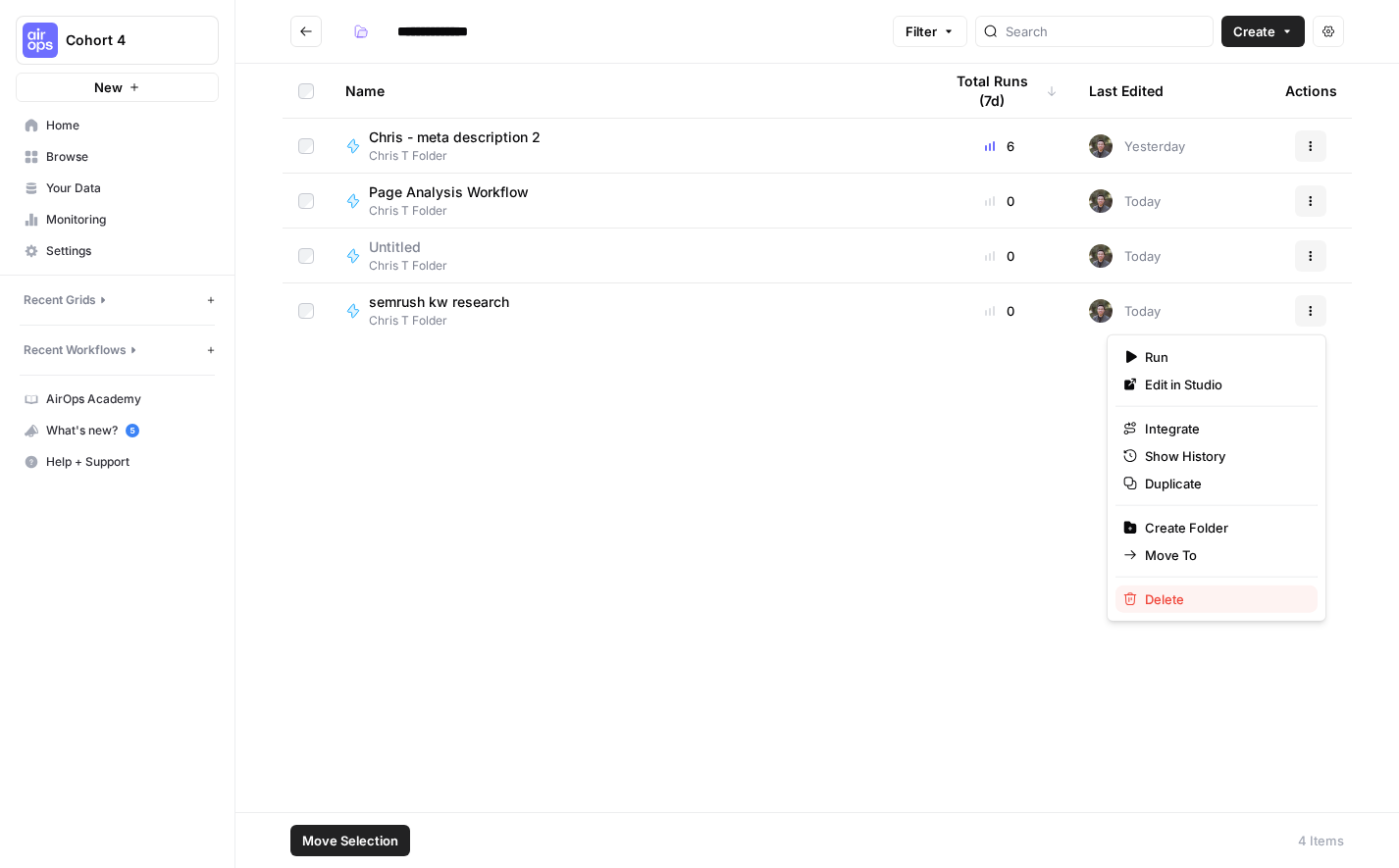 click on "Delete" at bounding box center (1223, 599) 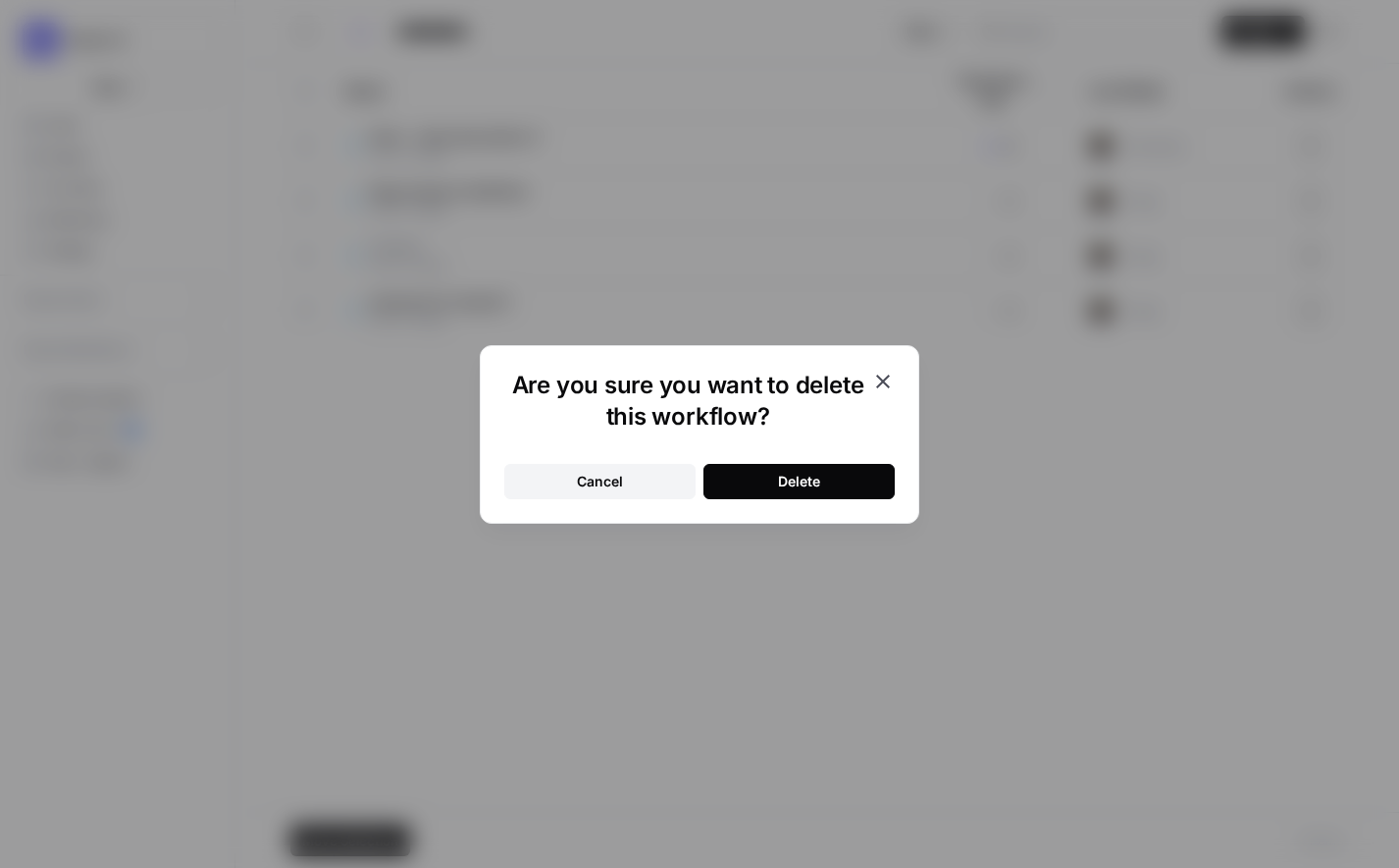 drag, startPoint x: 764, startPoint y: 495, endPoint x: 777, endPoint y: 486, distance: 15.811388 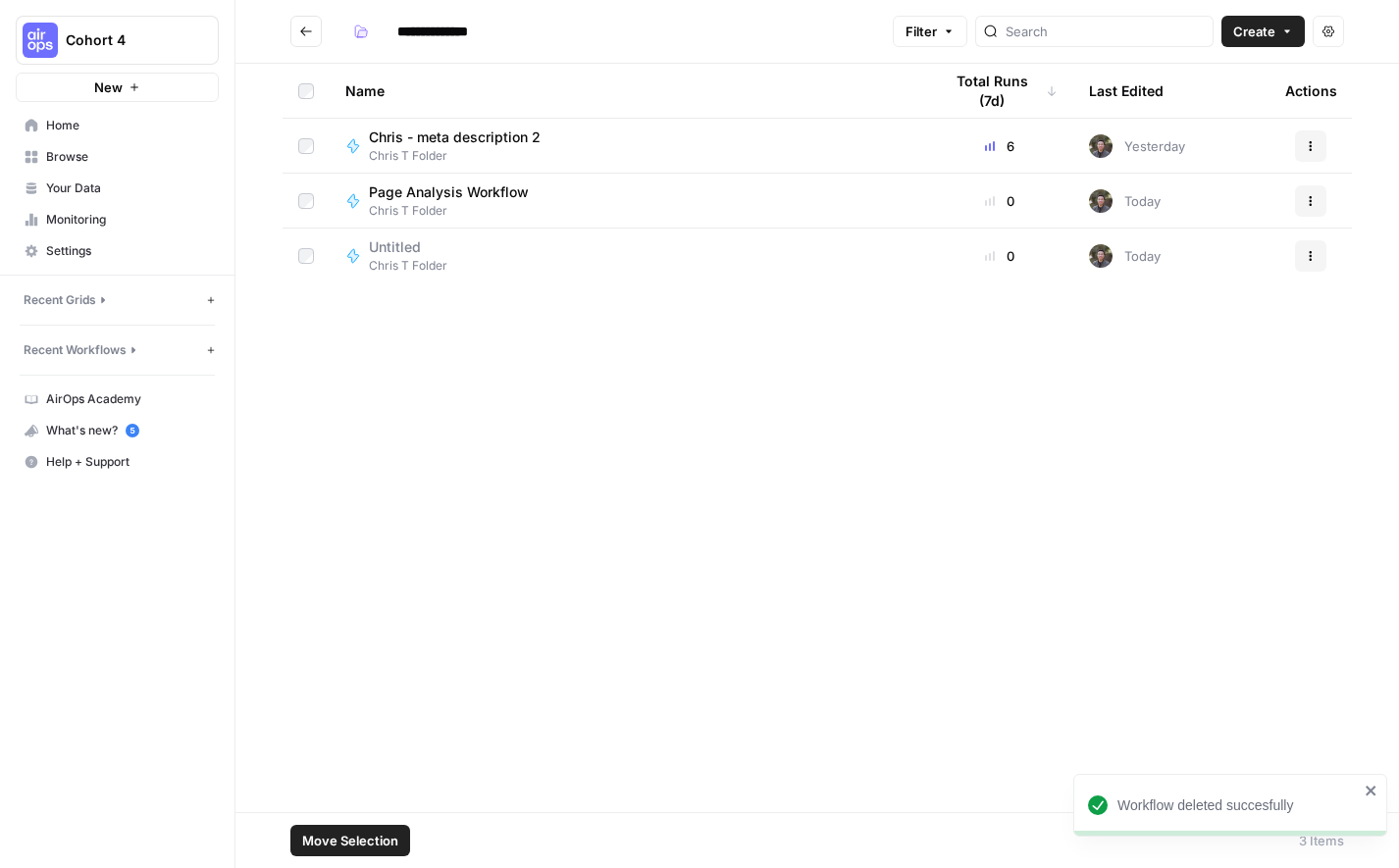 click on "Chris - meta description 2" at bounding box center [454, 137] 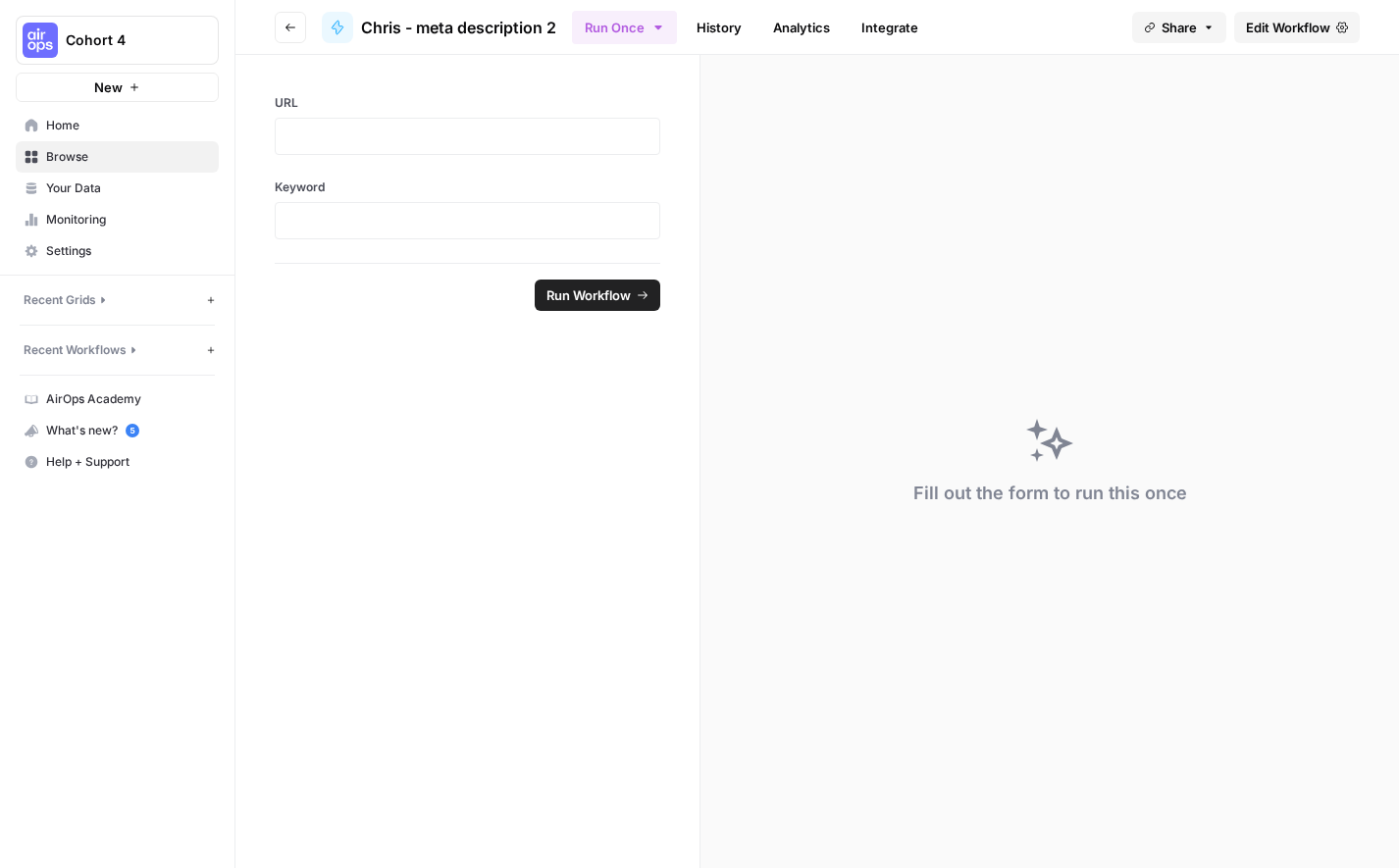 click on "Home" at bounding box center (128, 126) 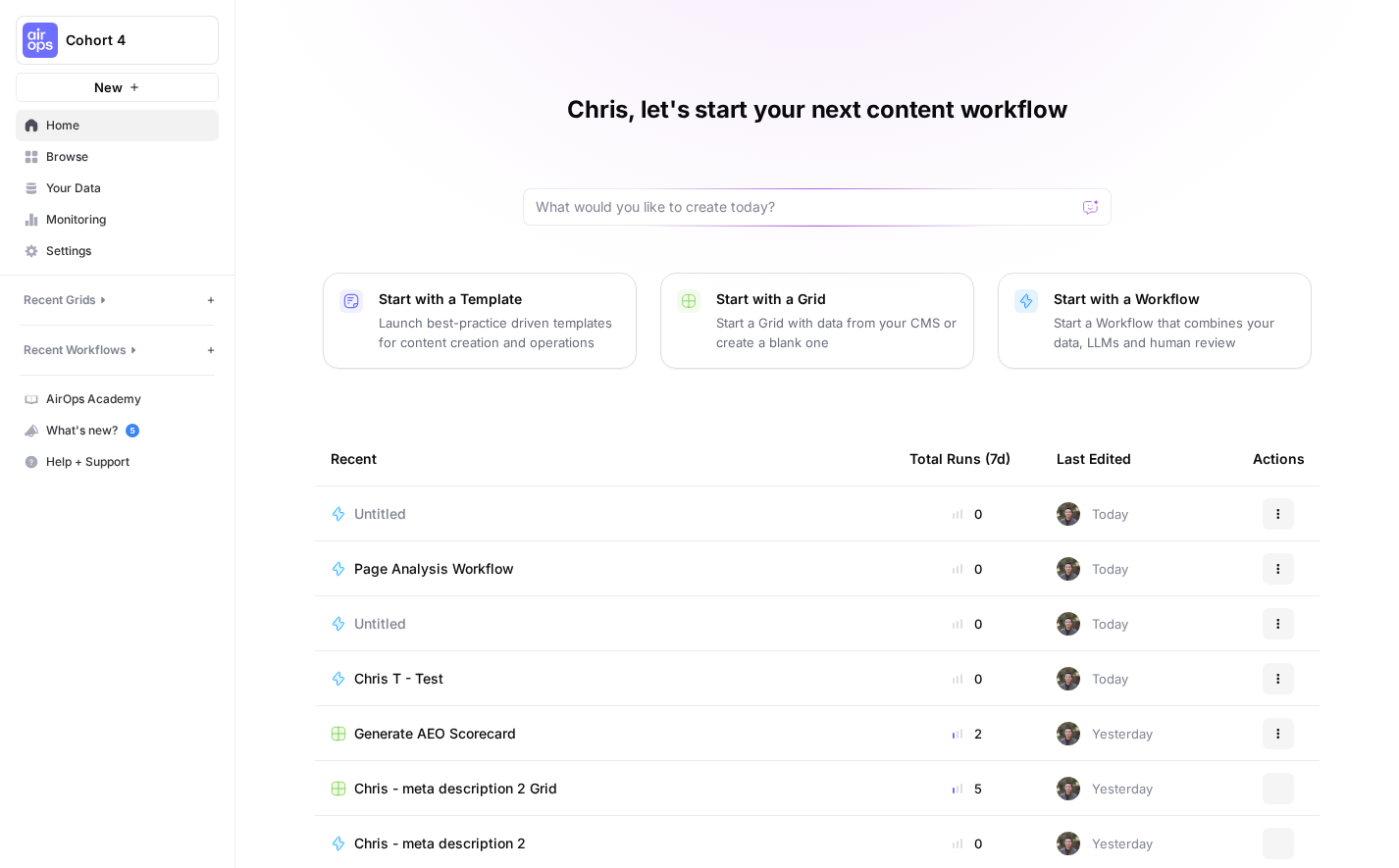 click on "Home" at bounding box center (128, 126) 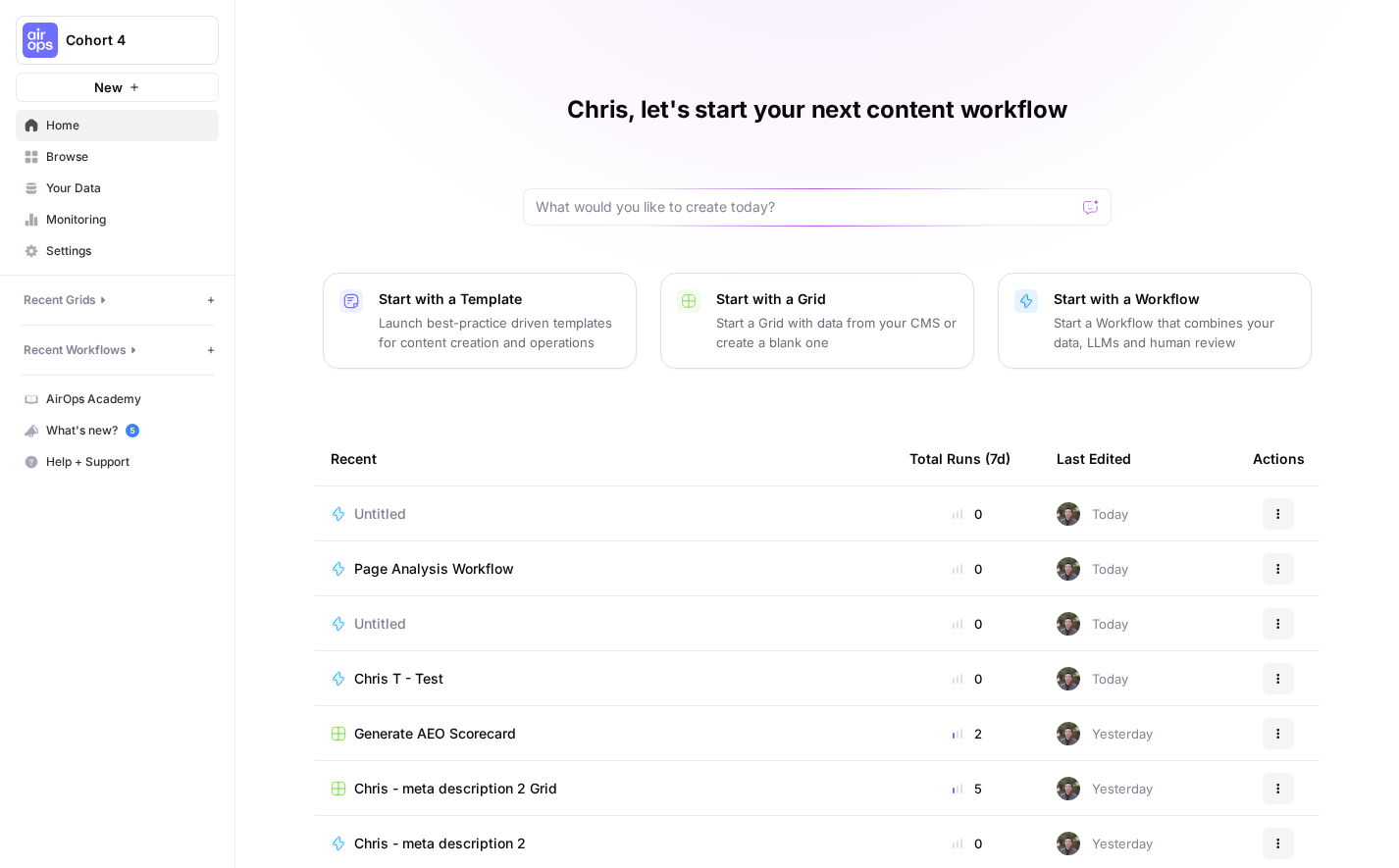 scroll, scrollTop: 32, scrollLeft: 0, axis: vertical 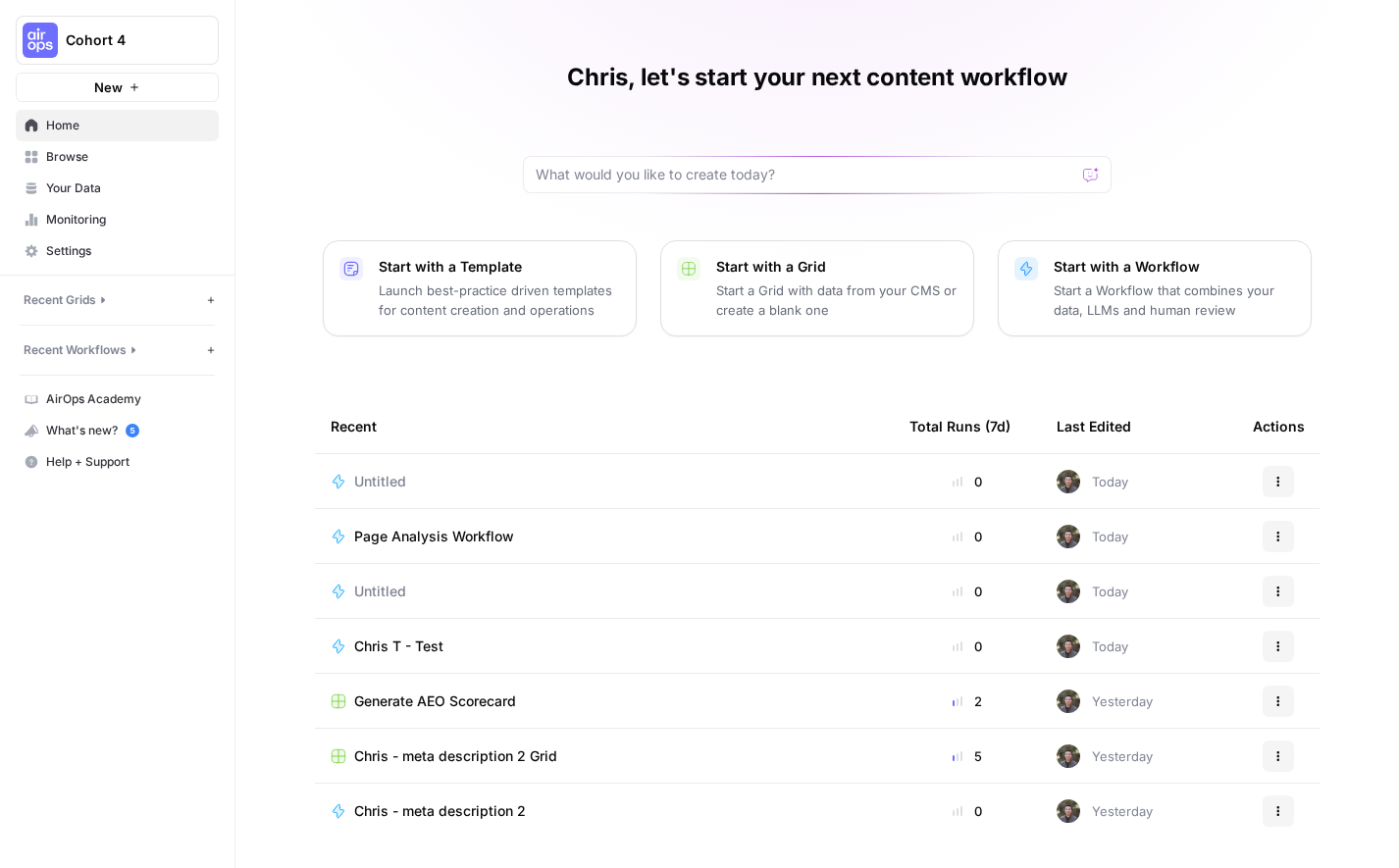 click on "Your Data" at bounding box center [128, 188] 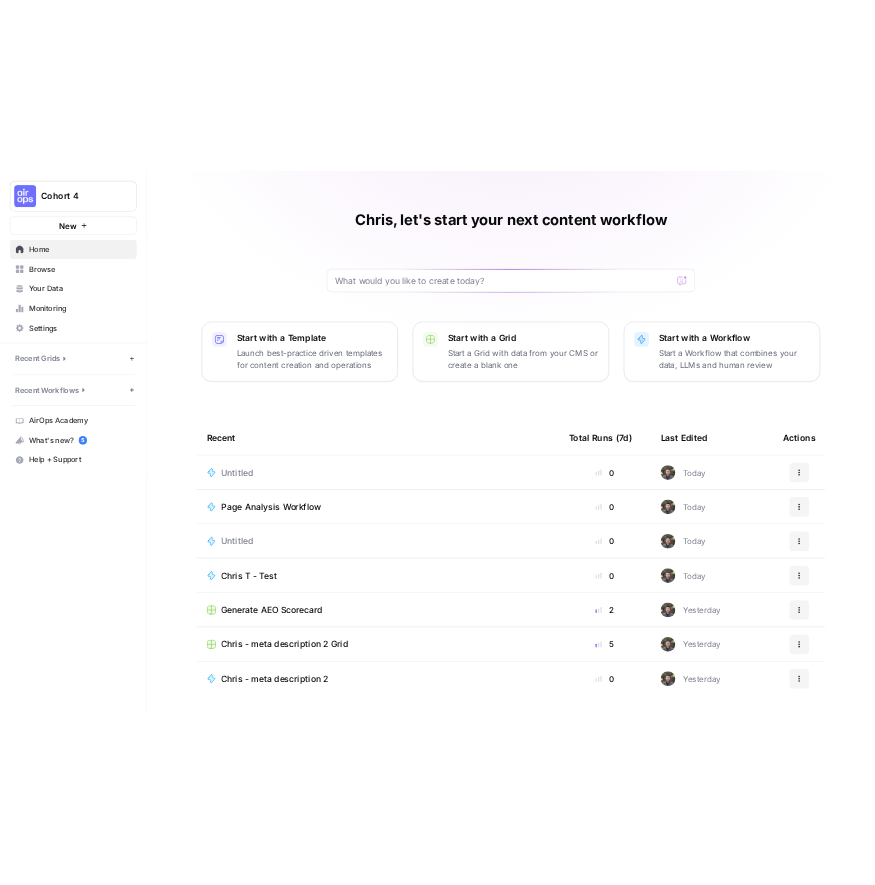 scroll, scrollTop: 0, scrollLeft: 0, axis: both 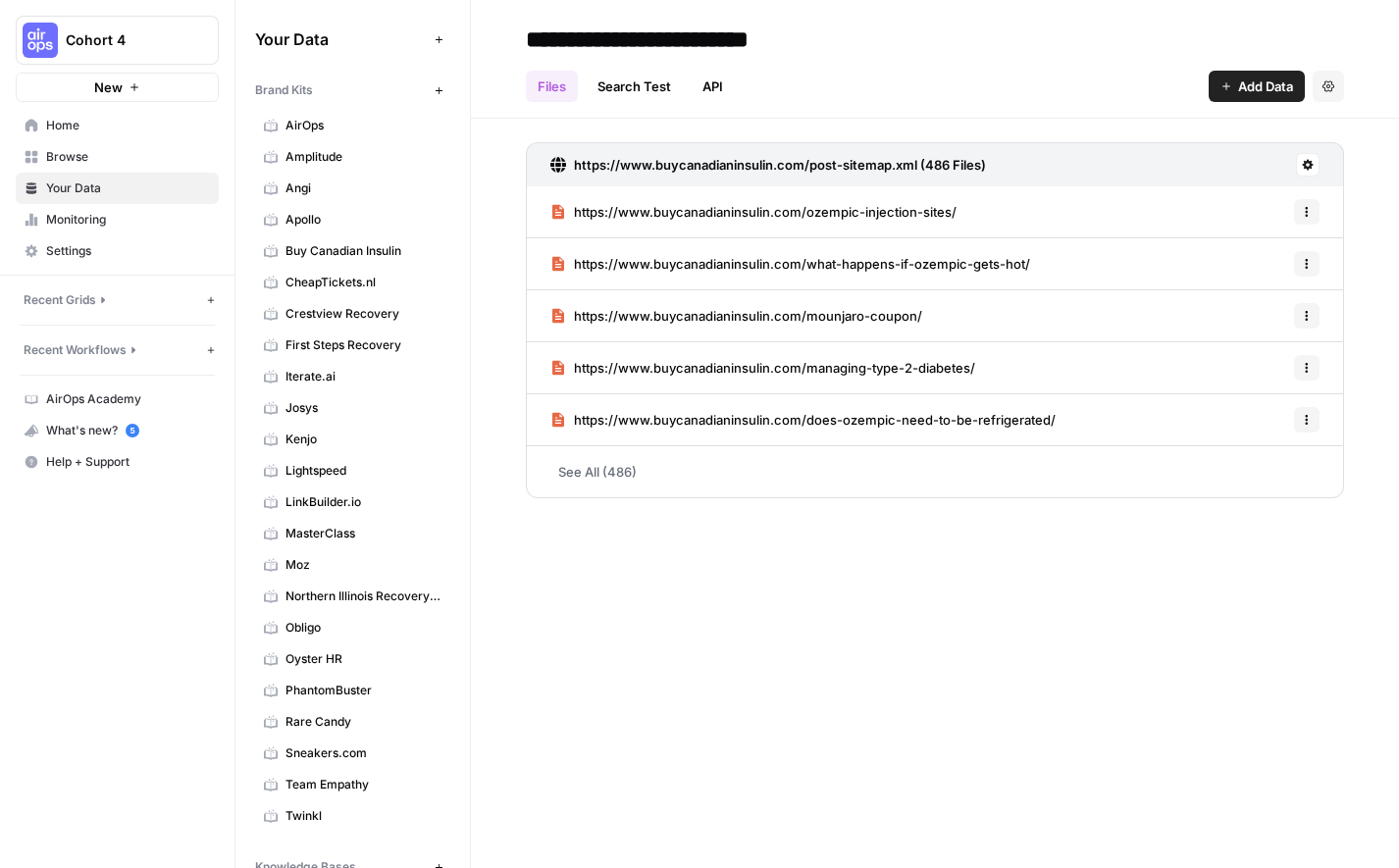click on "Browse" at bounding box center [128, 157] 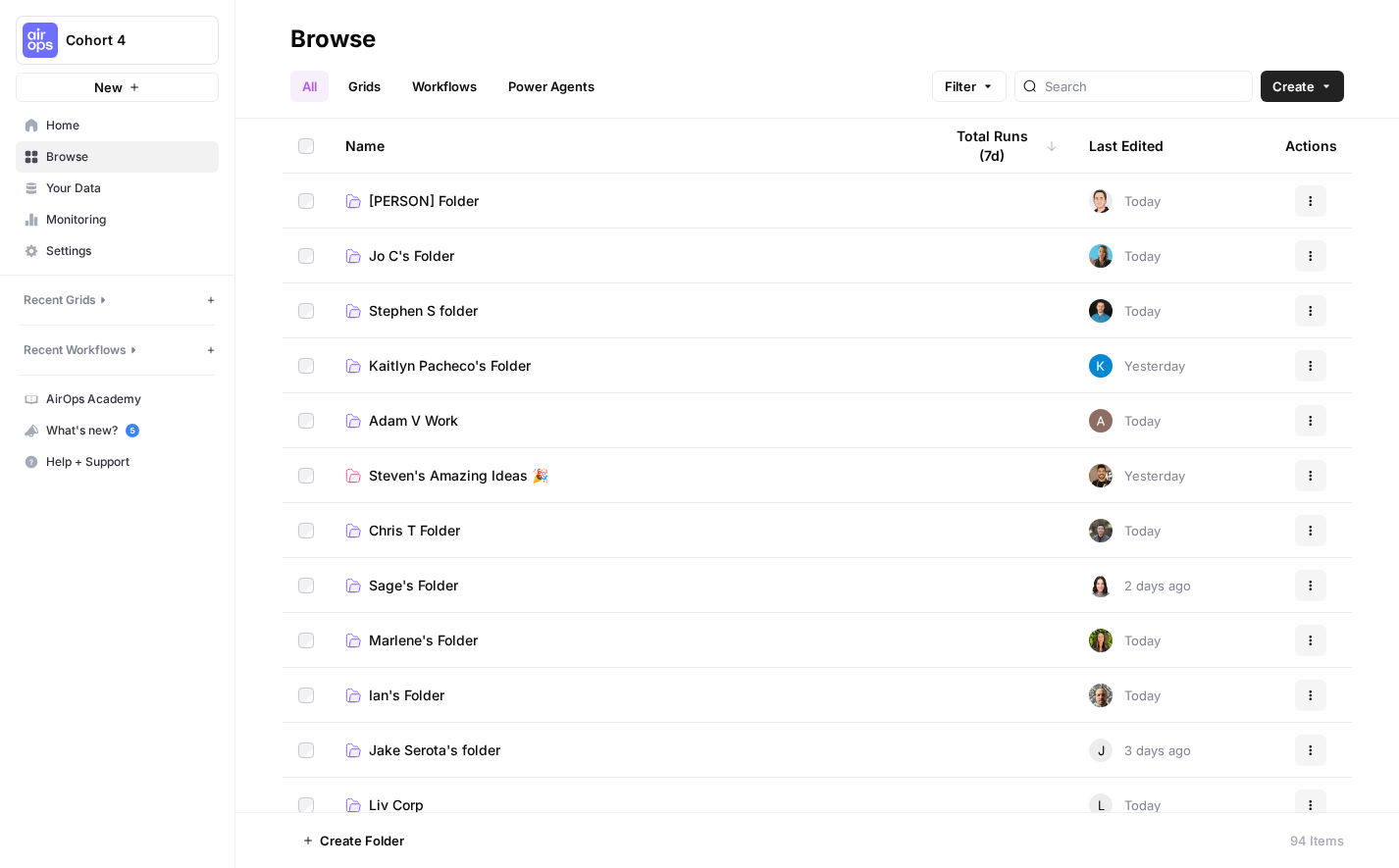 click on "Chris T Folder" at bounding box center [414, 531] 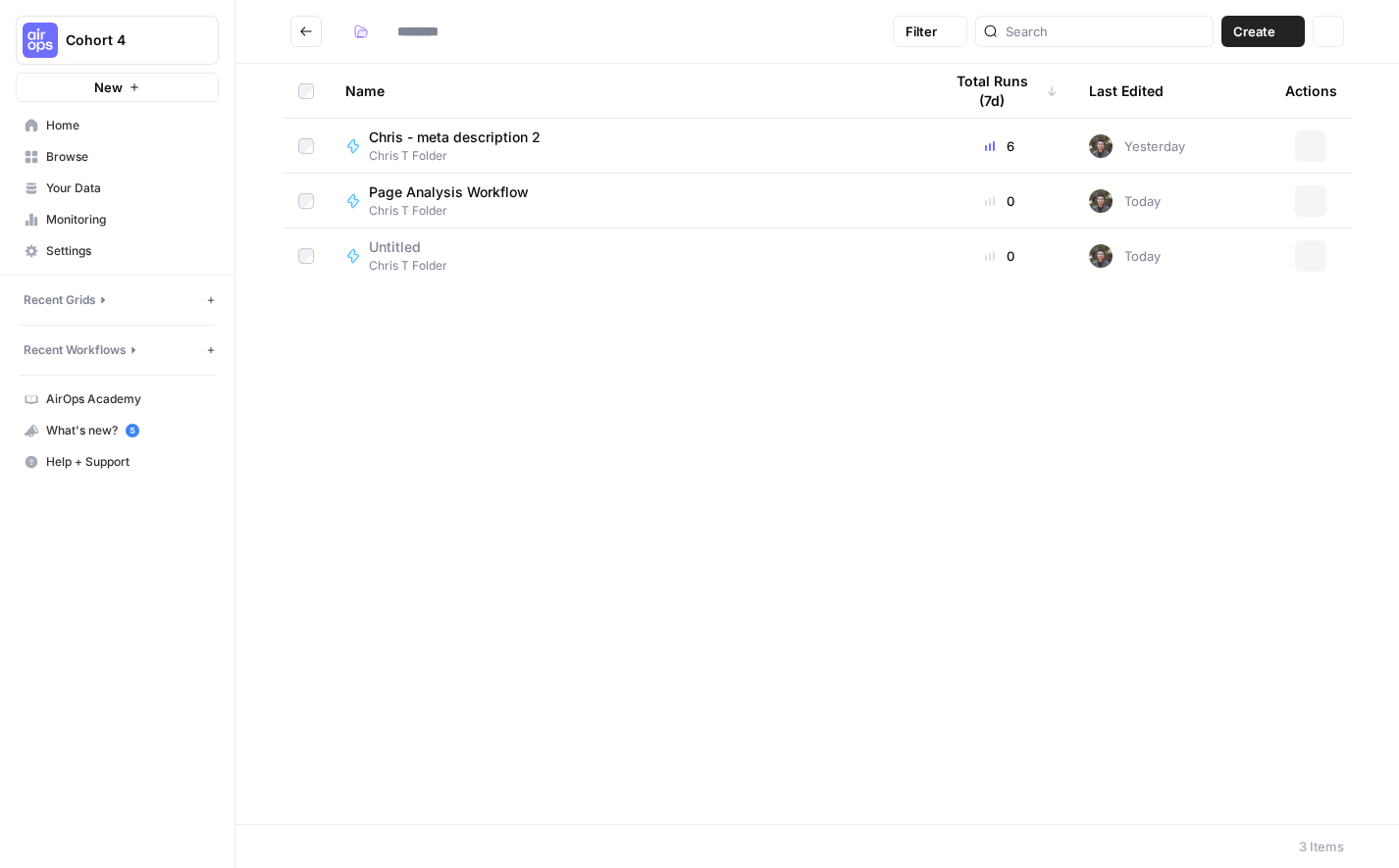 click on "Name Total Runs (7d) Last Edited Actions [FIRST] - meta description 2 [FIRST] Folder 6 Yesterday Actions Page Analysis Workflow [FIRST] Folder 0 Today Actions Untitled [FIRST] Folder 0 Today Actions" at bounding box center [817, 443] 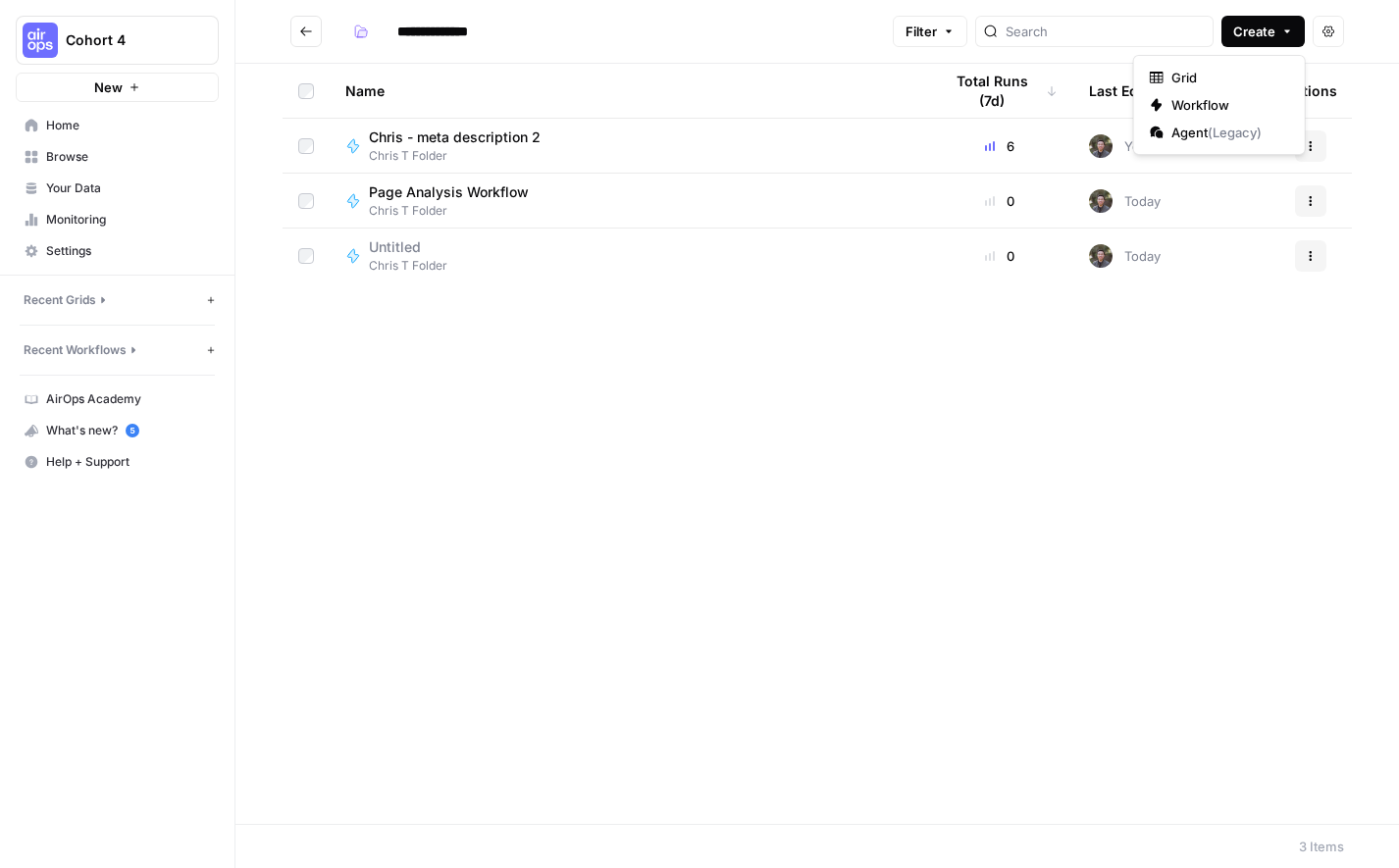 click 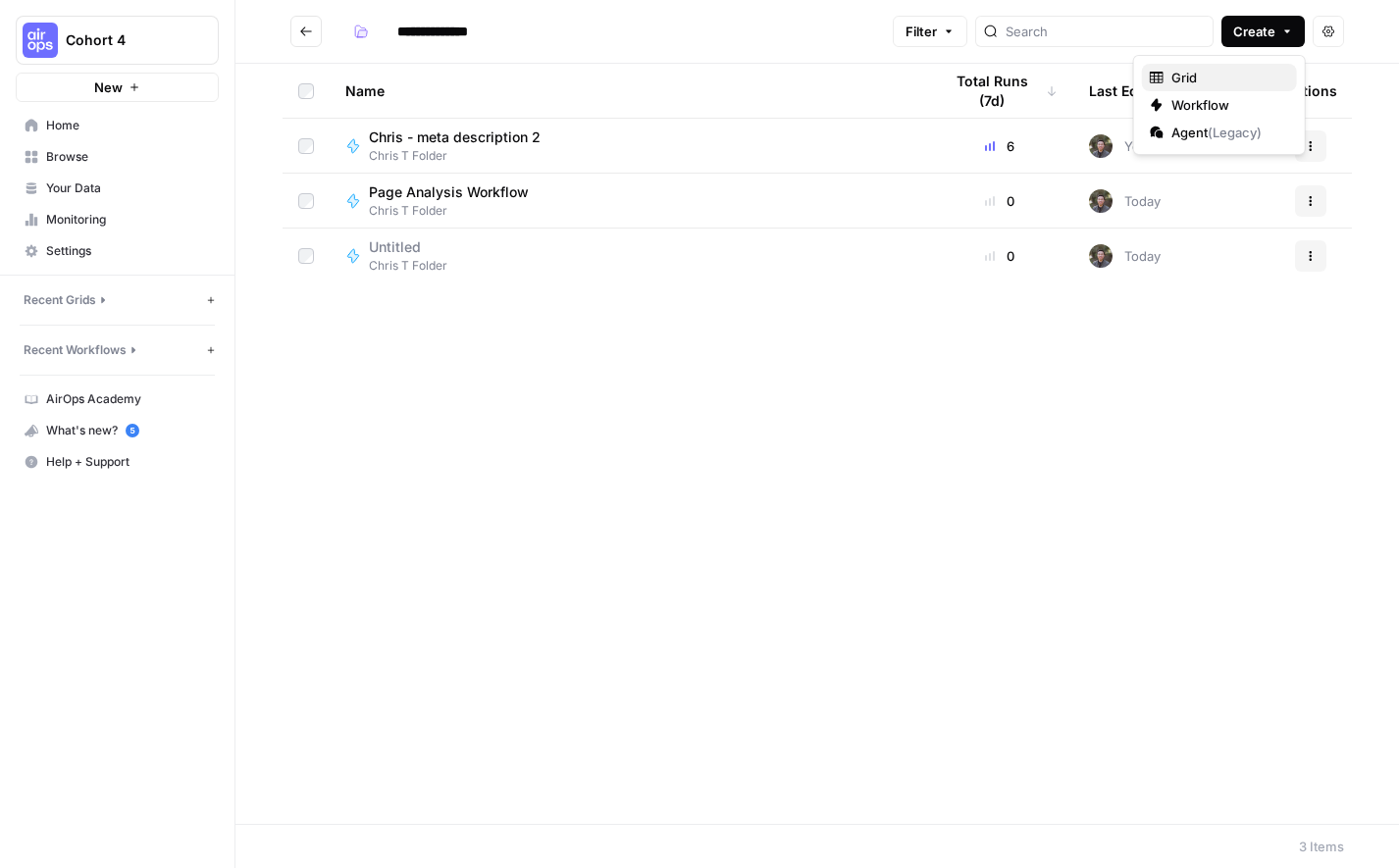 click on "Grid" at bounding box center [1226, 77] 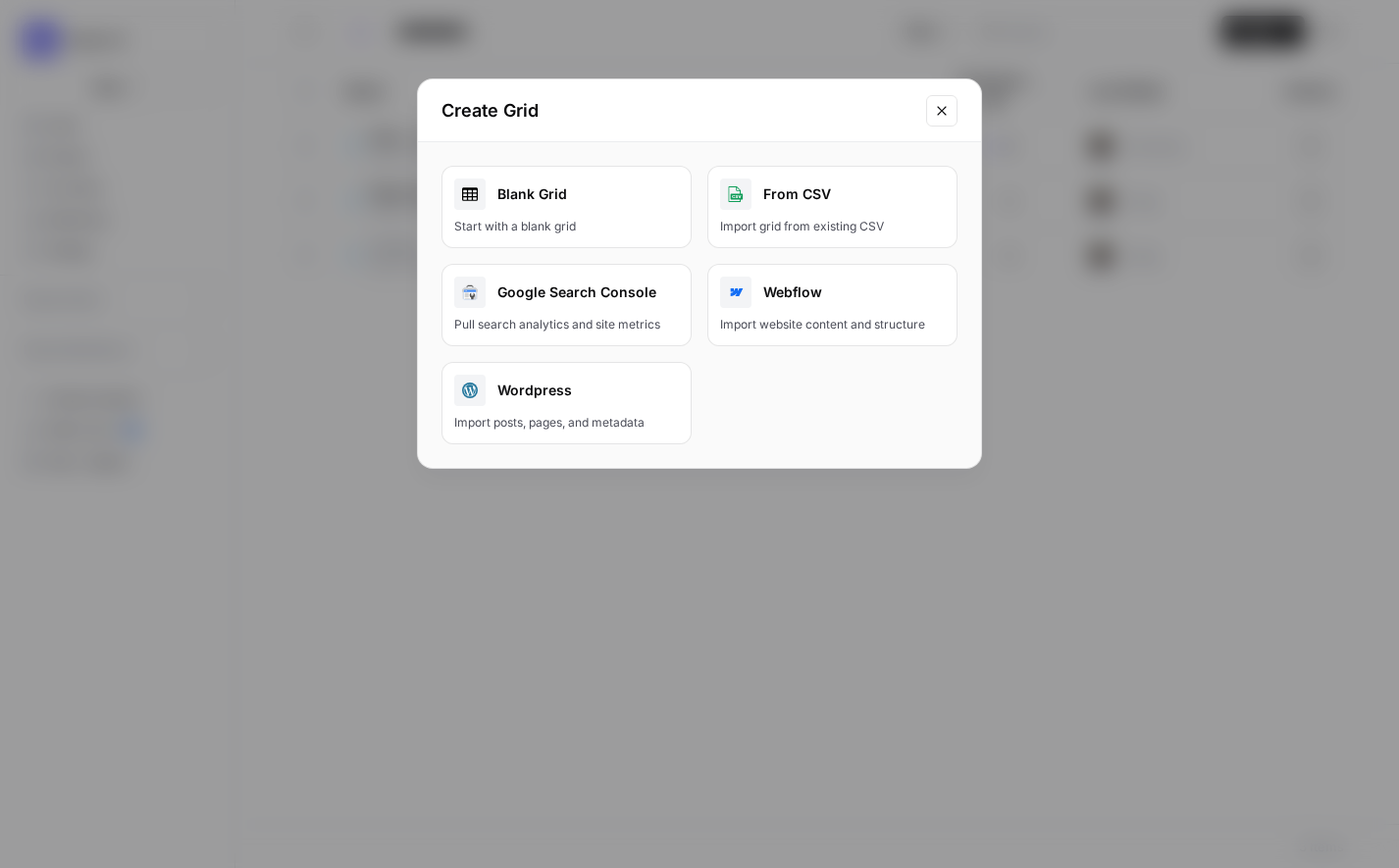 click on "Blank Grid" at bounding box center [566, 194] 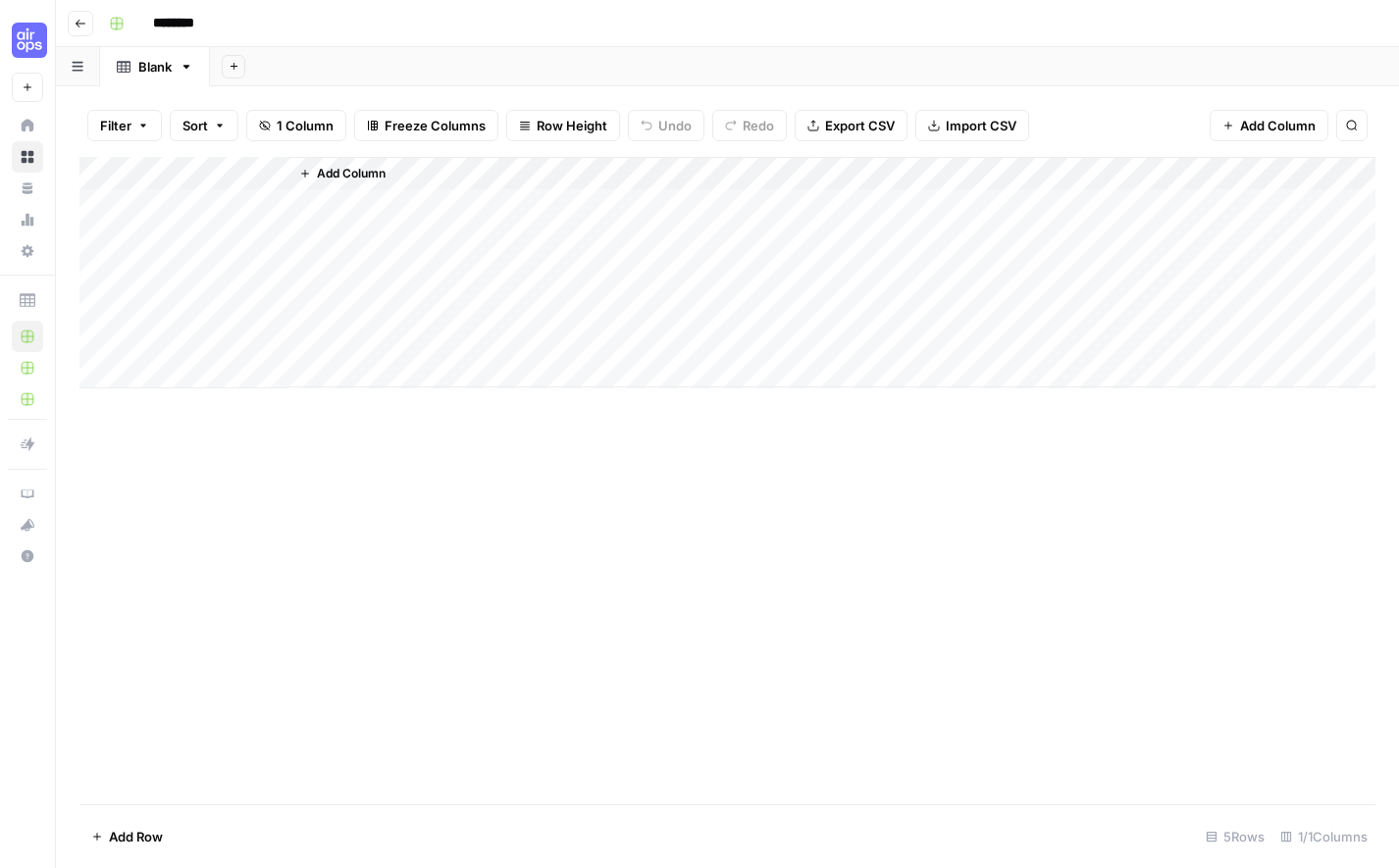 click on "Add Column" at bounding box center (727, 273) 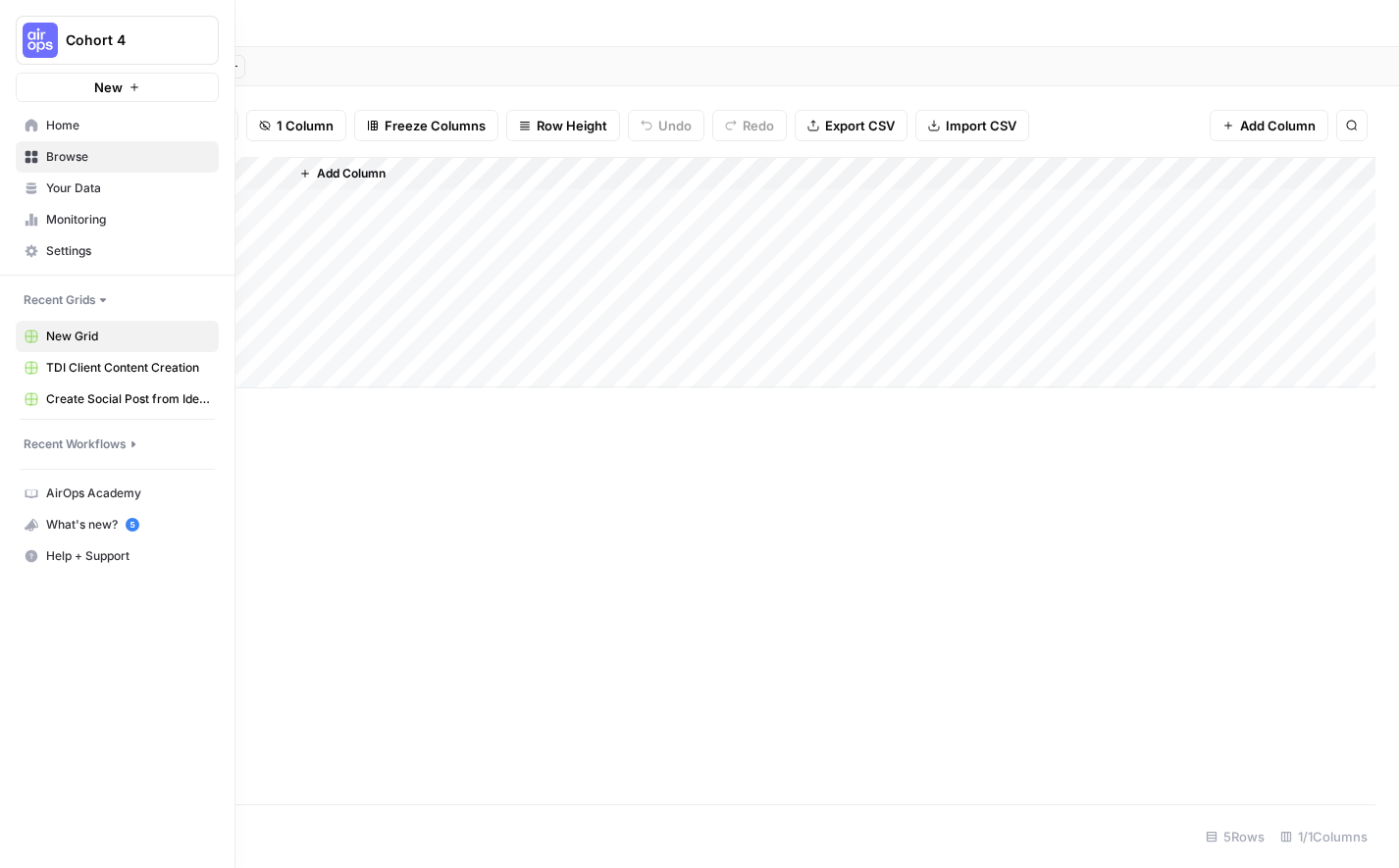 click on "Cohort 4" at bounding box center (117, 40) 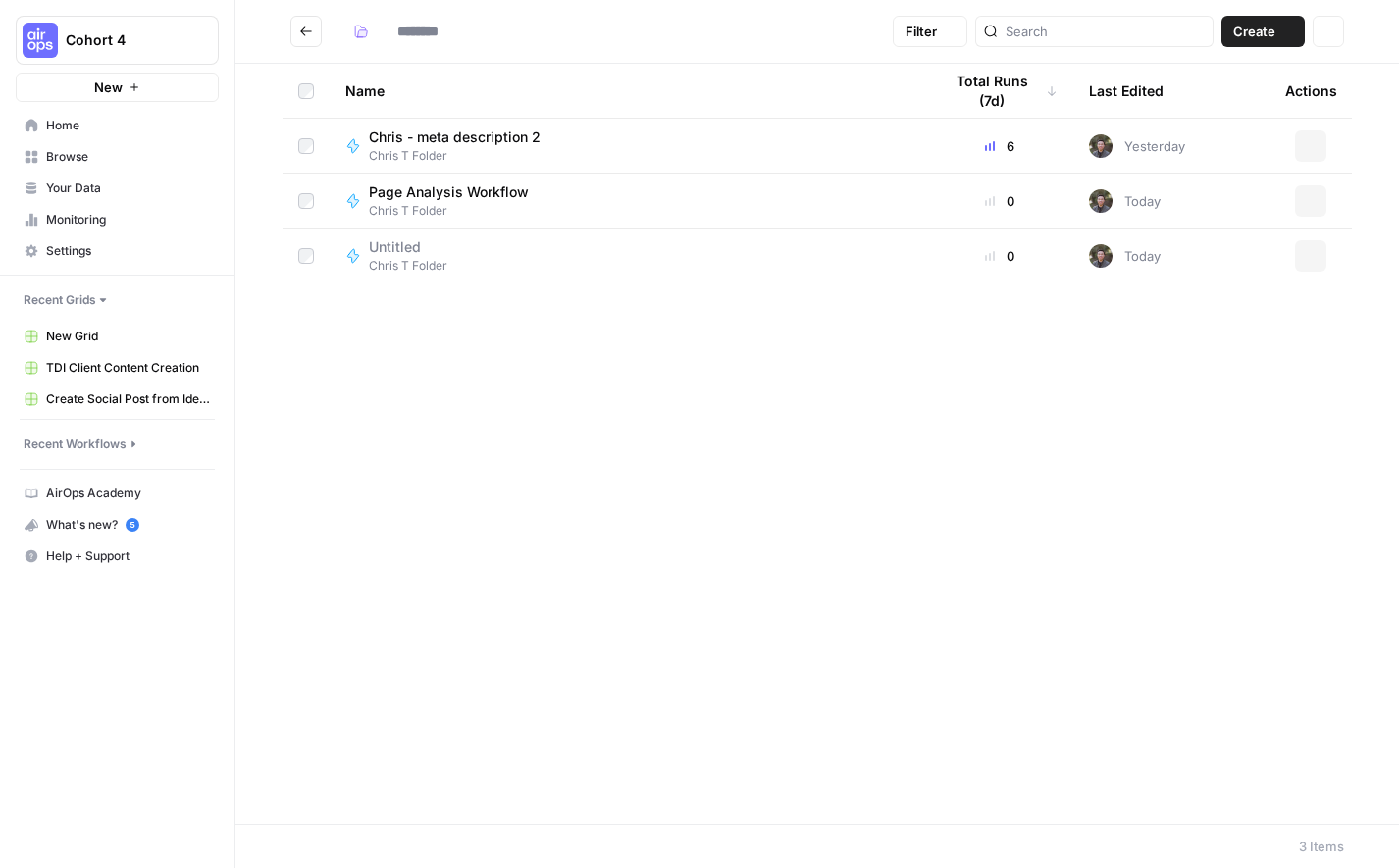 type on "**********" 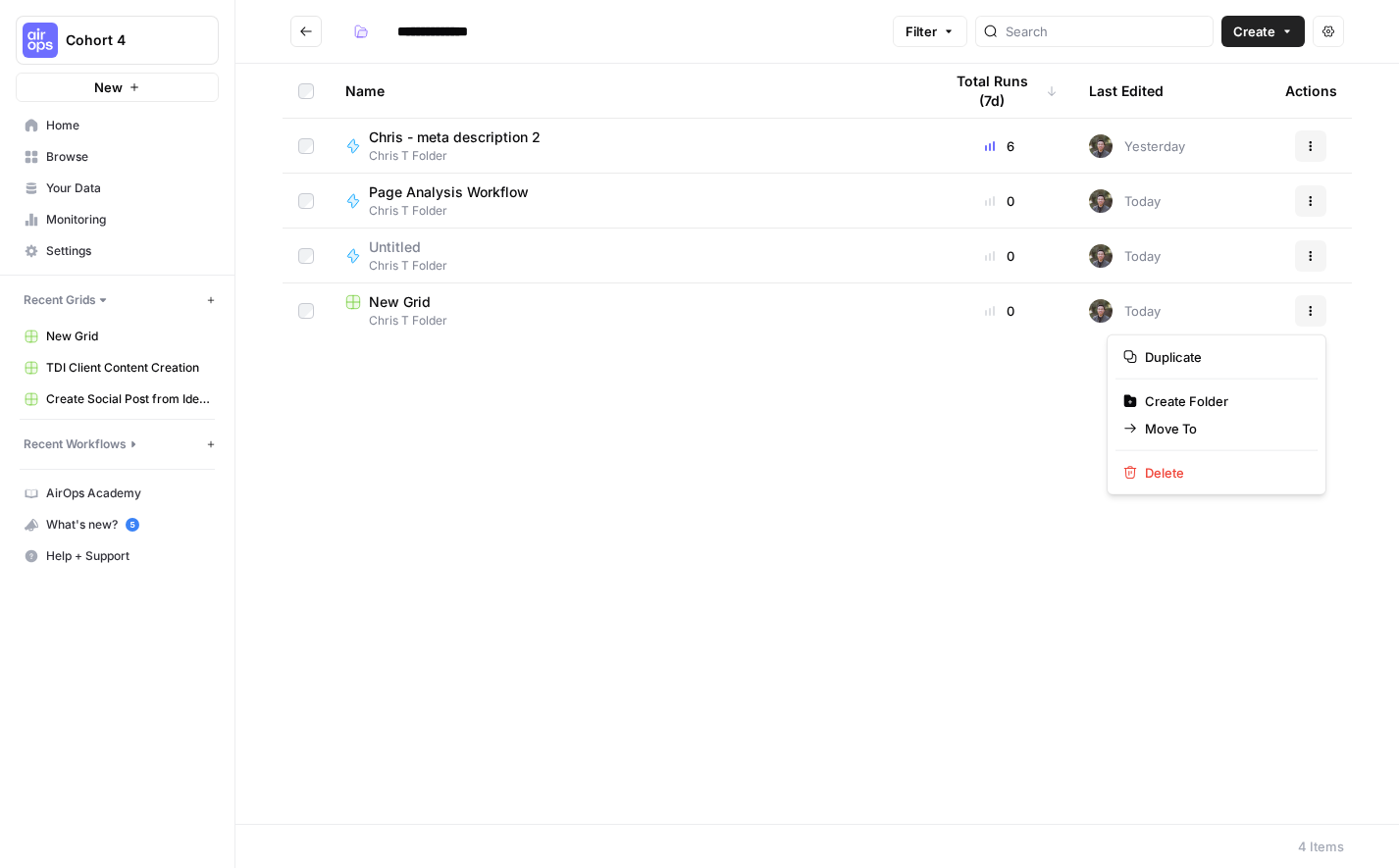 click 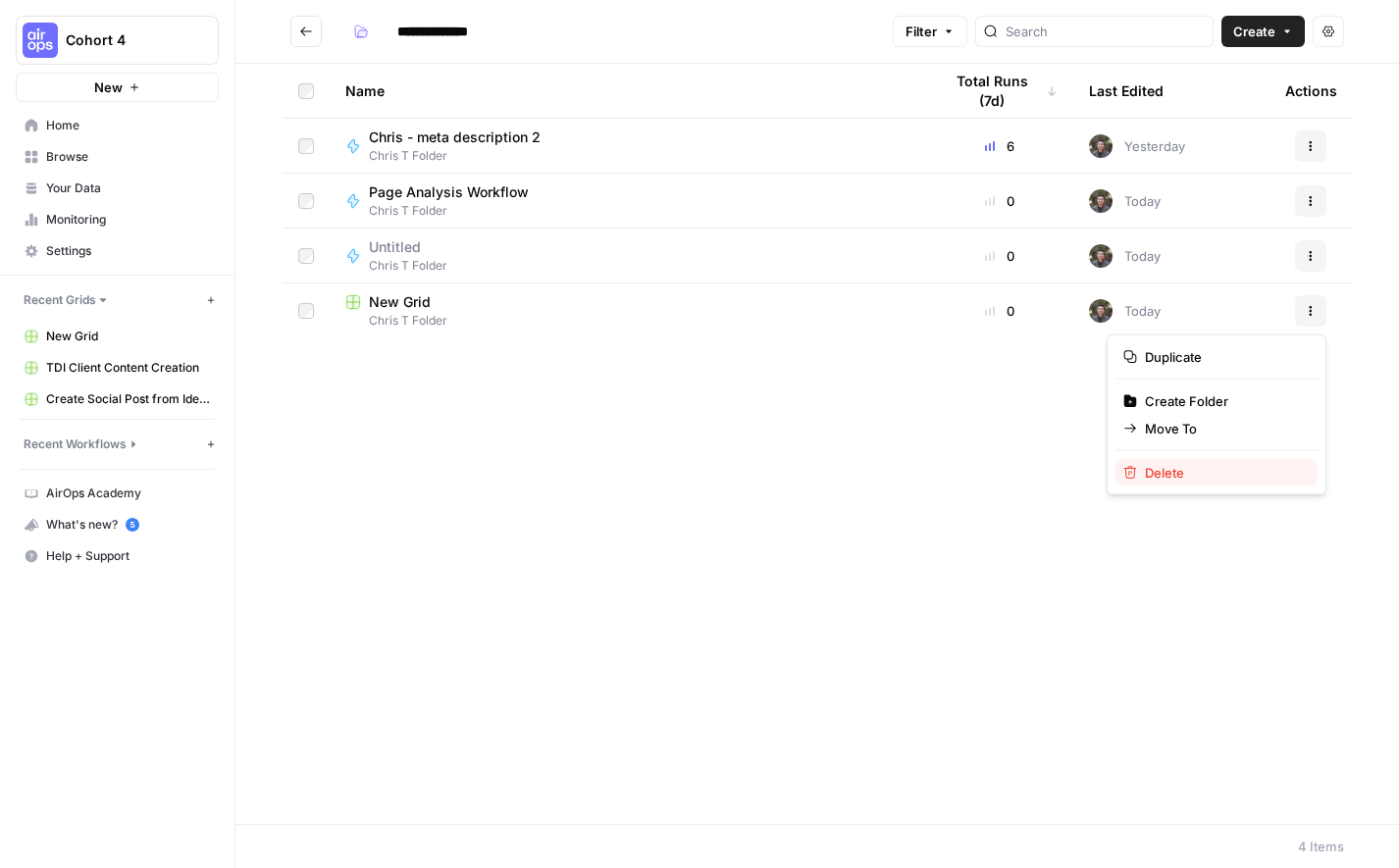 click on "Delete" at bounding box center [1223, 473] 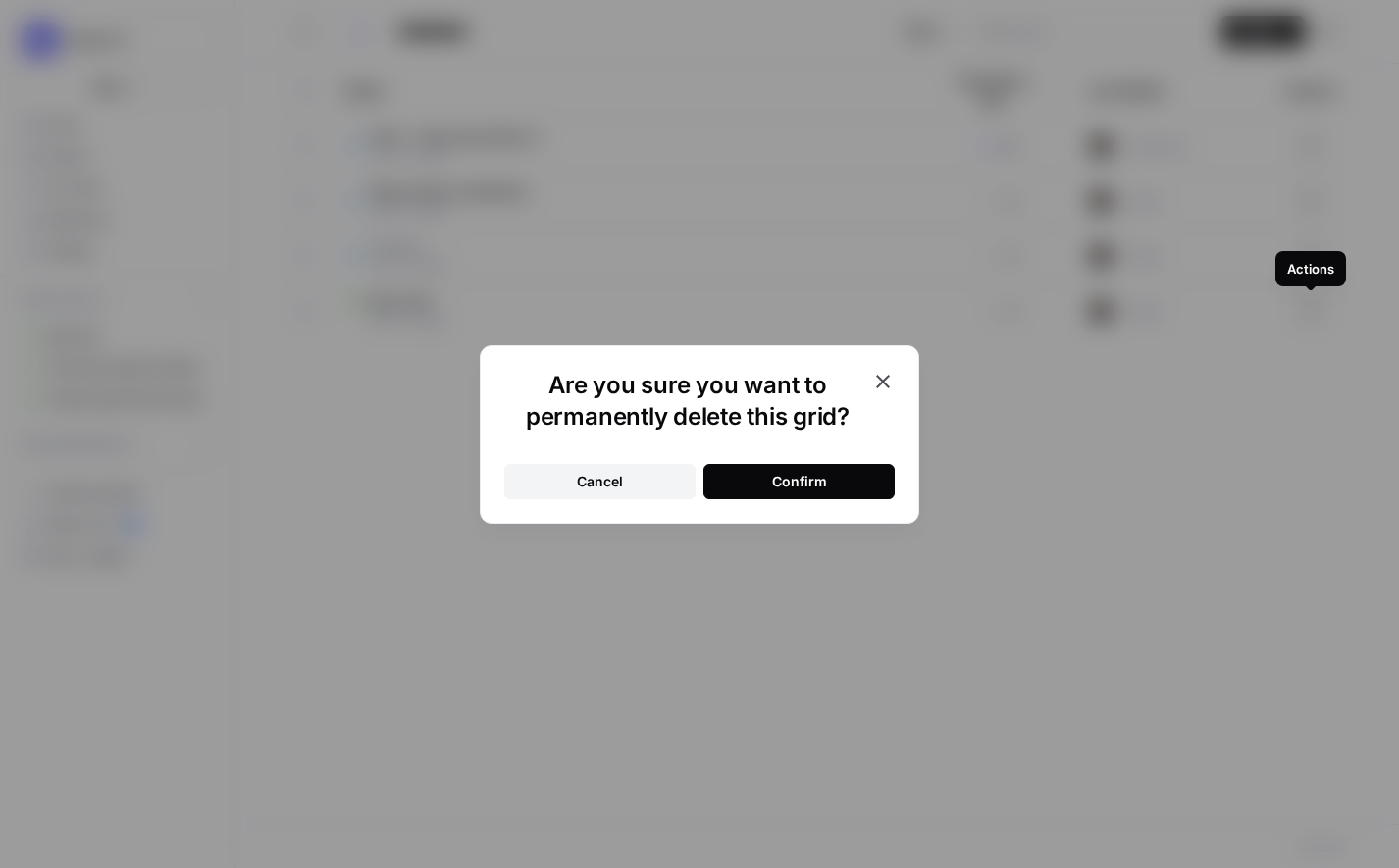 click on "Confirm" at bounding box center (799, 482) 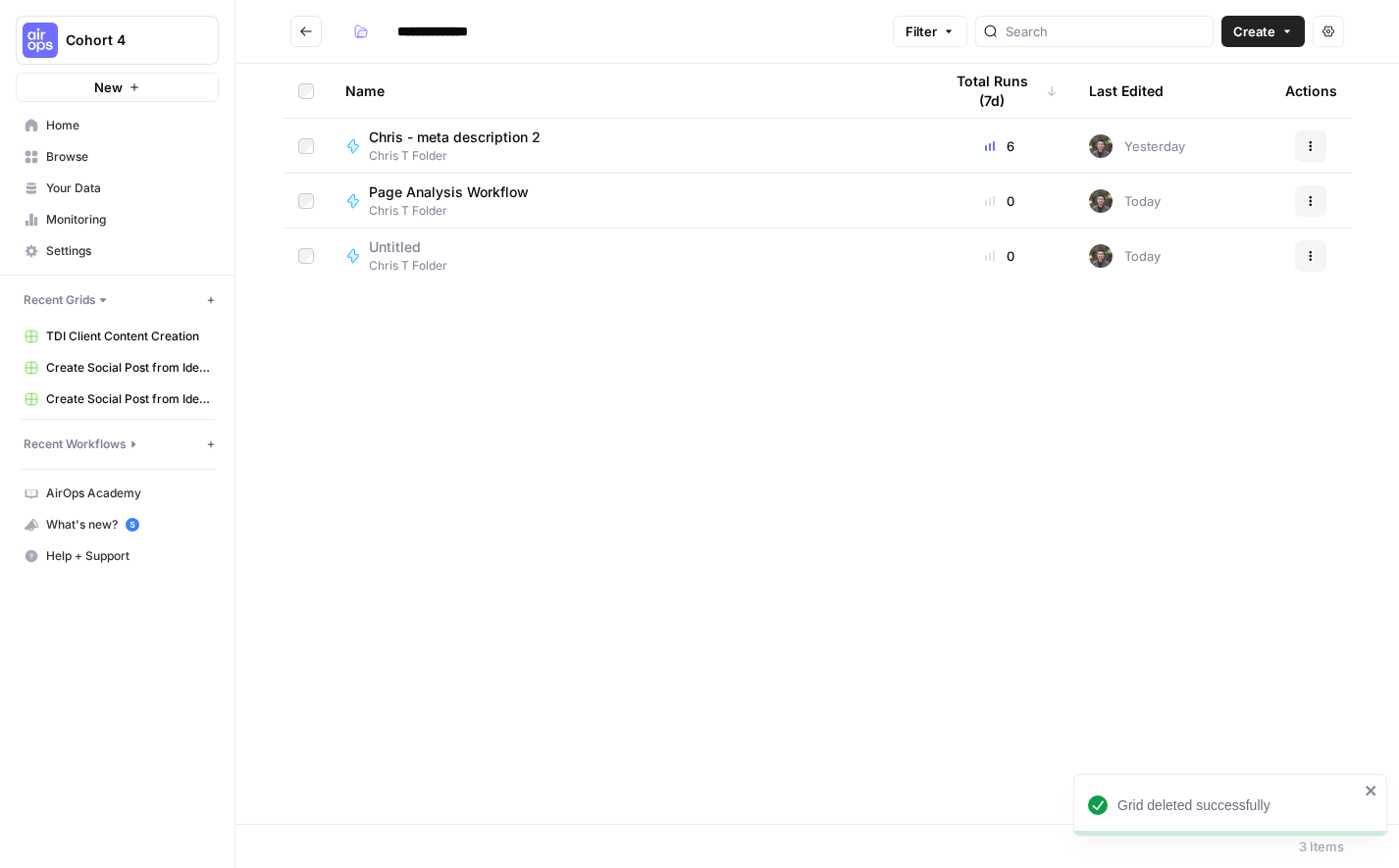 click on "Chris - meta description 2" at bounding box center [454, 137] 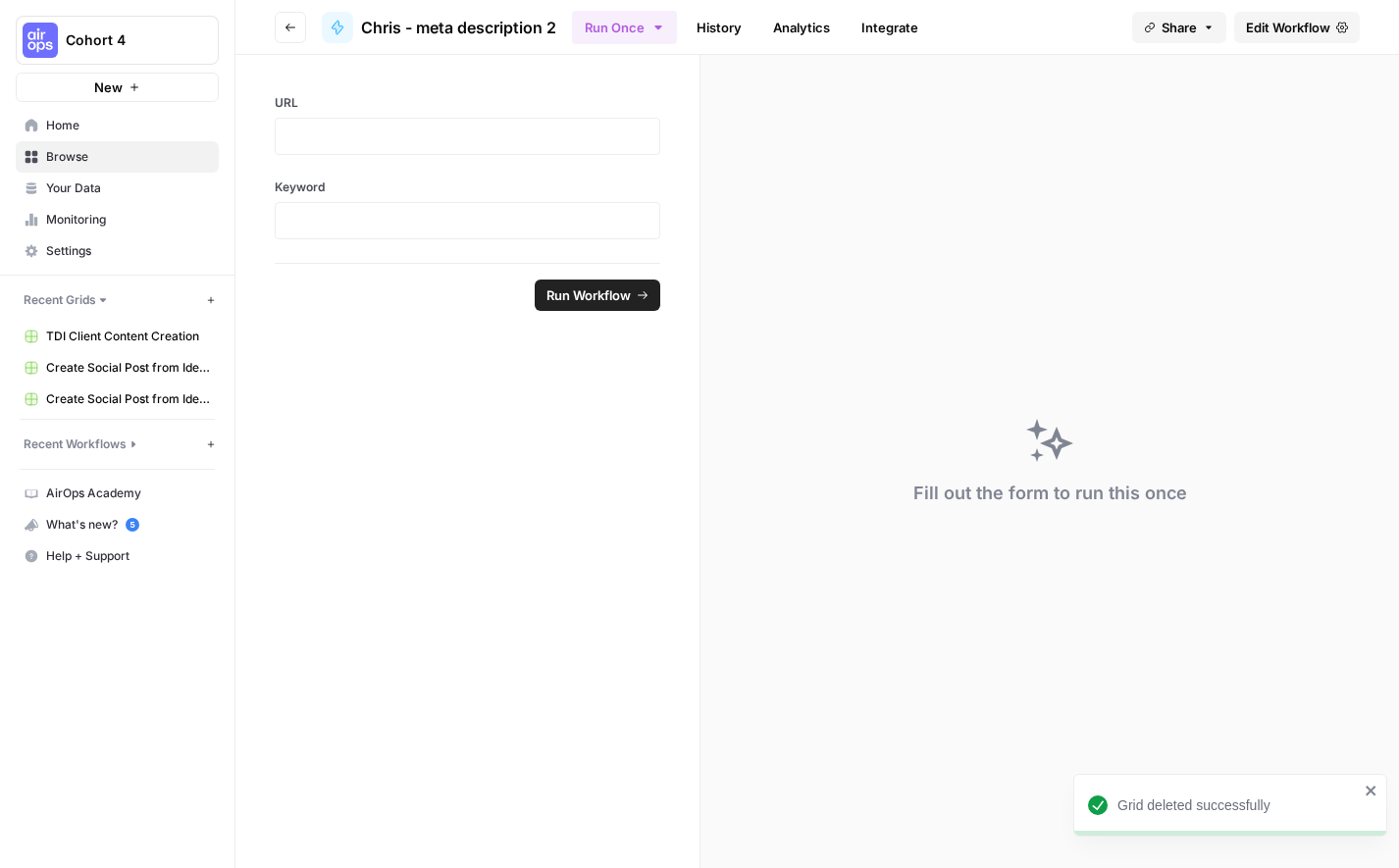click on "Edit Workflow" at bounding box center [1297, 27] 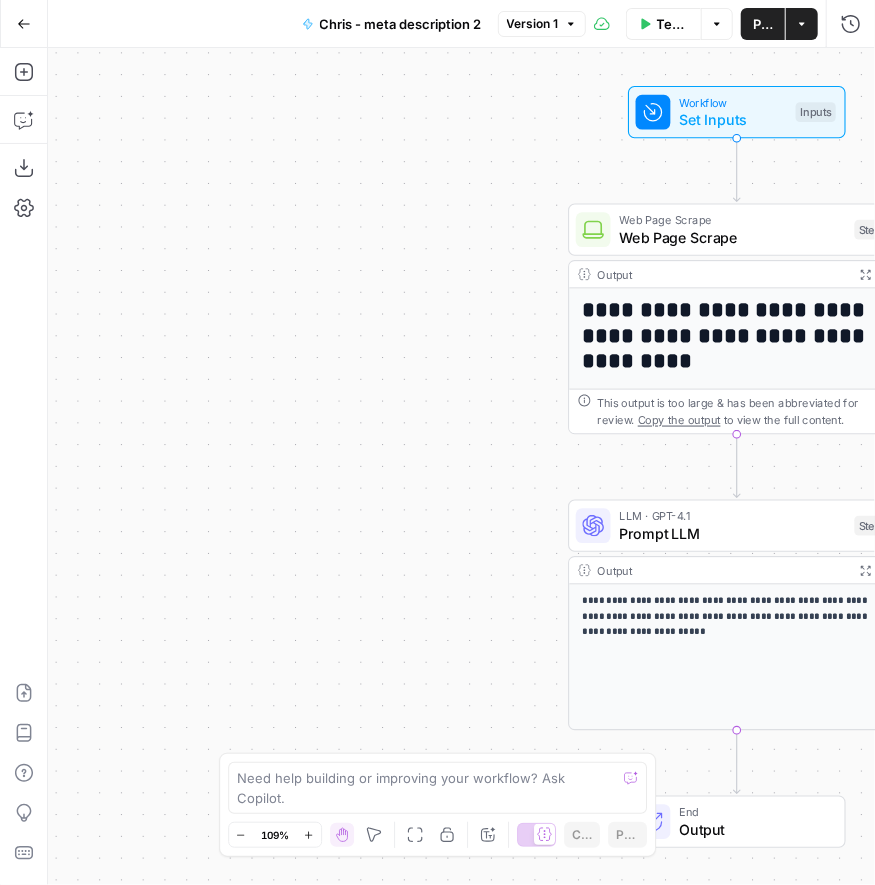 click on "**********" at bounding box center [461, 466] 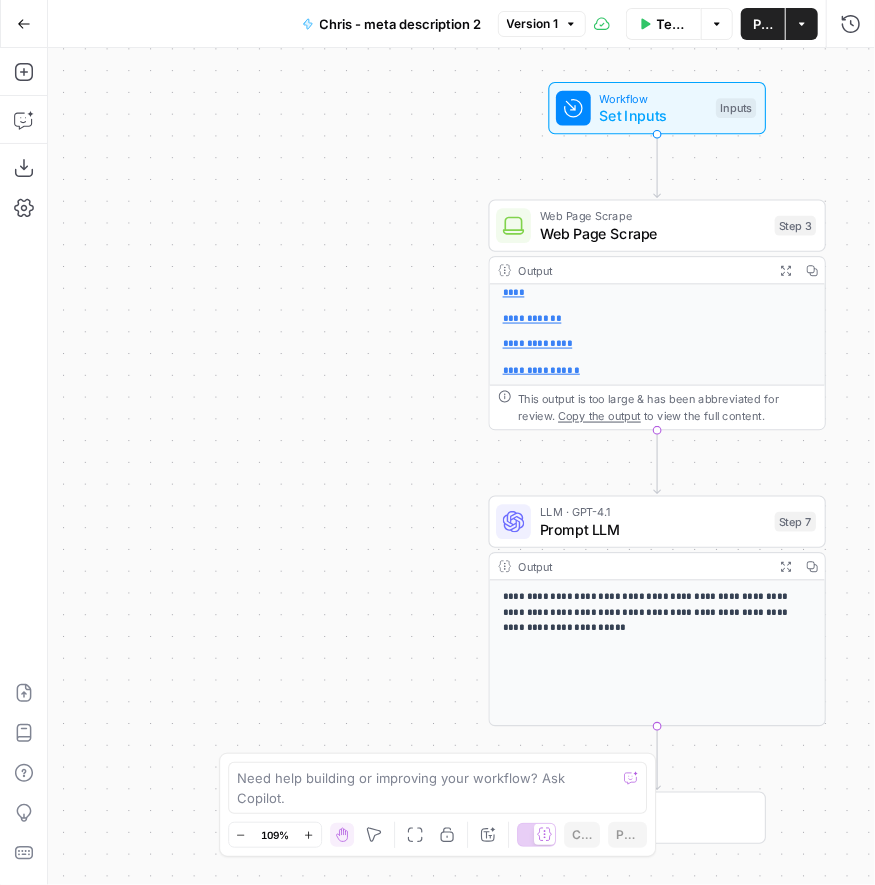 scroll, scrollTop: 210, scrollLeft: 0, axis: vertical 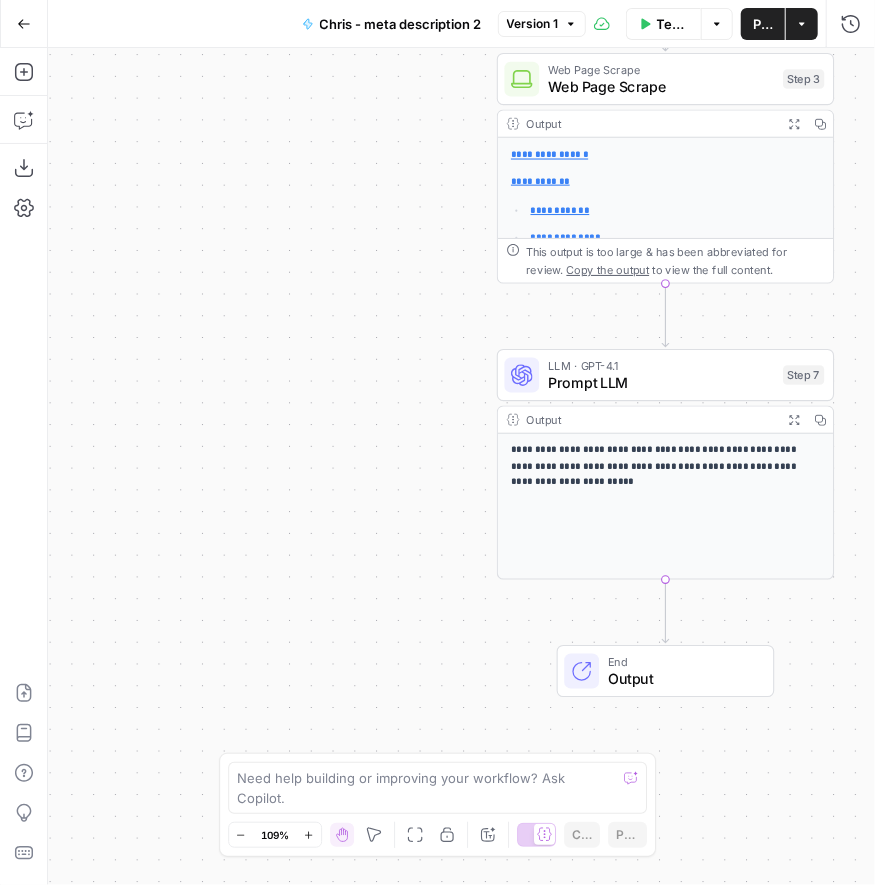 click on "**********" at bounding box center [666, 467] 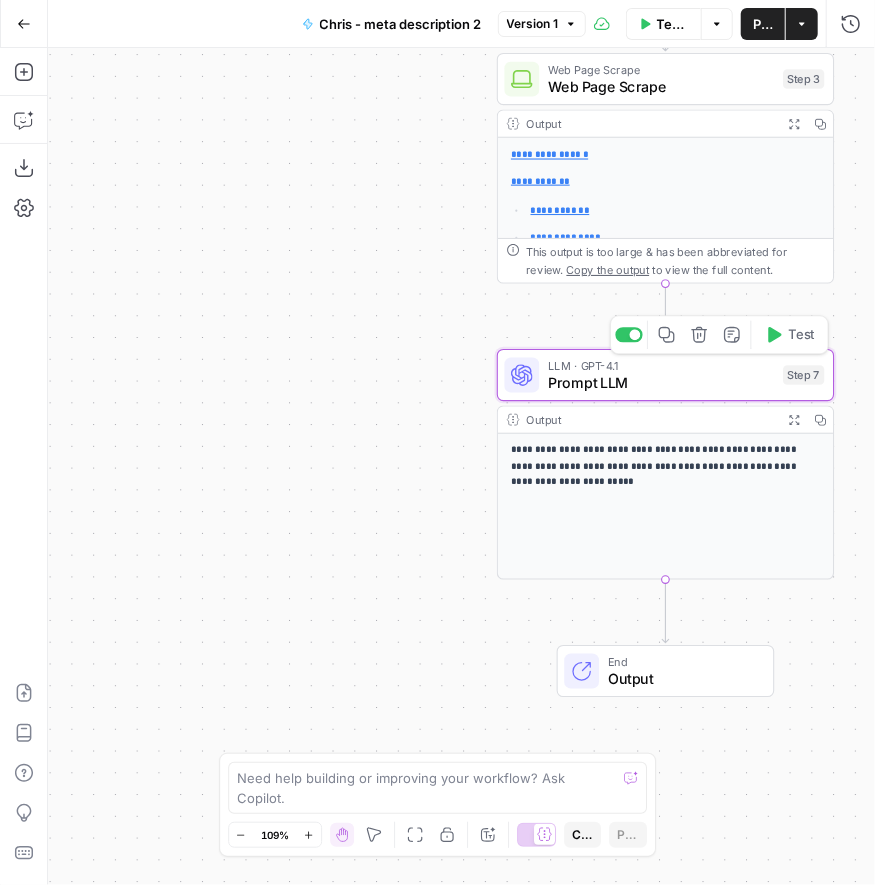 click on "Prompt LLM" at bounding box center [661, 383] 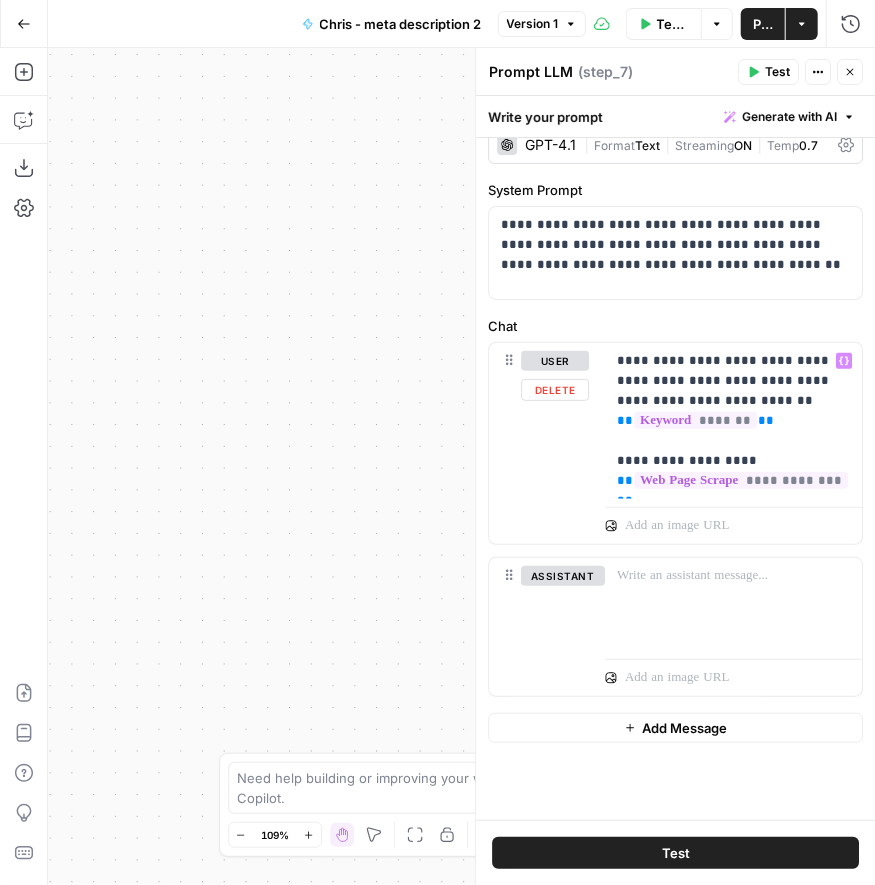 scroll, scrollTop: 34, scrollLeft: 0, axis: vertical 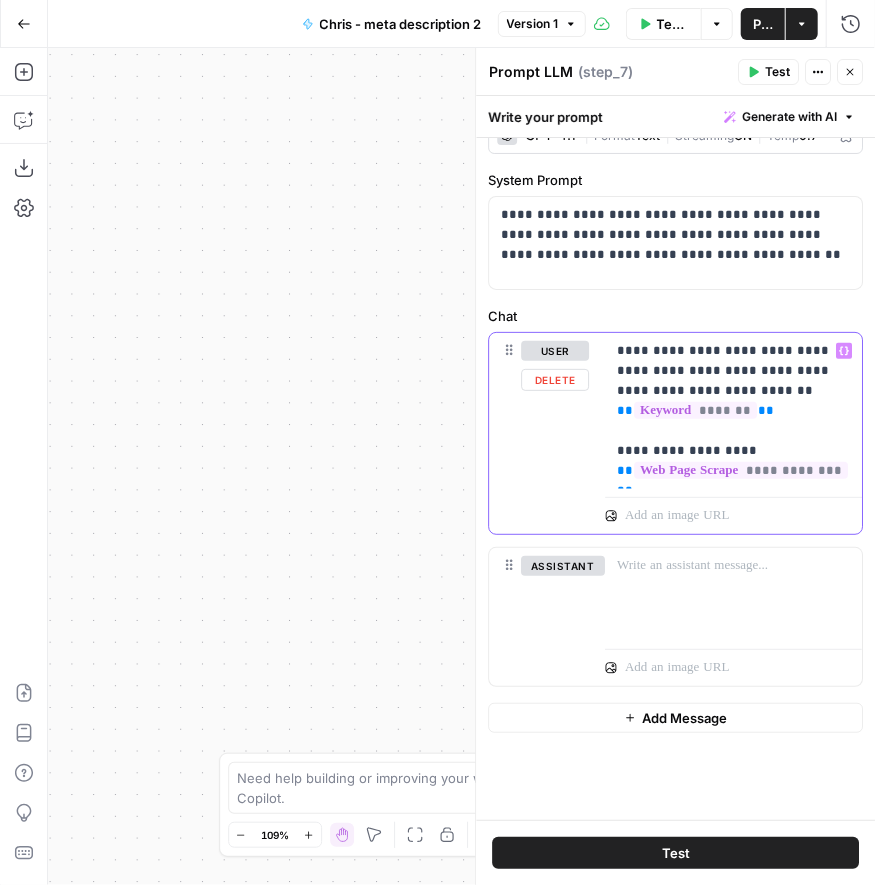 click on "**********" at bounding box center [734, 411] 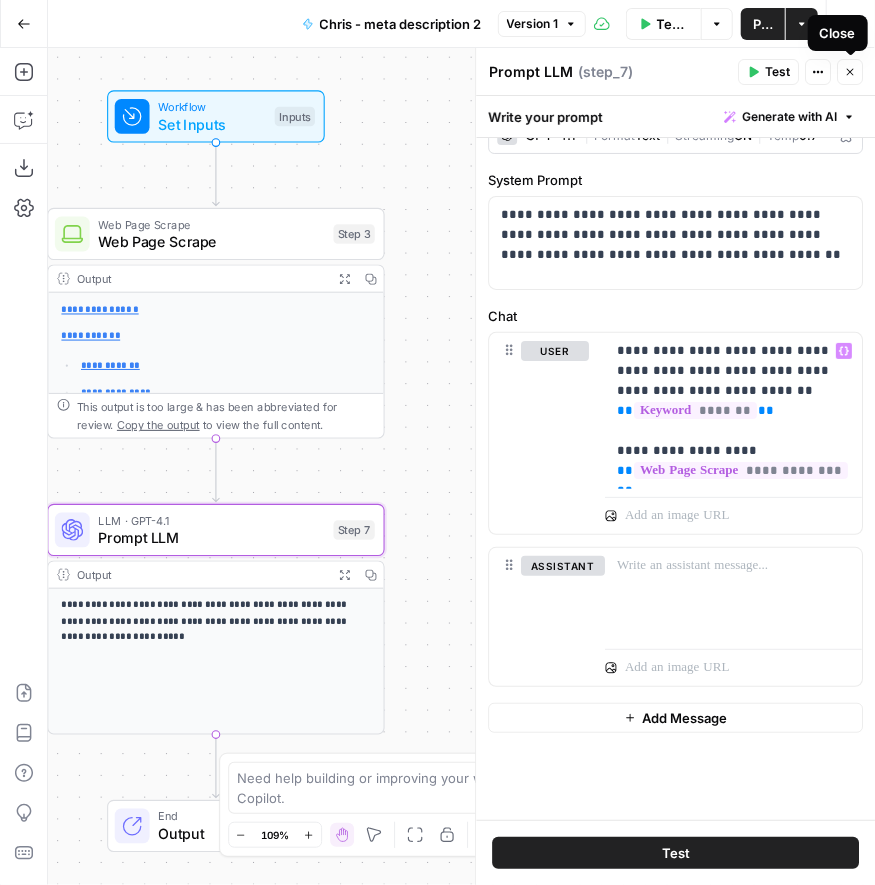 click on "Close" at bounding box center (850, 72) 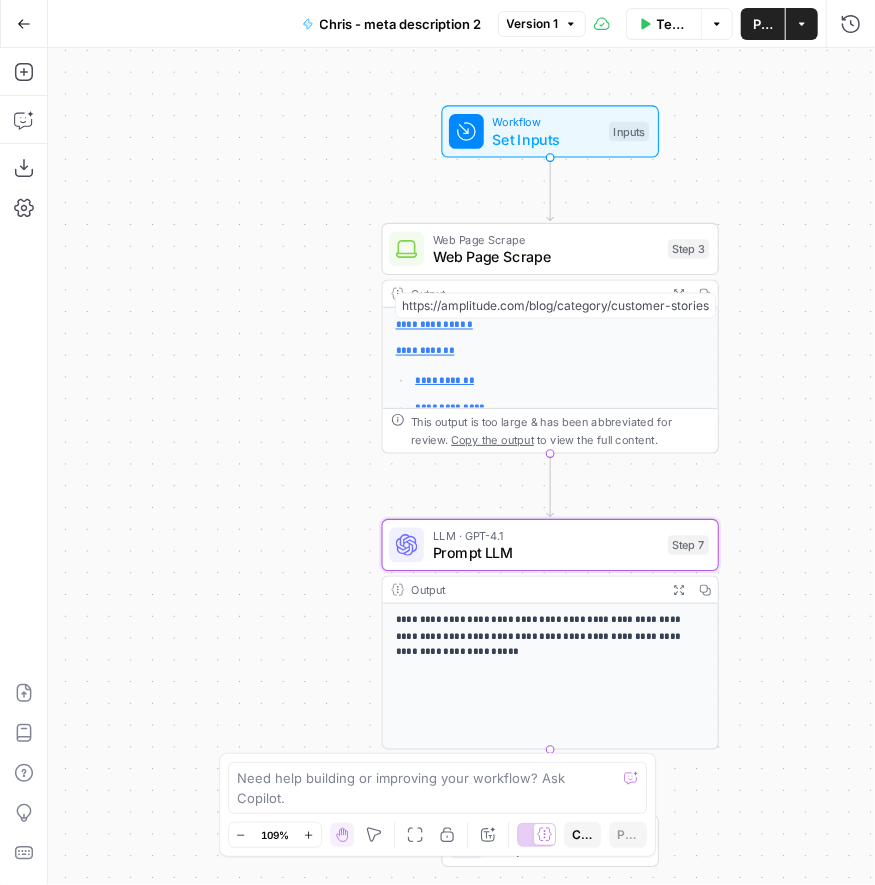 click 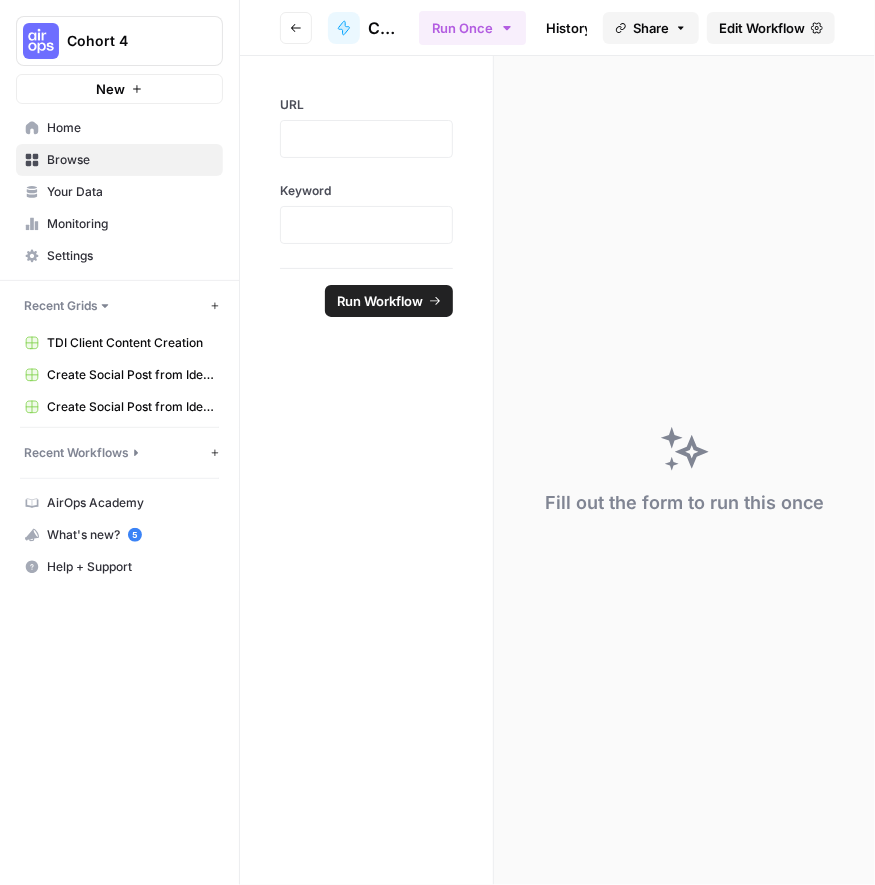 click on "Browse" at bounding box center (130, 160) 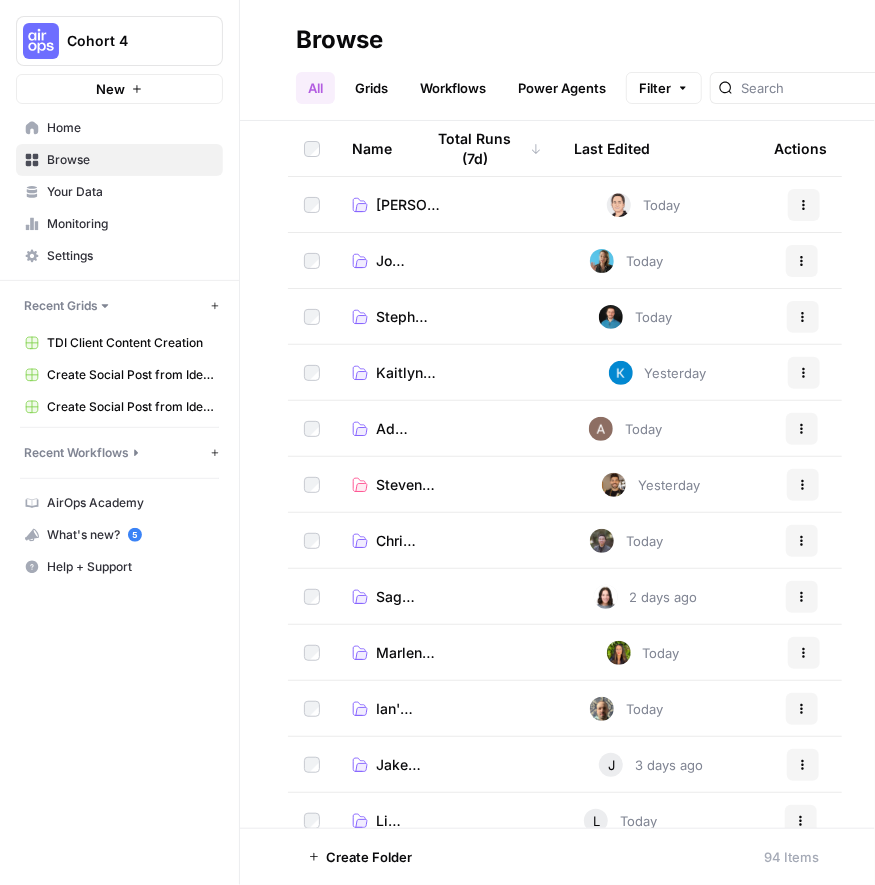 click at bounding box center [503, 540] 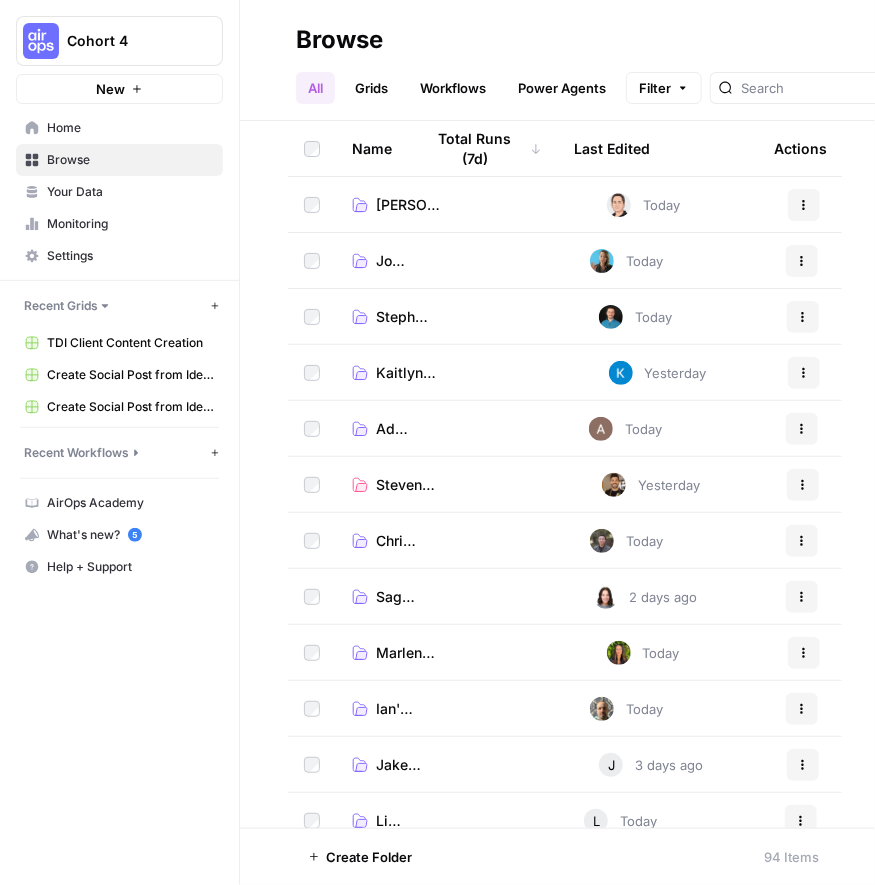 click on "Chris T Folder" at bounding box center [396, 541] 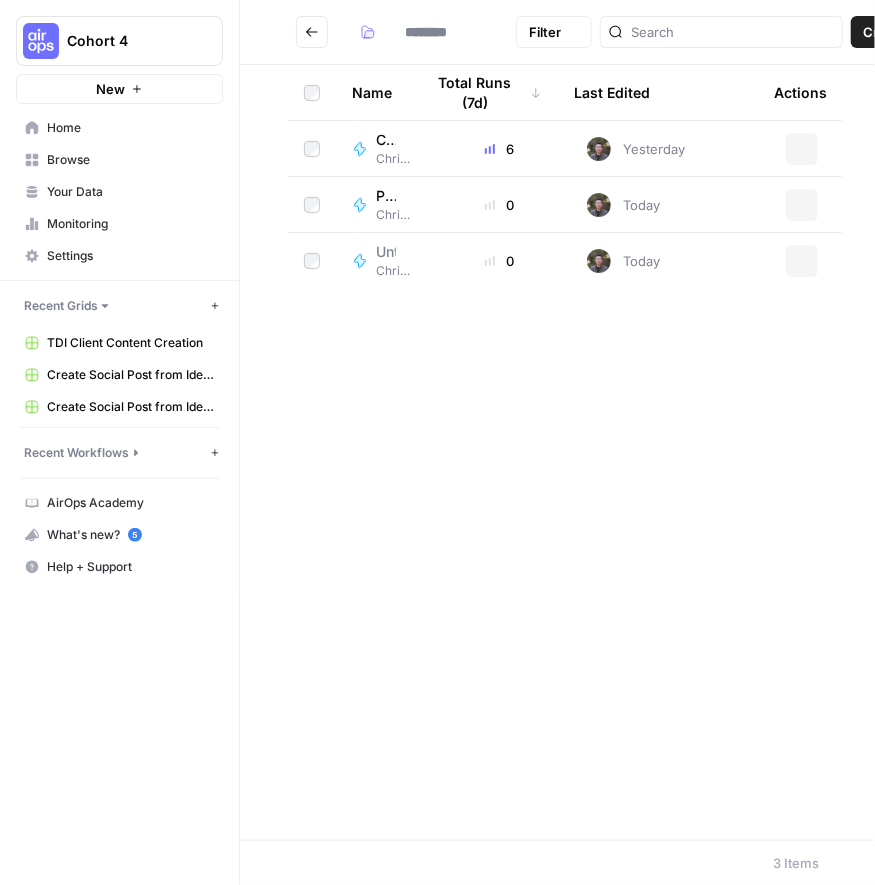 type on "**********" 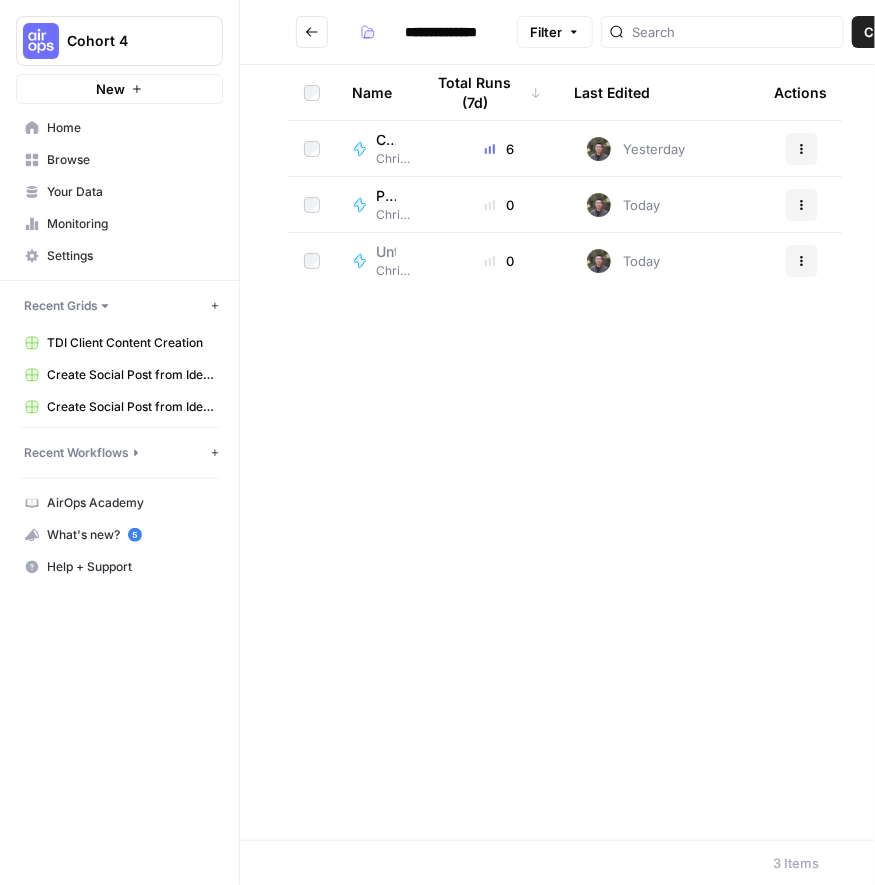 click on "New" at bounding box center (110, 89) 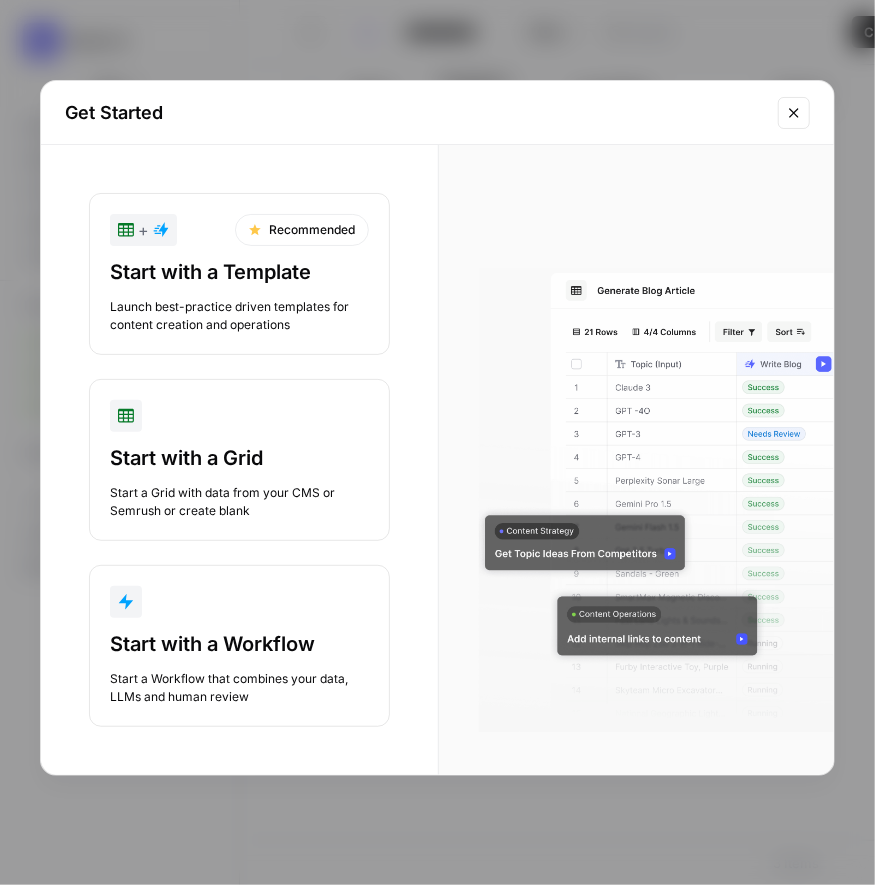 click on "Start with a Template Launch best-practice driven templates for content creation and operations" at bounding box center [239, 296] 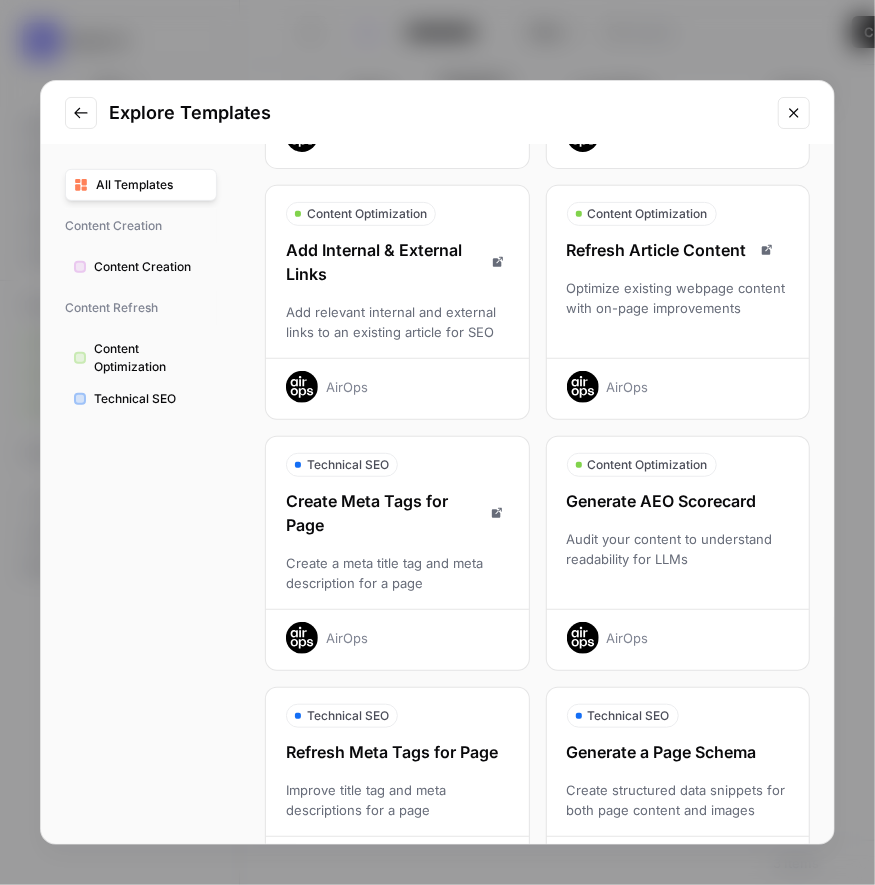 scroll, scrollTop: 318, scrollLeft: 0, axis: vertical 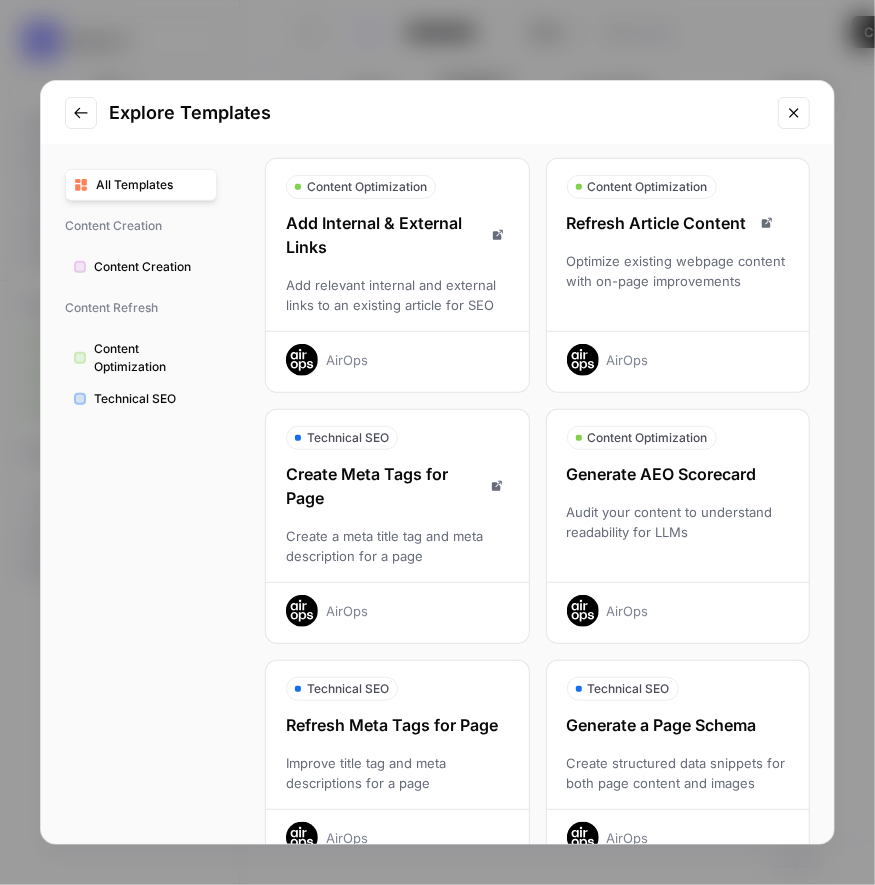 click on "Create Meta Tags for Page" at bounding box center (397, 486) 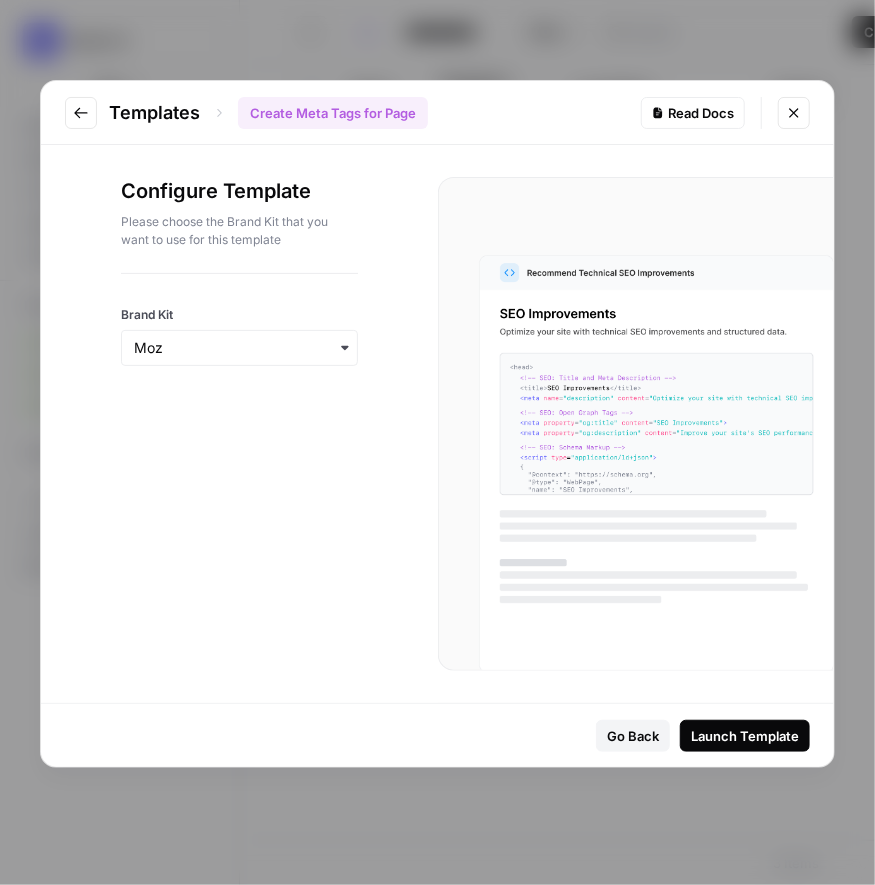 click at bounding box center [239, 348] 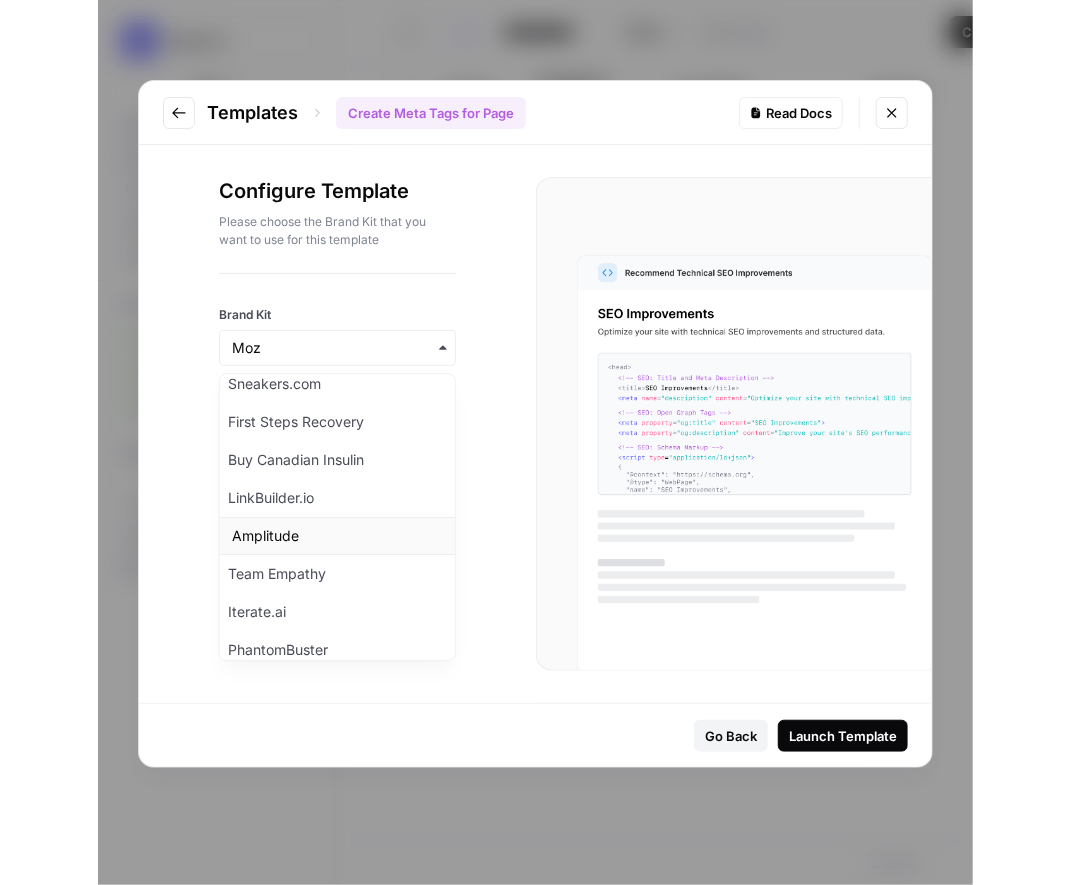 scroll, scrollTop: 58, scrollLeft: 0, axis: vertical 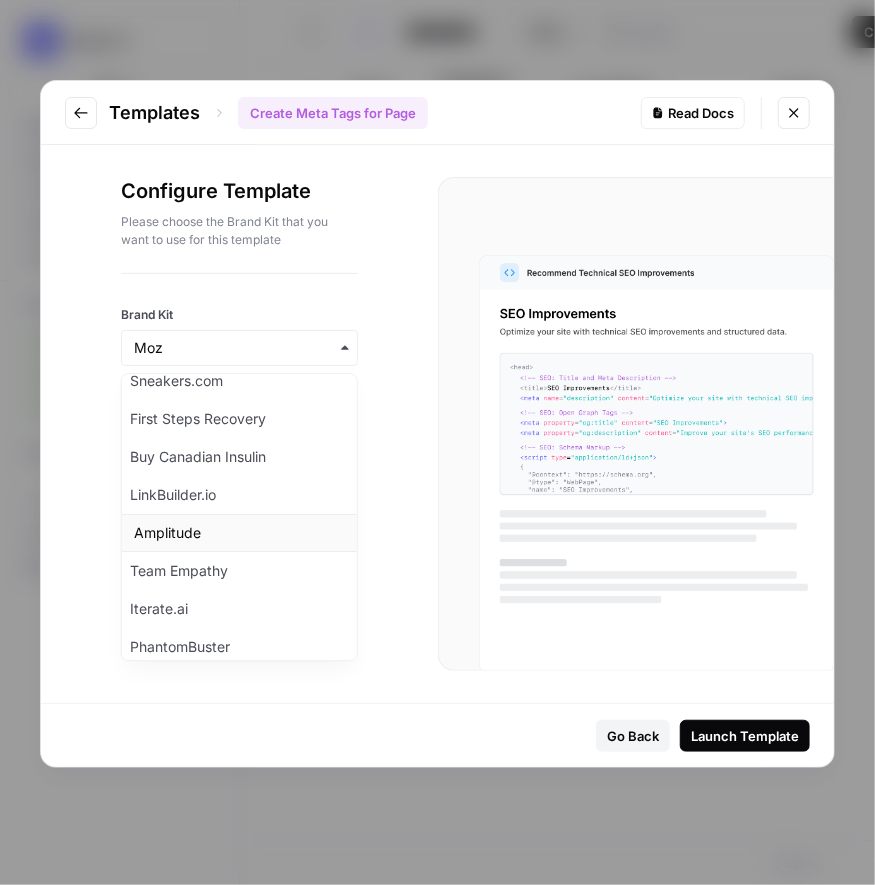 click on "Amplitude" at bounding box center [239, 533] 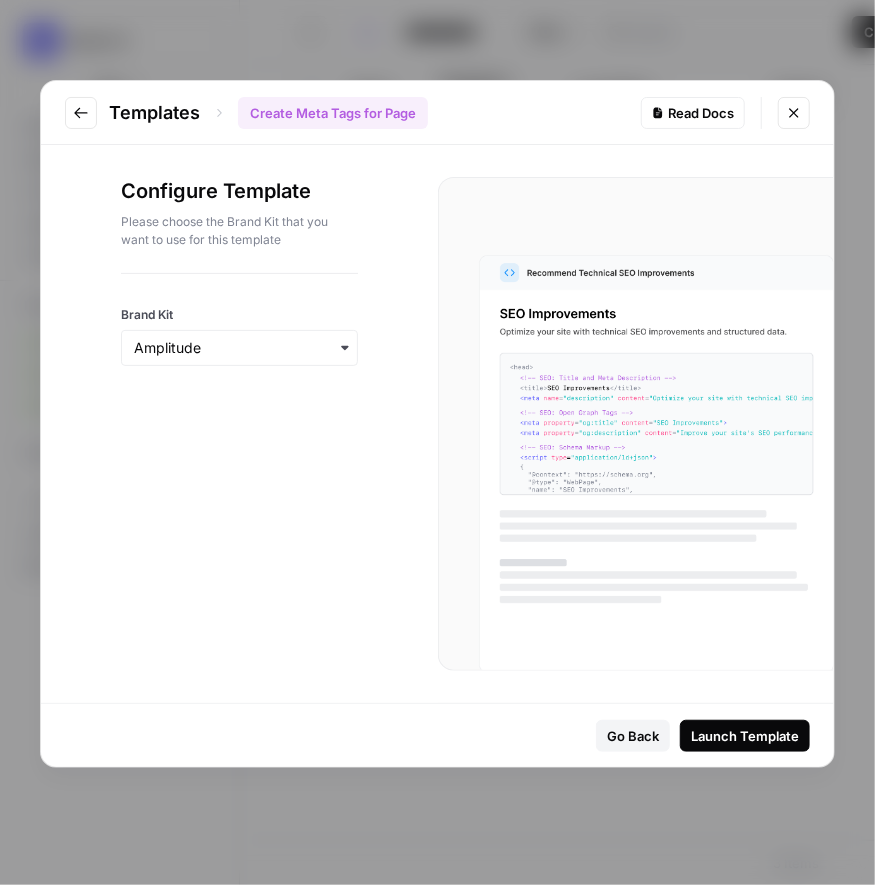 click on "Launch Template" at bounding box center [745, 736] 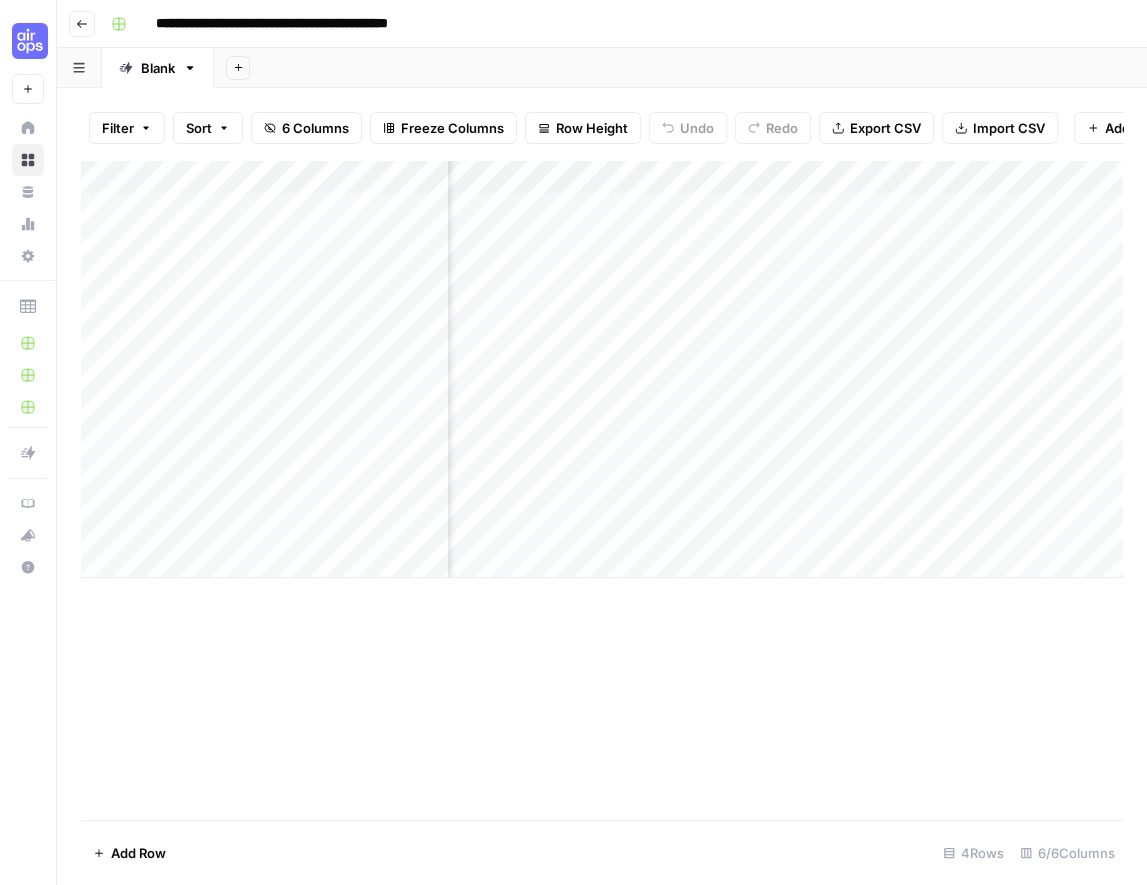 scroll, scrollTop: 0, scrollLeft: 0, axis: both 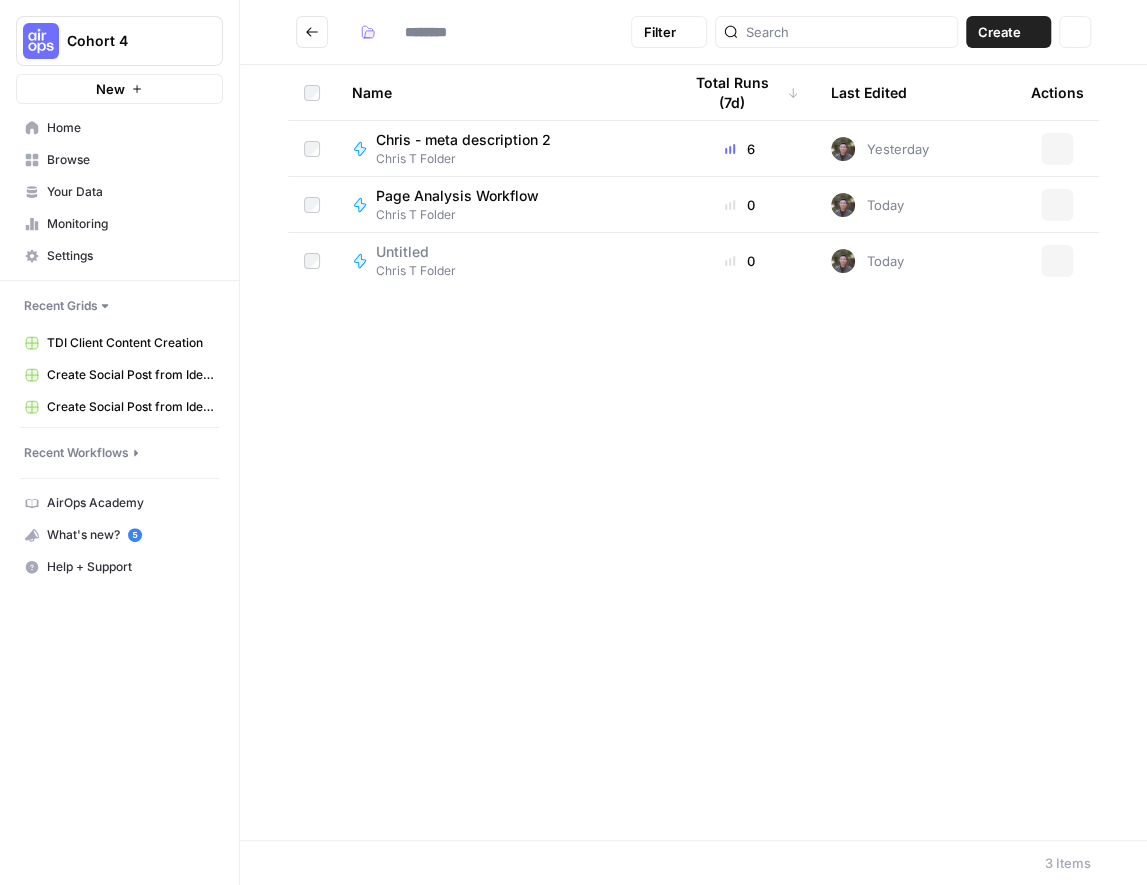 type on "**********" 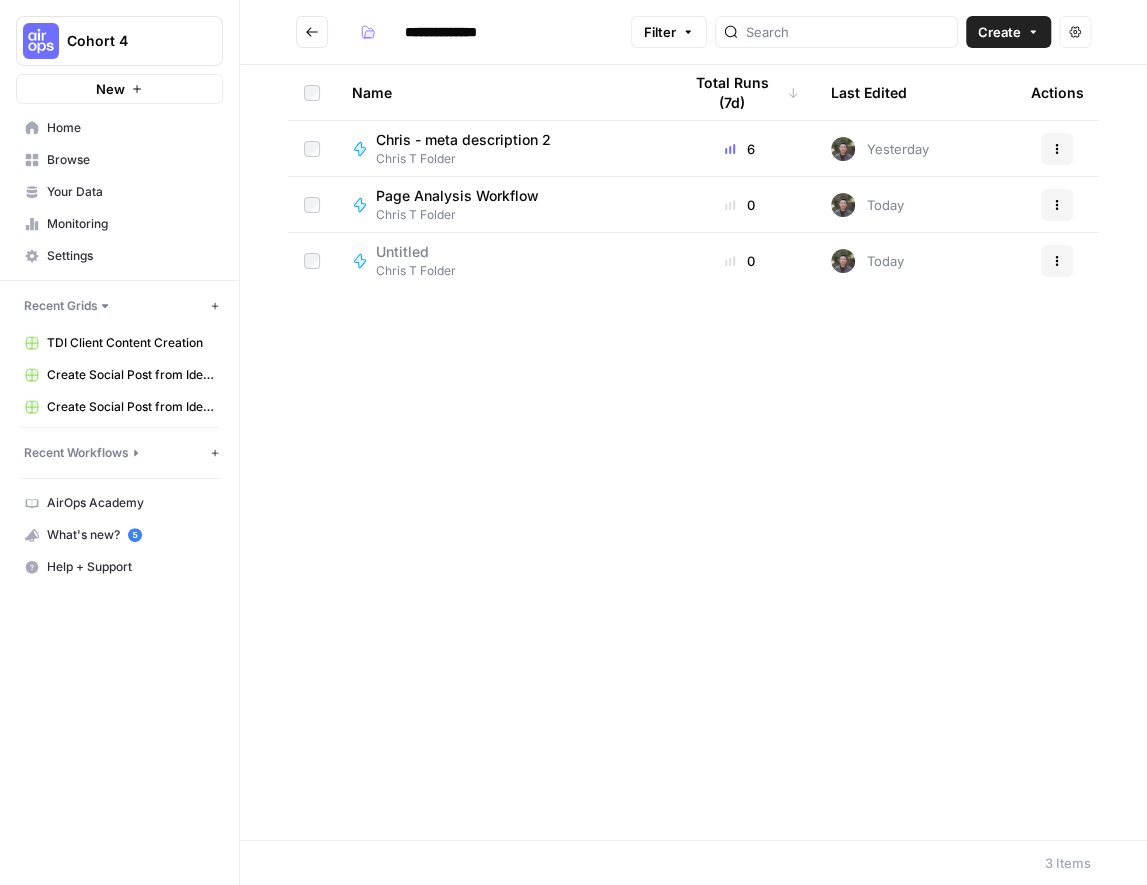 click on "Name Total Runs (7d) Last Edited Actions [FIRST] - meta description 2 [FIRST] Folder 6 Yesterday Actions Page Analysis Workflow [FIRST] Folder 0 Today Actions Untitled [FIRST] Folder 0 Today Actions" at bounding box center [693, 452] 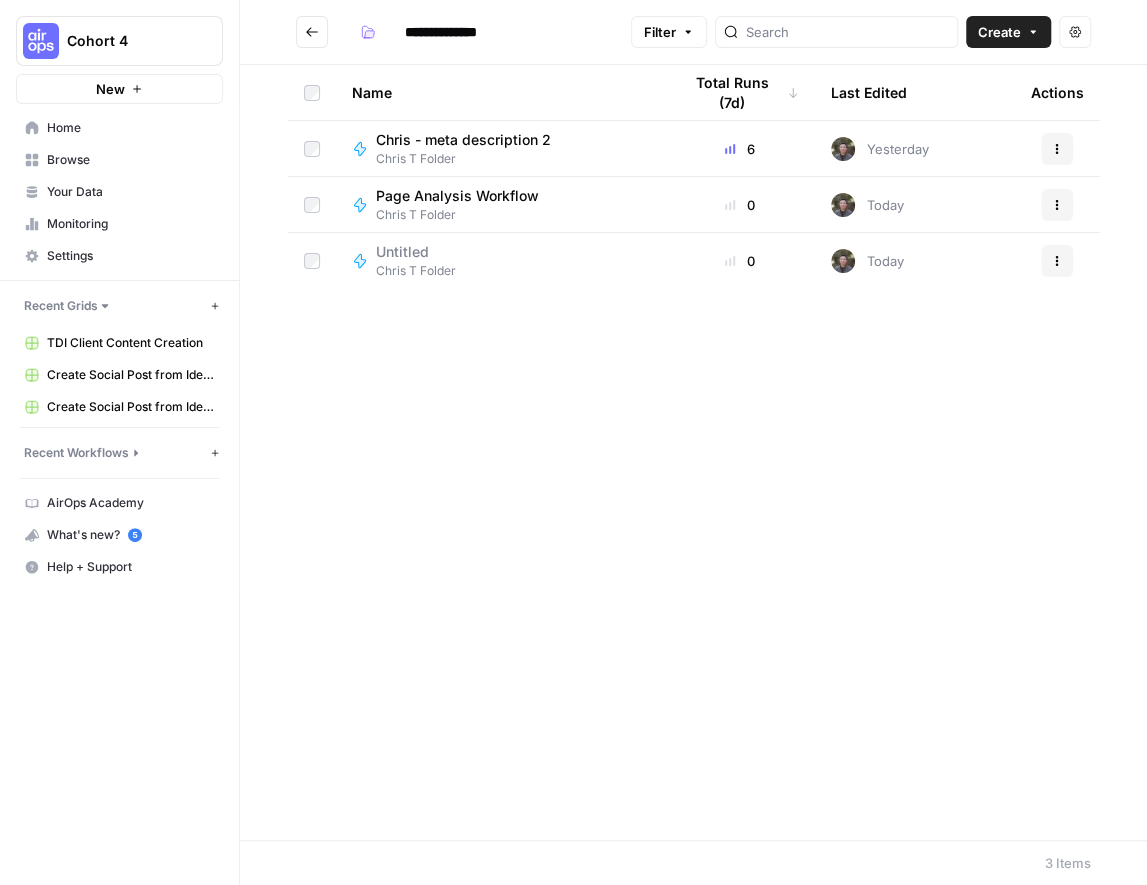 click on "New" at bounding box center (119, 89) 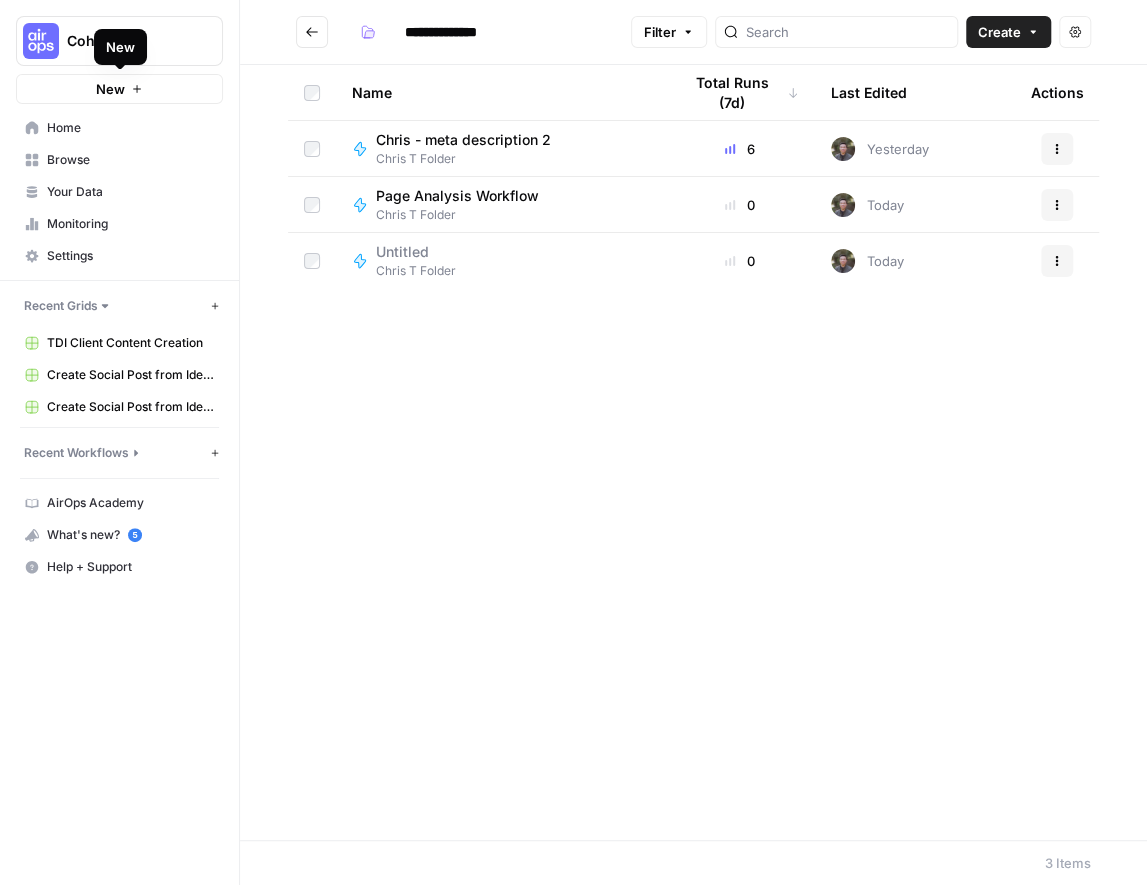 click on "New" at bounding box center (119, 89) 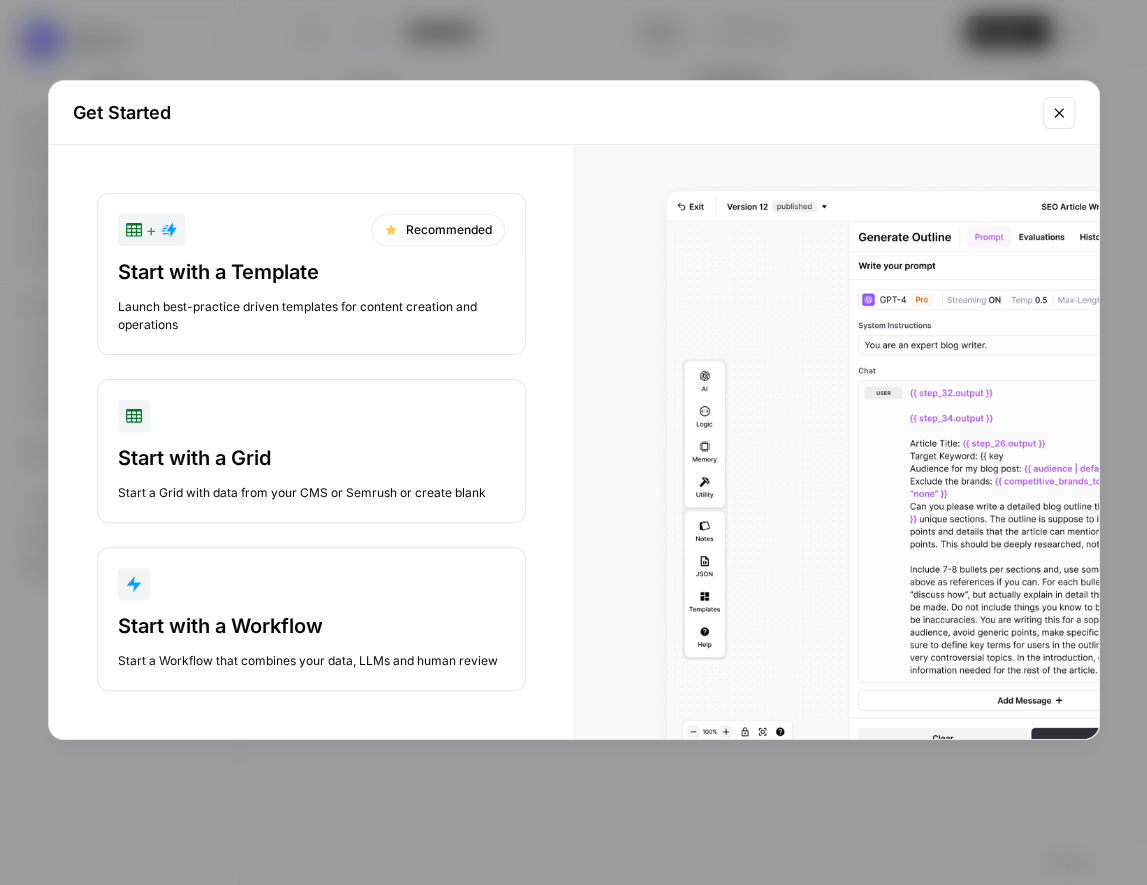 click on "Start with a Workflow Start a Workflow that combines your data, LLMs and human review" at bounding box center (311, 619) 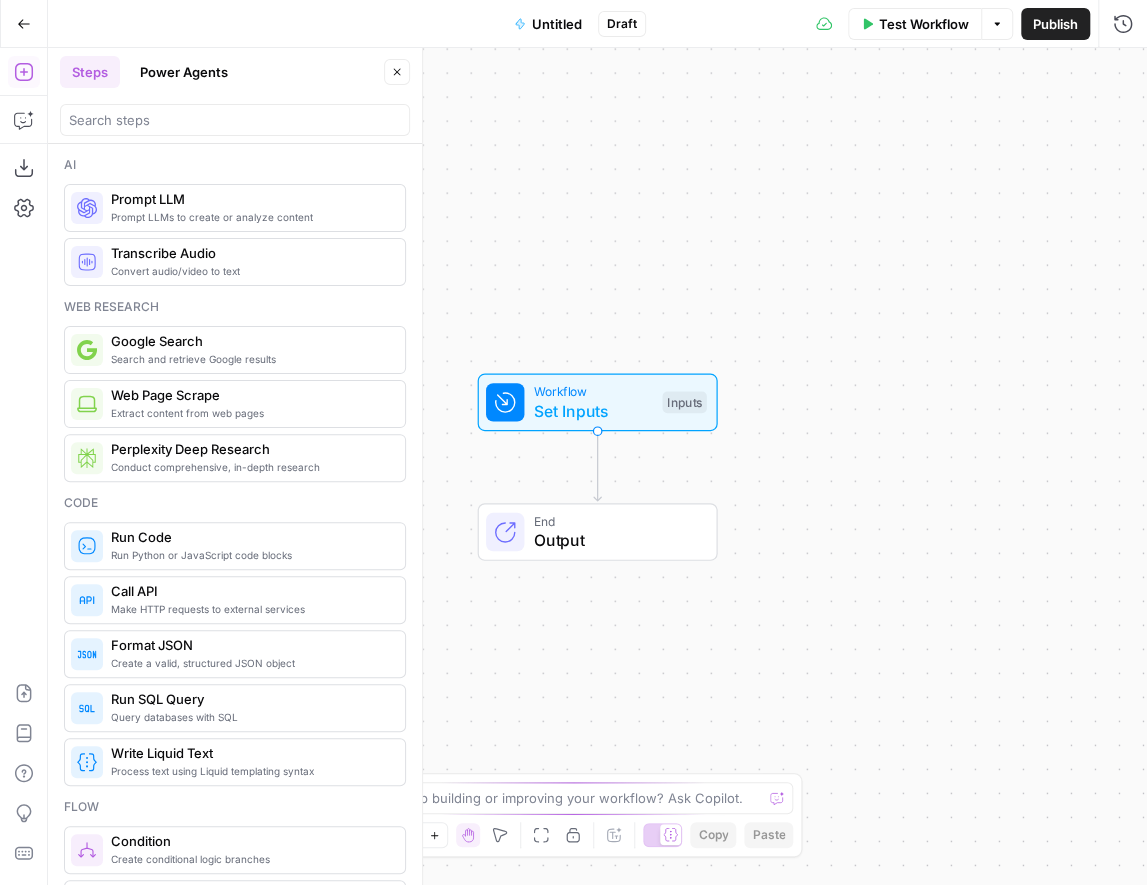 click on "Steps Power Agents Close" at bounding box center (235, 96) 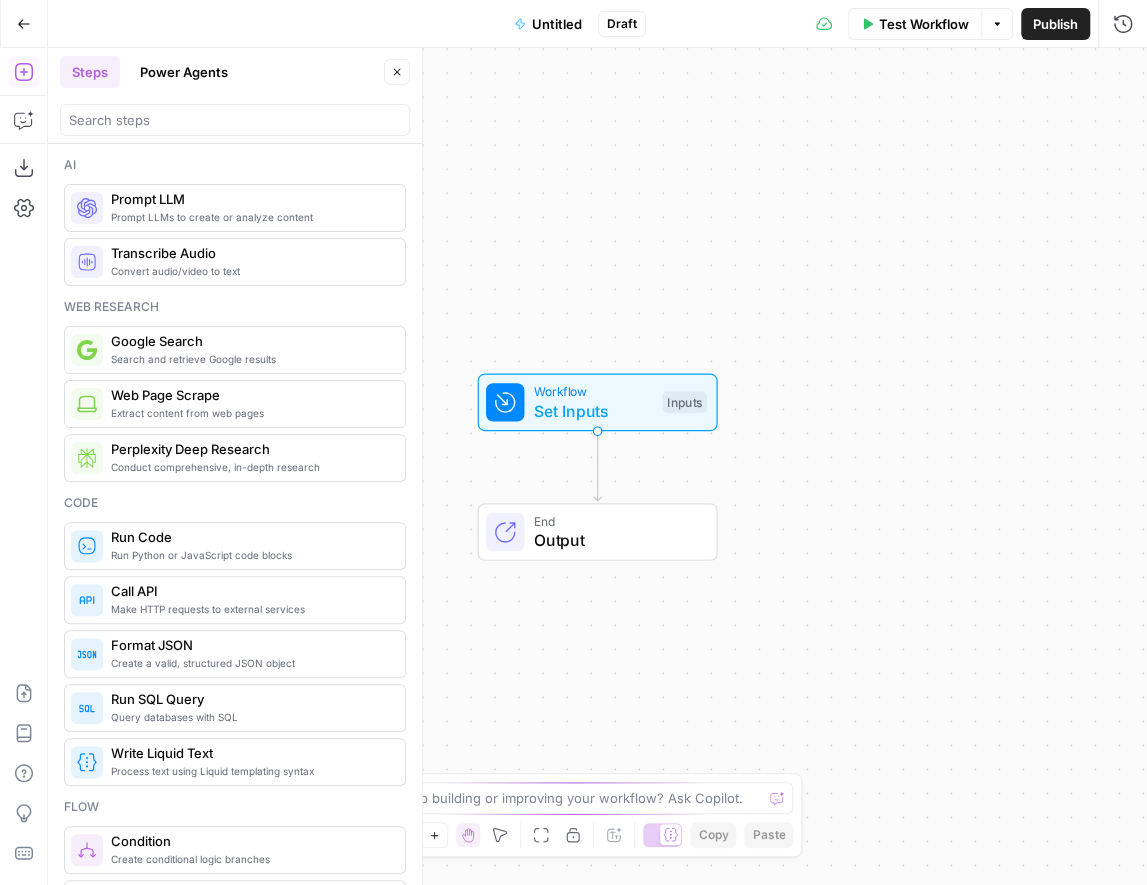 click on "Steps Power Agents Close" at bounding box center [235, 96] 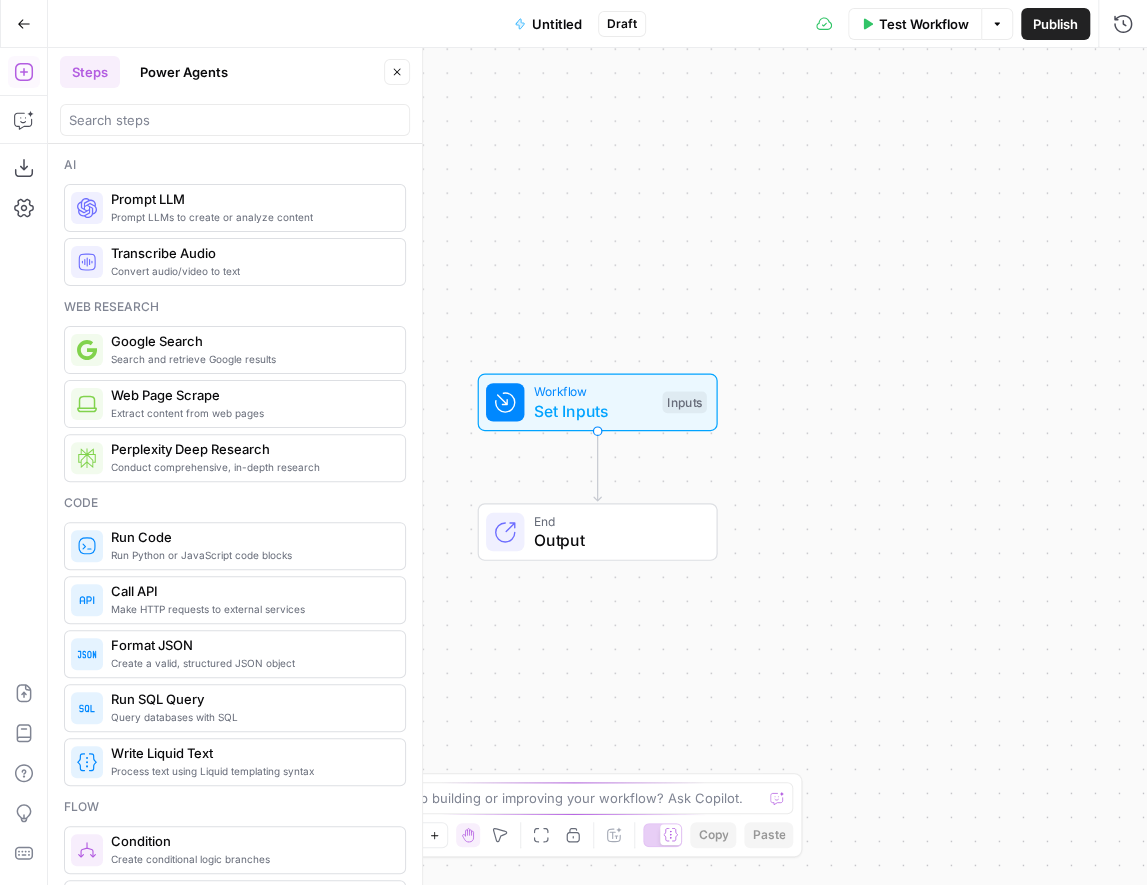 click on "Power Agents" at bounding box center (184, 72) 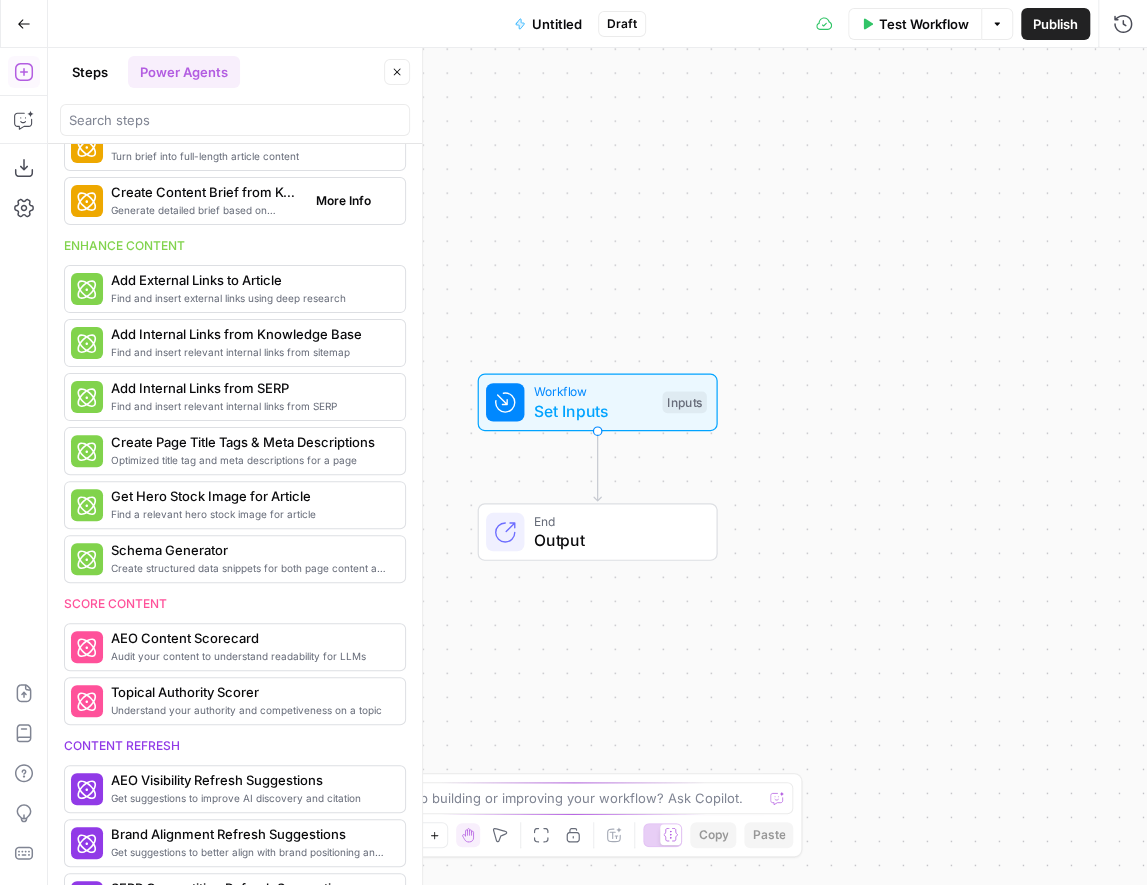 scroll, scrollTop: 269, scrollLeft: 0, axis: vertical 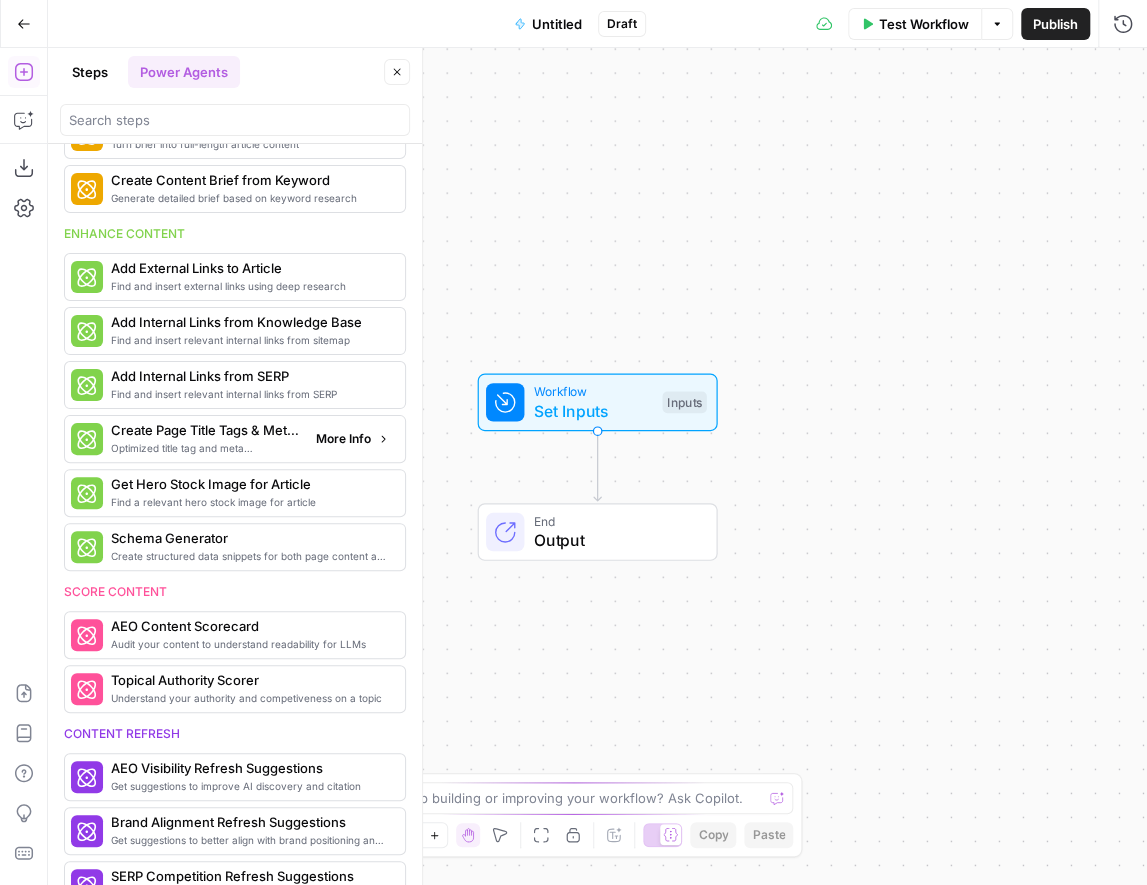 click on "Optimized title tag and meta descriptions for a page" at bounding box center (205, 448) 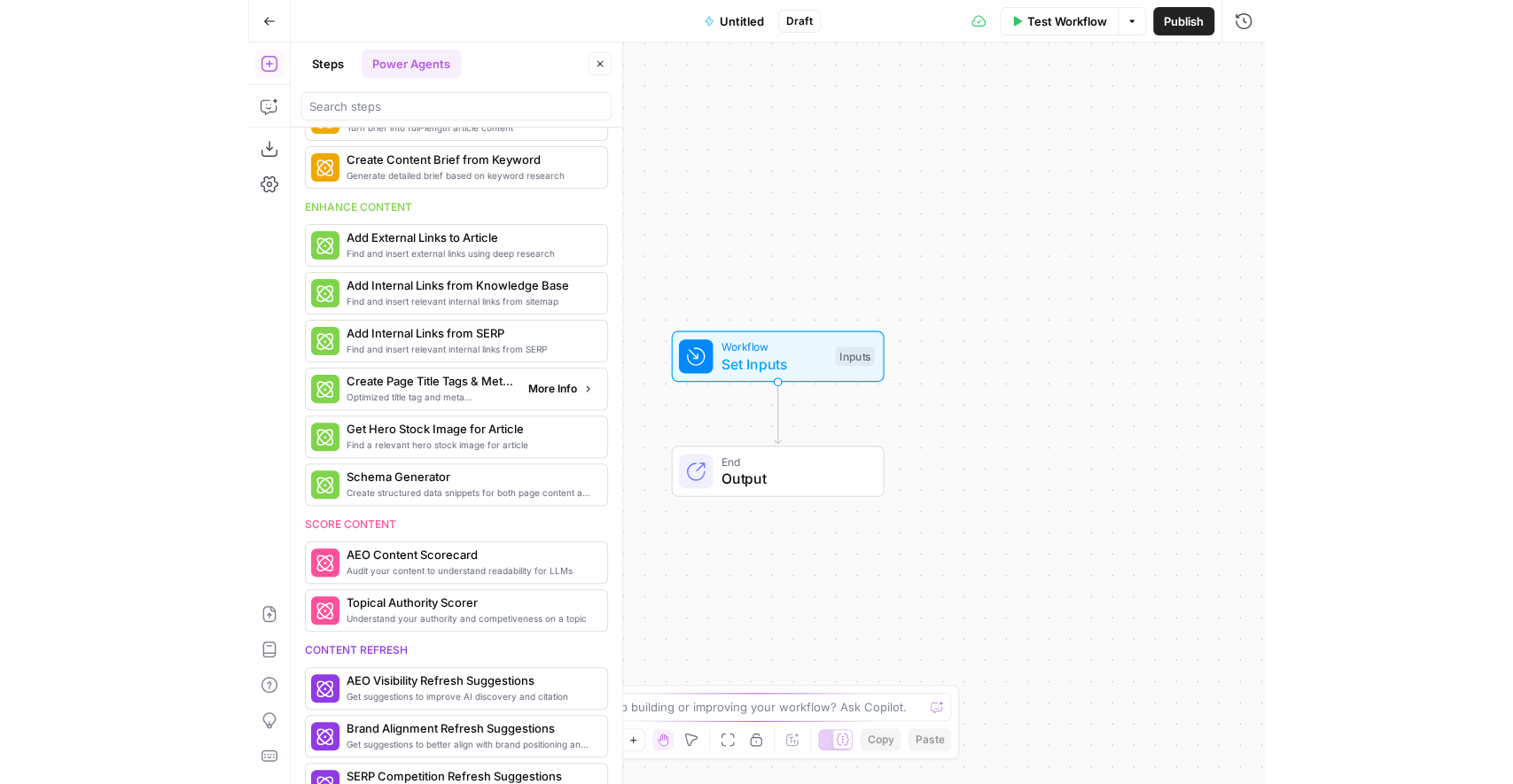 scroll, scrollTop: 432, scrollLeft: 0, axis: vertical 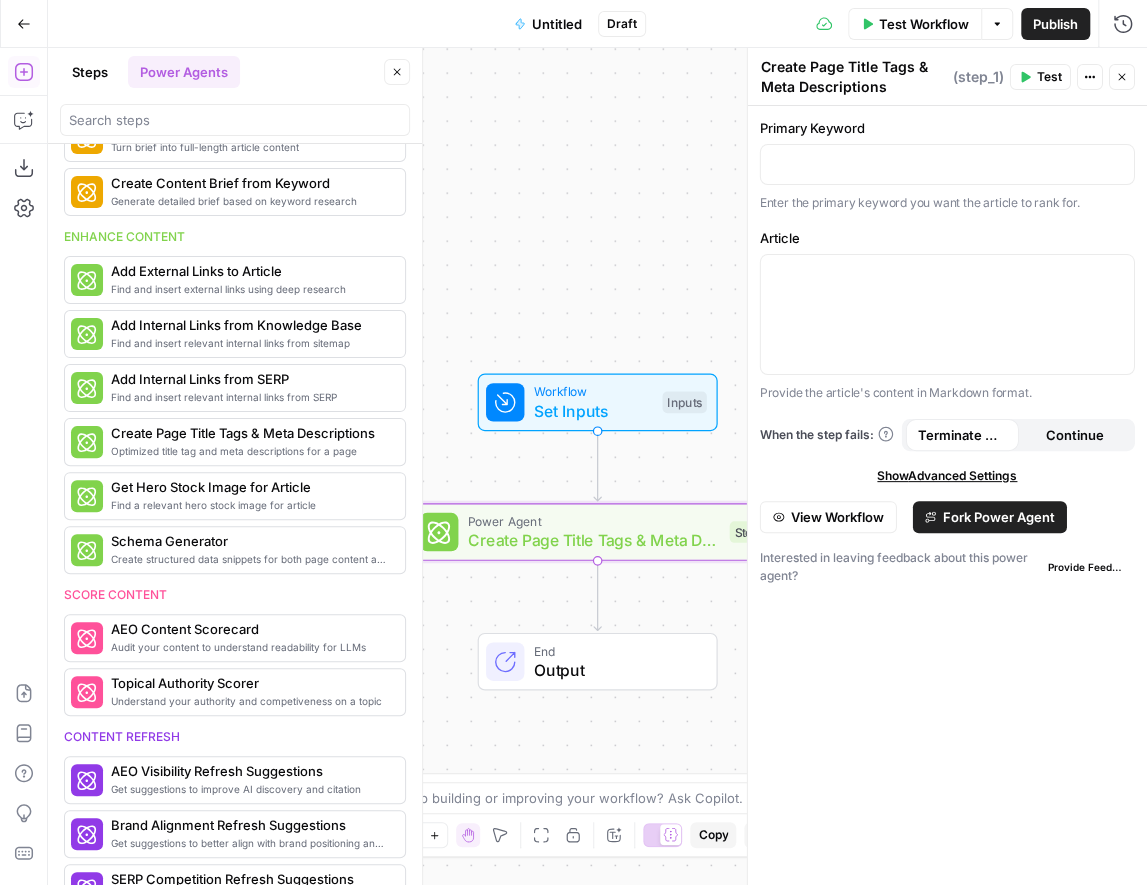 click on "Fork Power Agent" at bounding box center [999, 517] 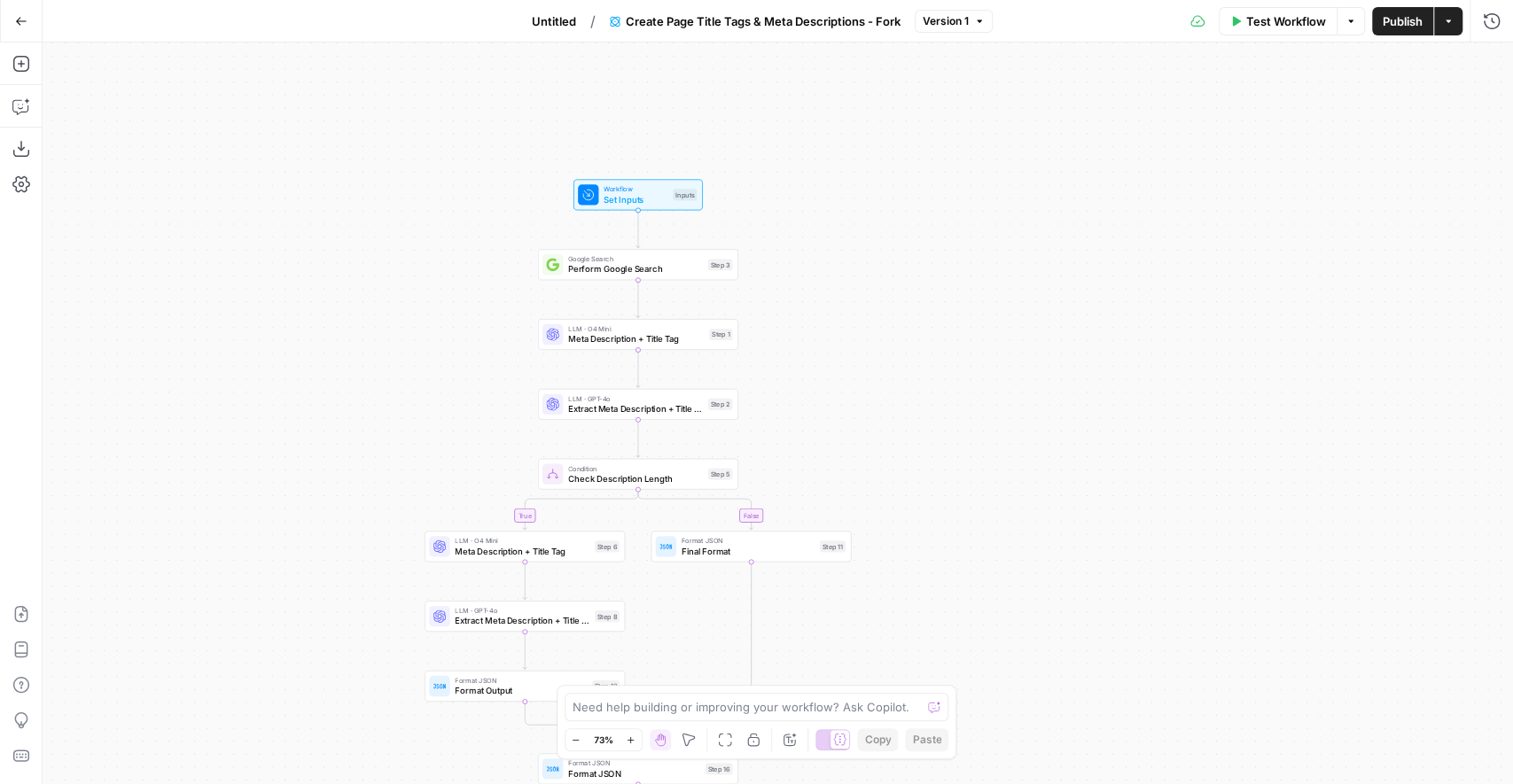 click on "Go Back" at bounding box center [21, 21] 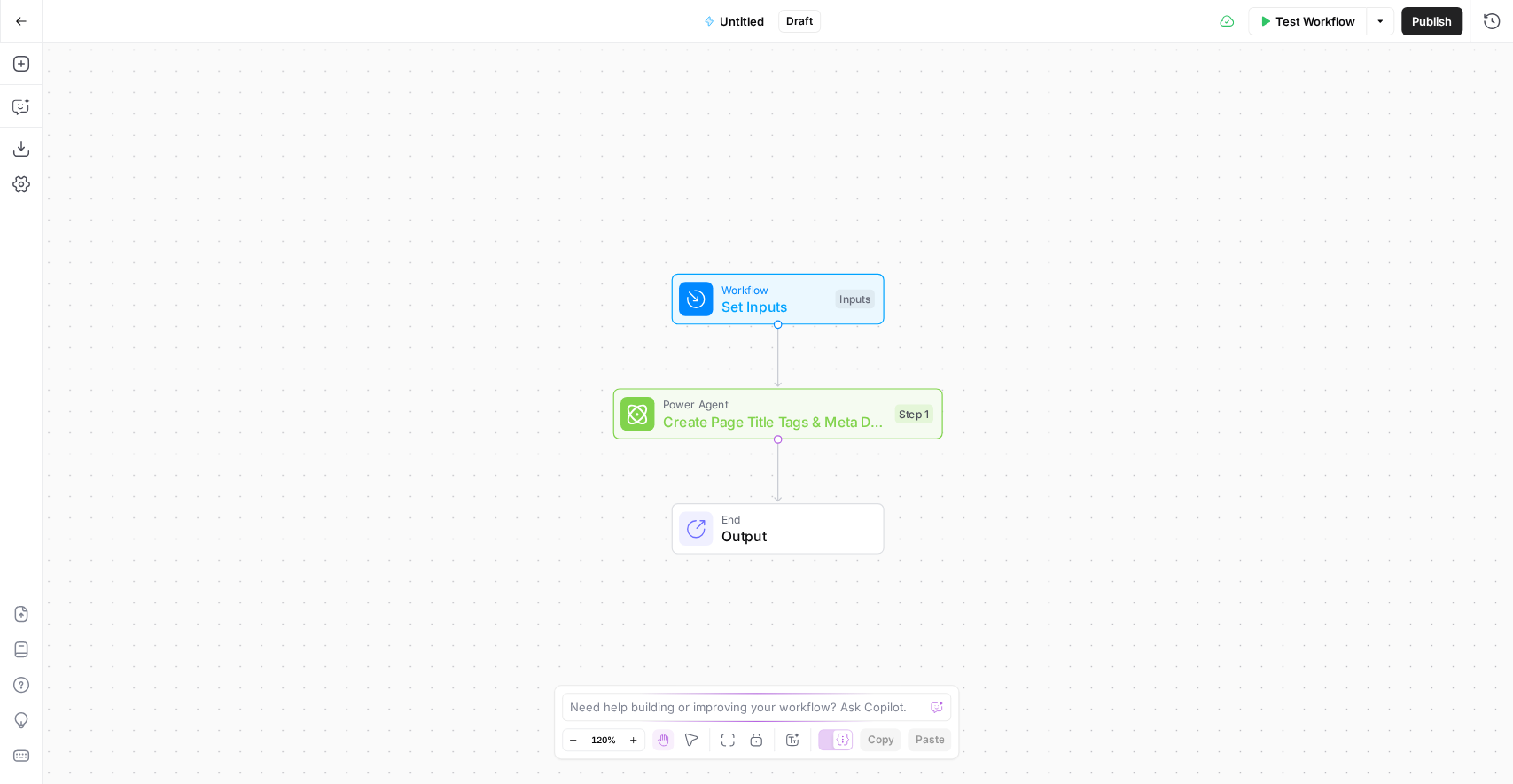 click on "Go Back" at bounding box center [21, 21] 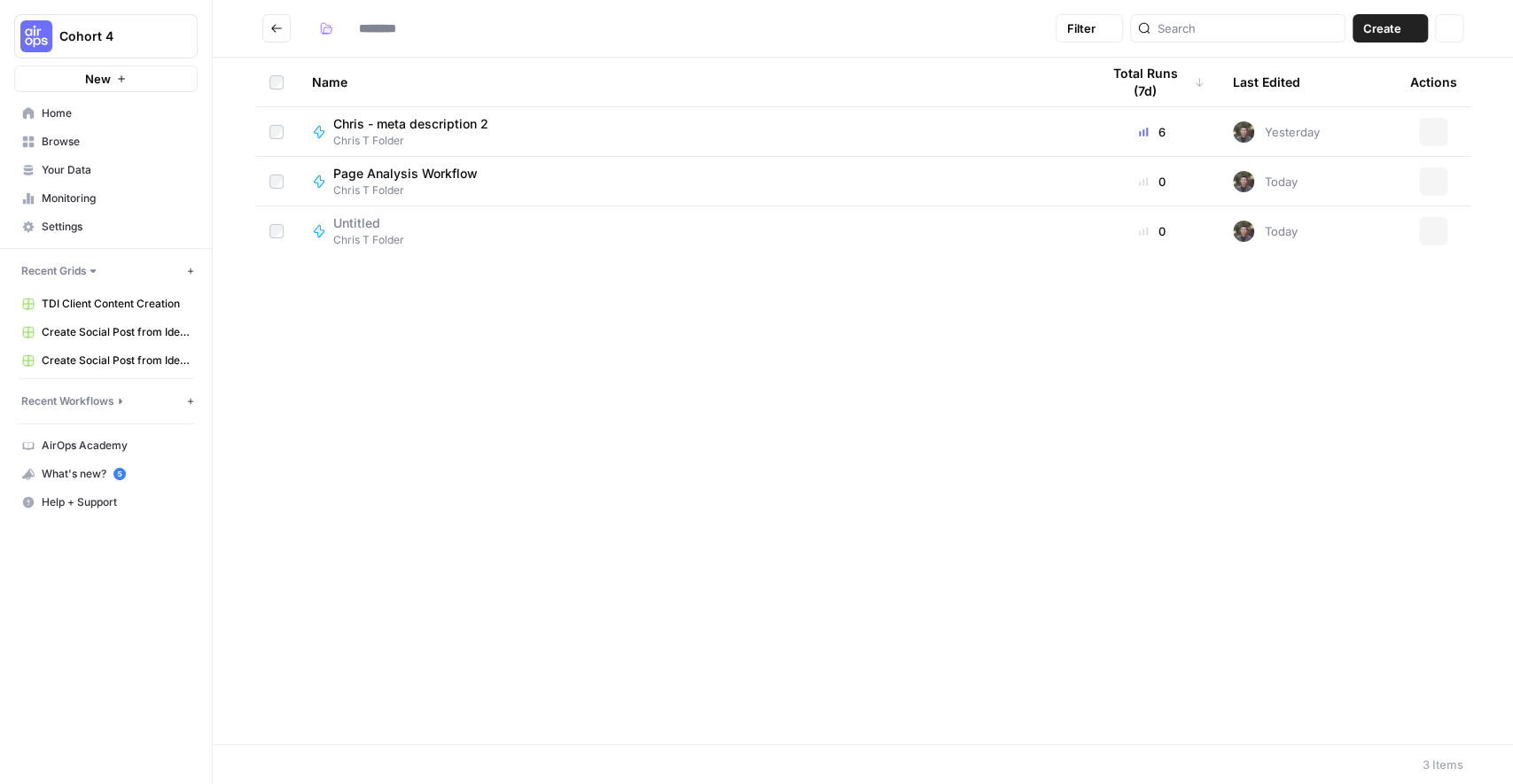 type on "**********" 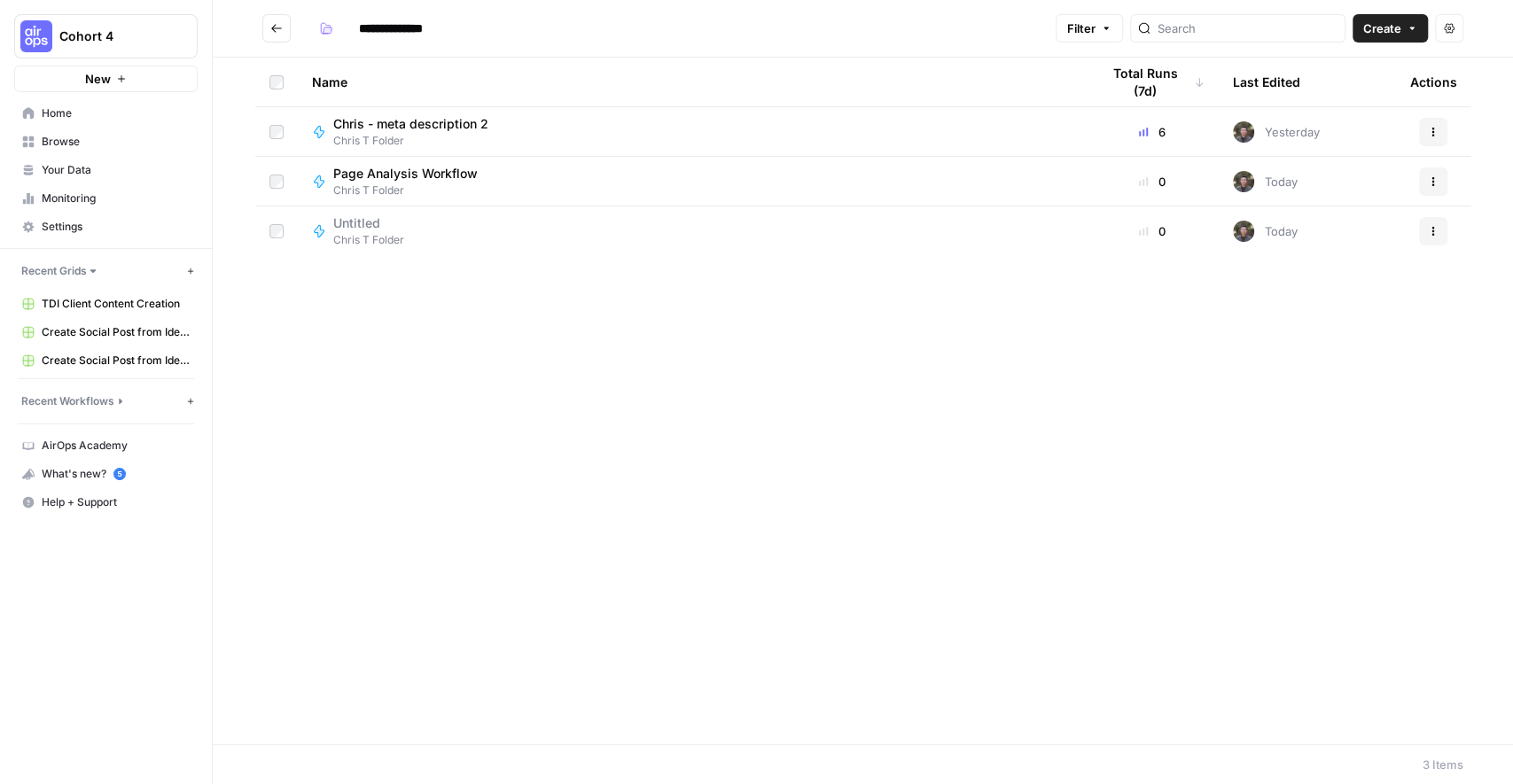 click on "Name Total Runs (7d) Last Edited Actions [FIRST] - meta description 2 [FIRST] Folder 6 Yesterday Actions Page Analysis Workflow [FIRST] Folder 0 Today Actions Untitled [FIRST] Folder 0 Today Actions" at bounding box center (862, 400) 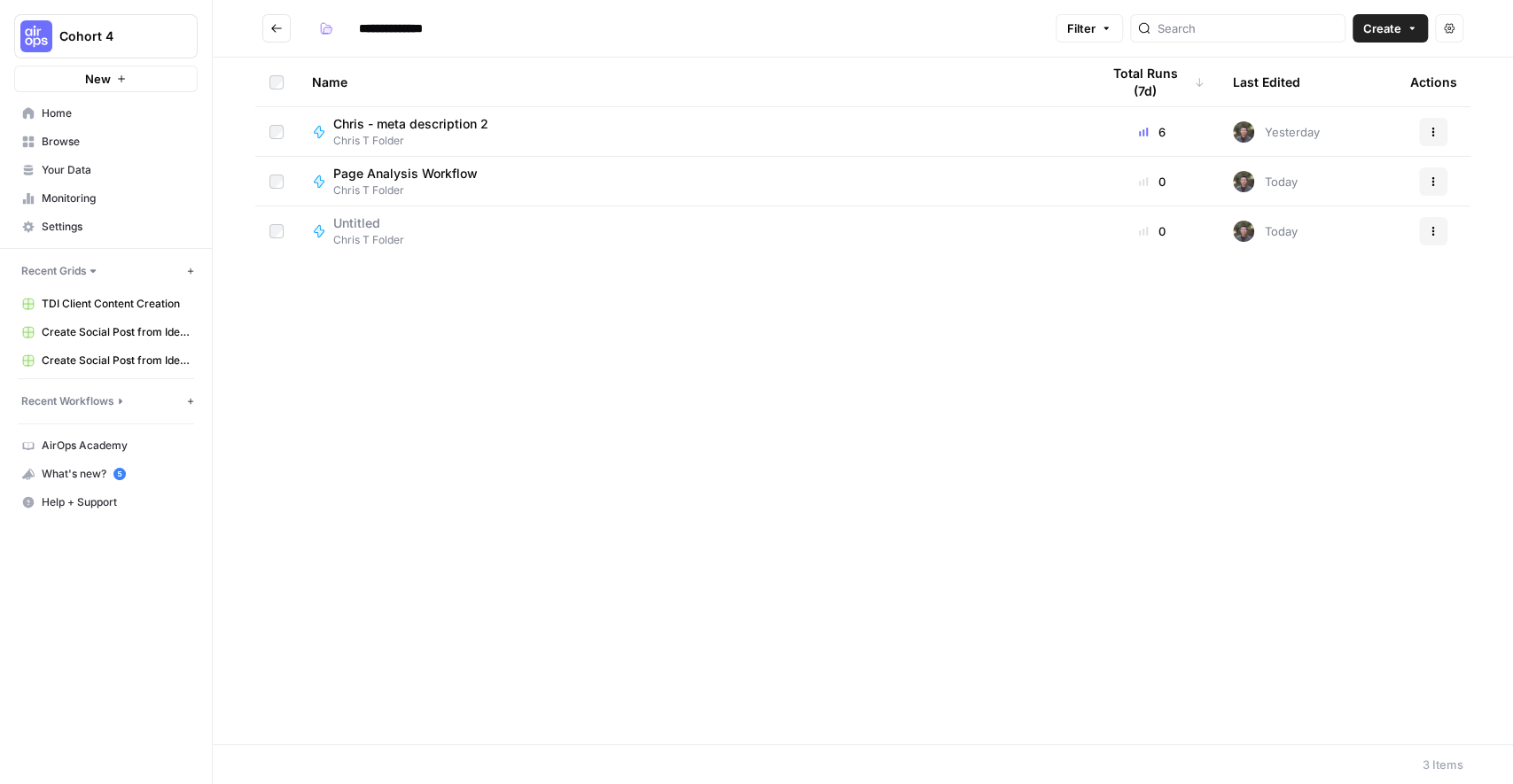 click on "Name Total Runs (7d) Last Edited Actions [FIRST] - meta description 2 [FIRST] Folder 6 Yesterday Actions Page Analysis Workflow [FIRST] Folder 0 Today Actions Untitled [FIRST] Folder 0 Today Actions" at bounding box center (862, 400) 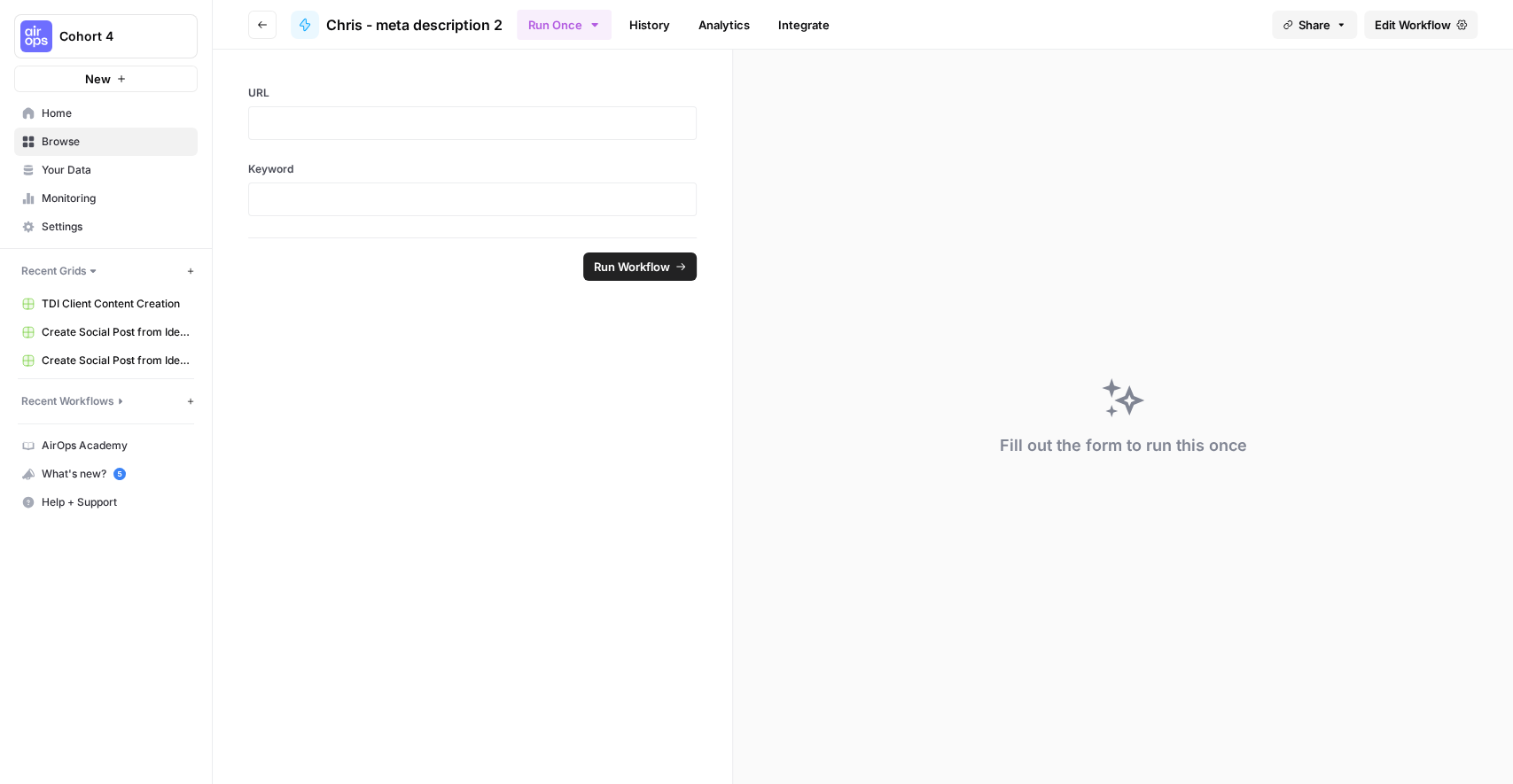 click on "Edit Workflow" at bounding box center [1413, 25] 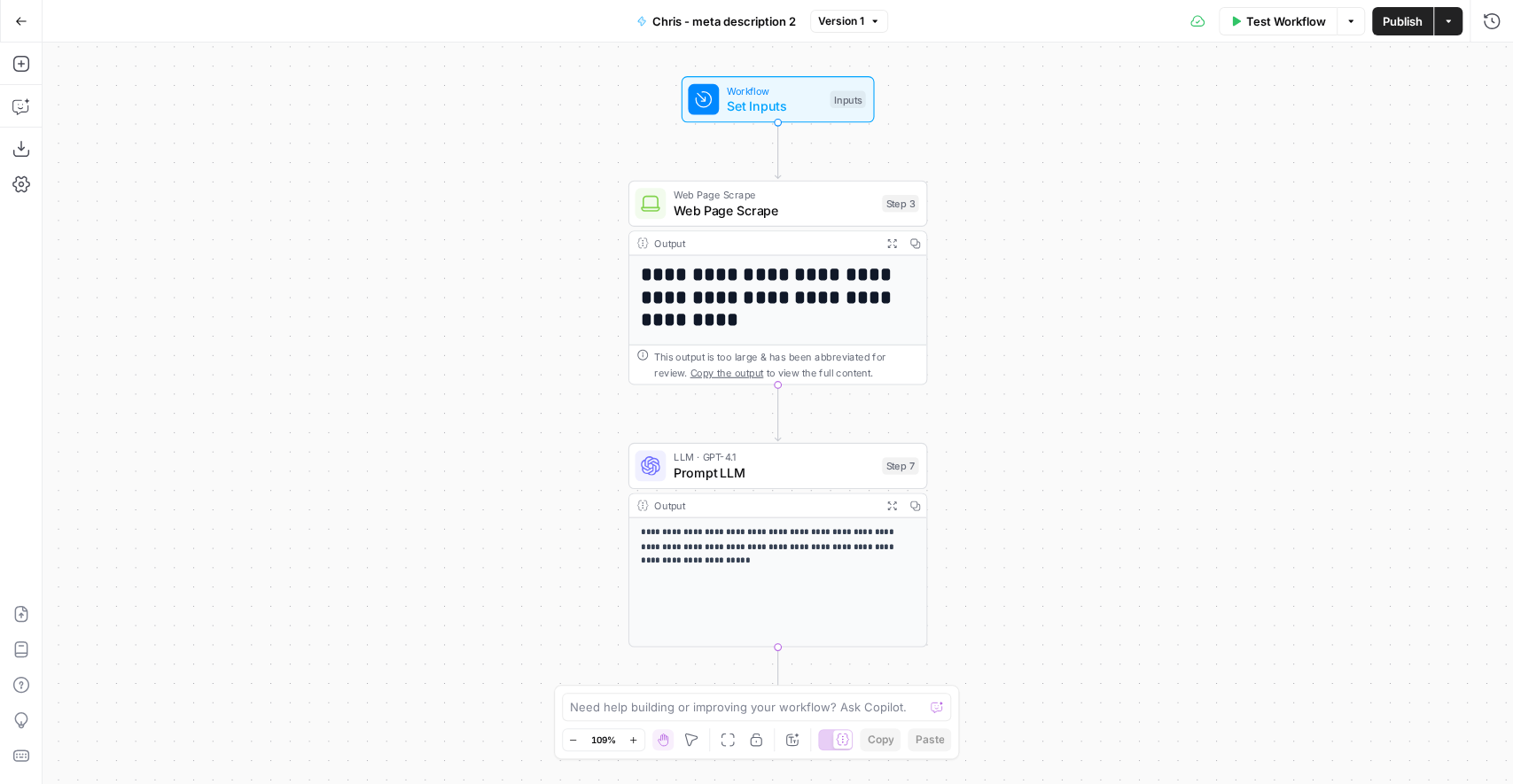 click on "Go Back" at bounding box center (21, 21) 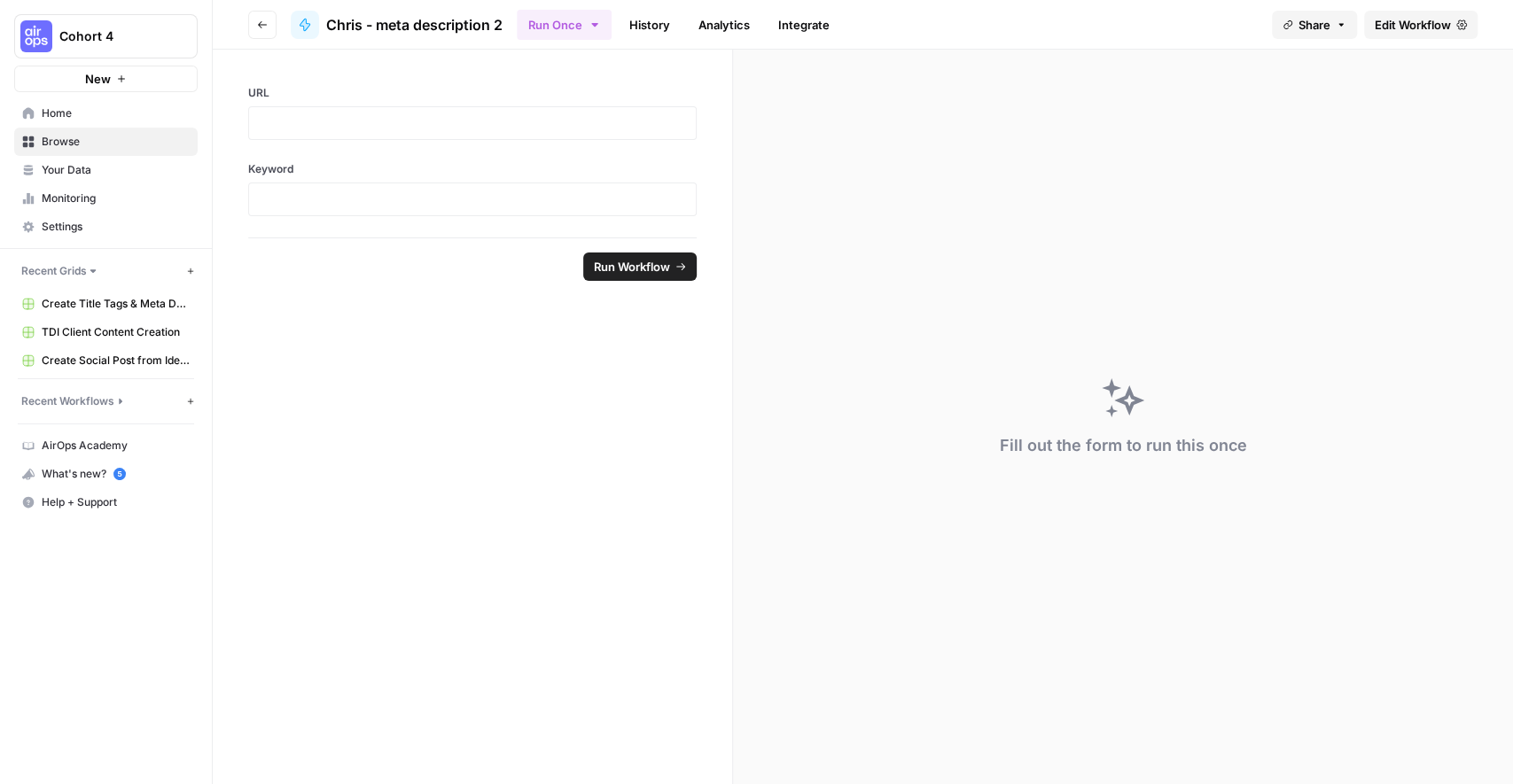 click on "Your Data" at bounding box center [115, 170] 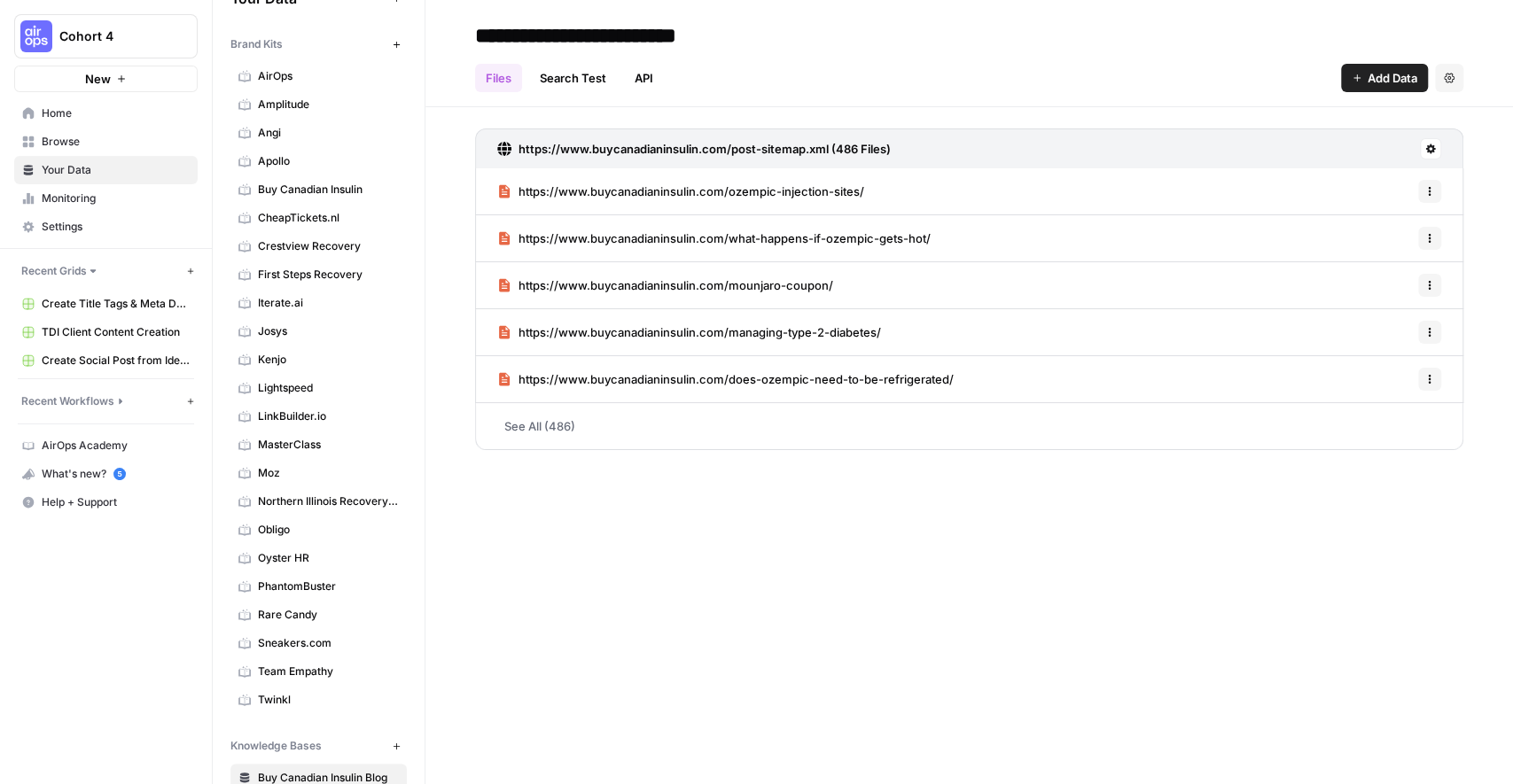 scroll, scrollTop: 0, scrollLeft: 0, axis: both 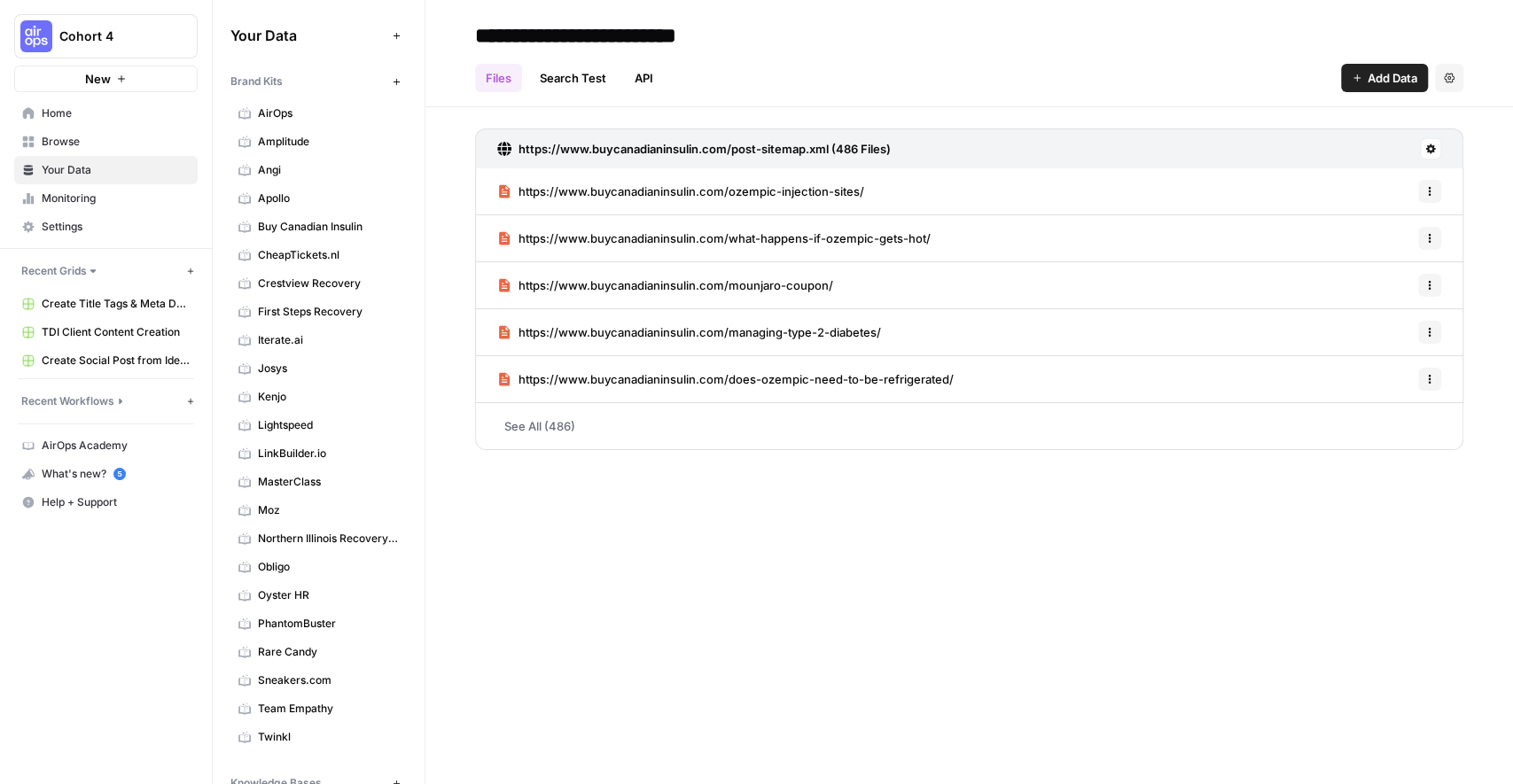 click on "Home" at bounding box center (115, 113) 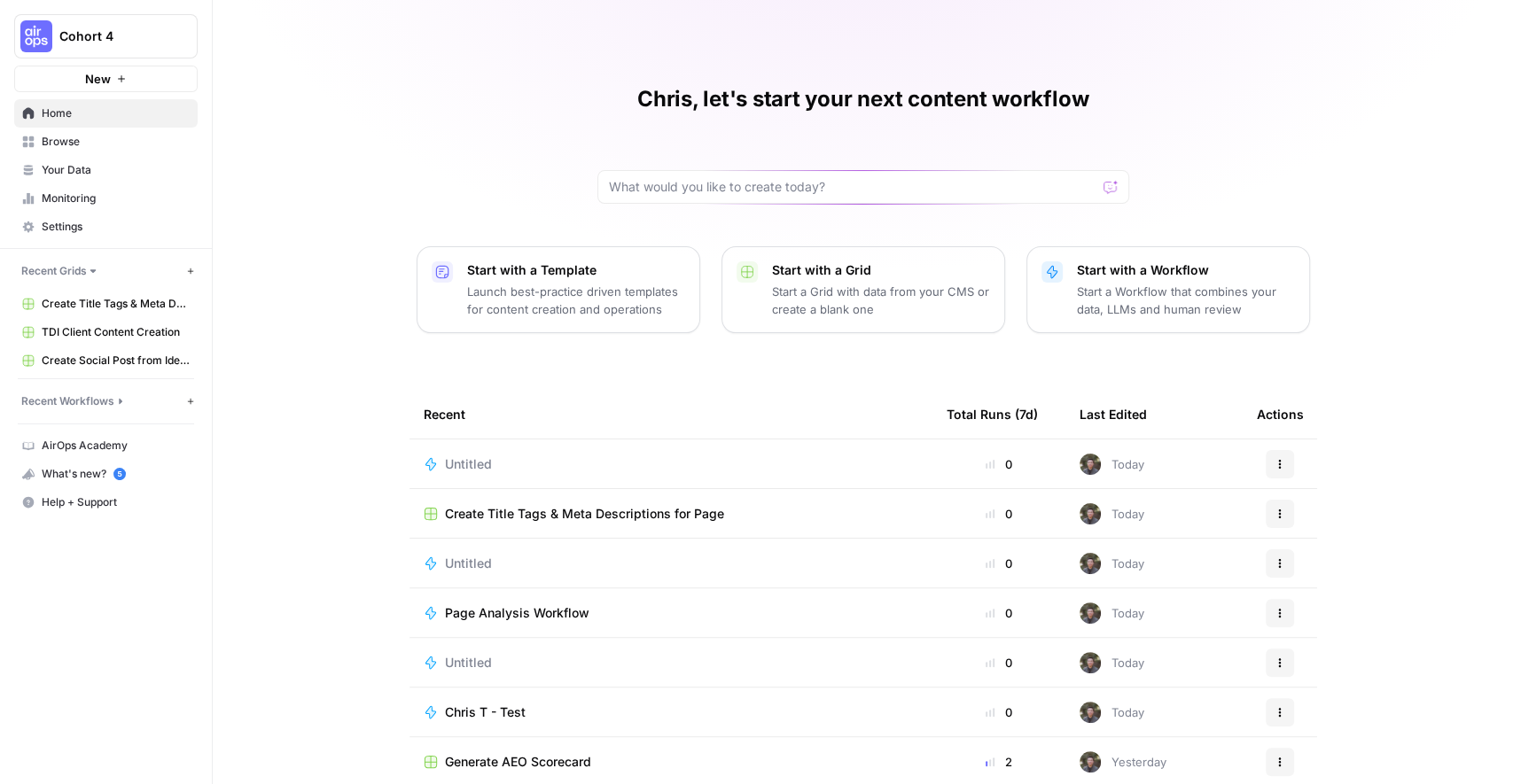 click on "Browse" at bounding box center (115, 142) 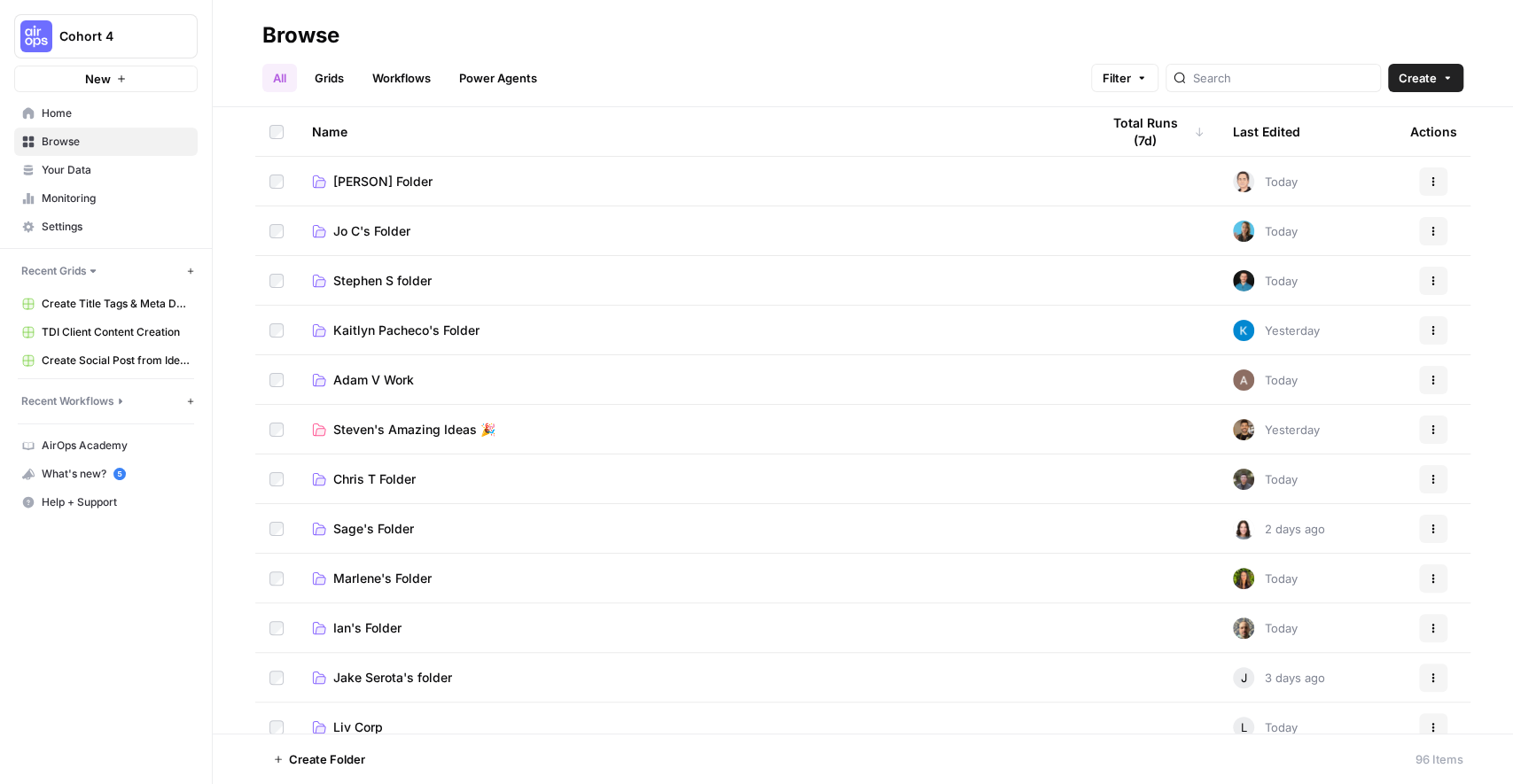 click on "Chris T Folder" at bounding box center (691, 479) 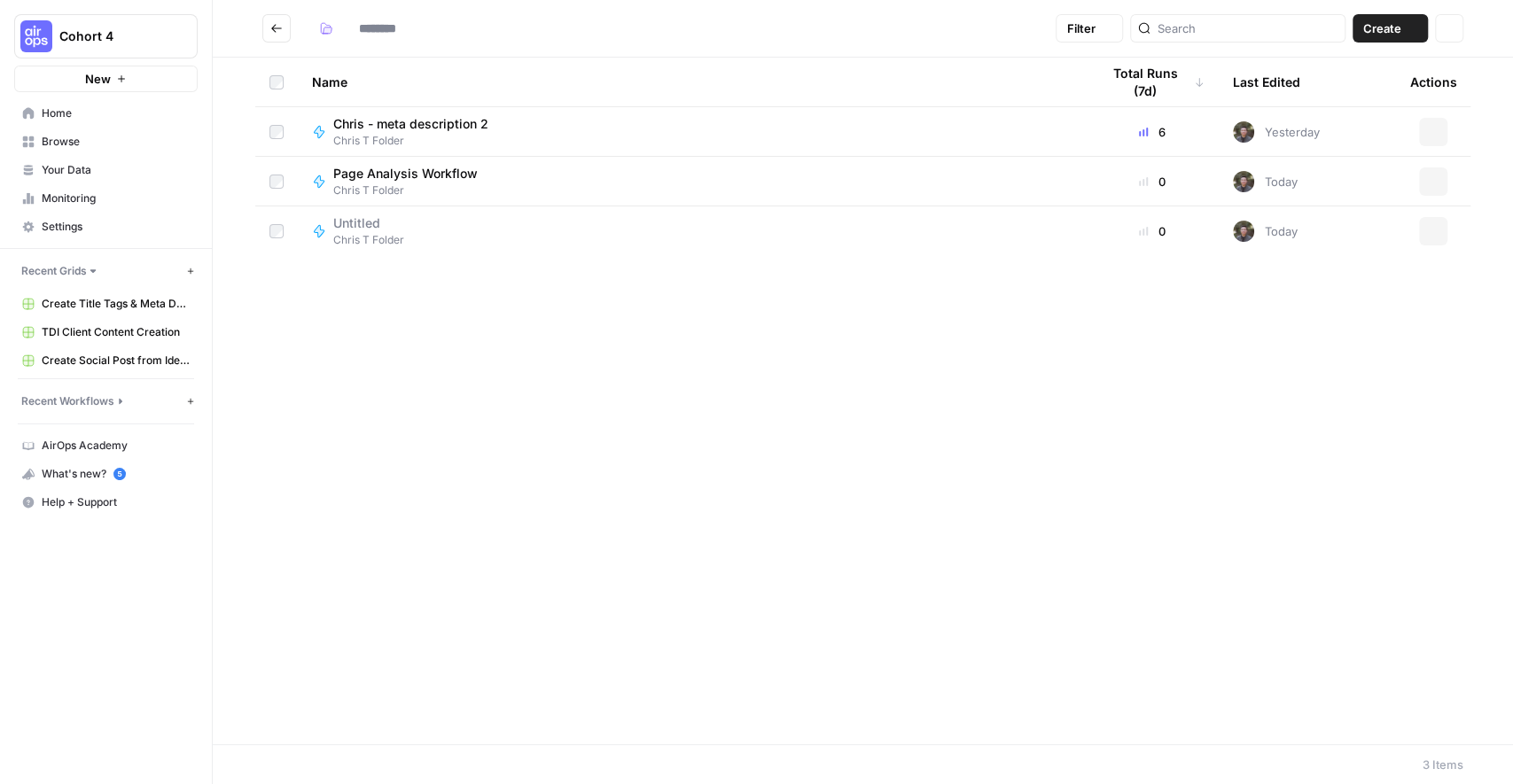type on "**********" 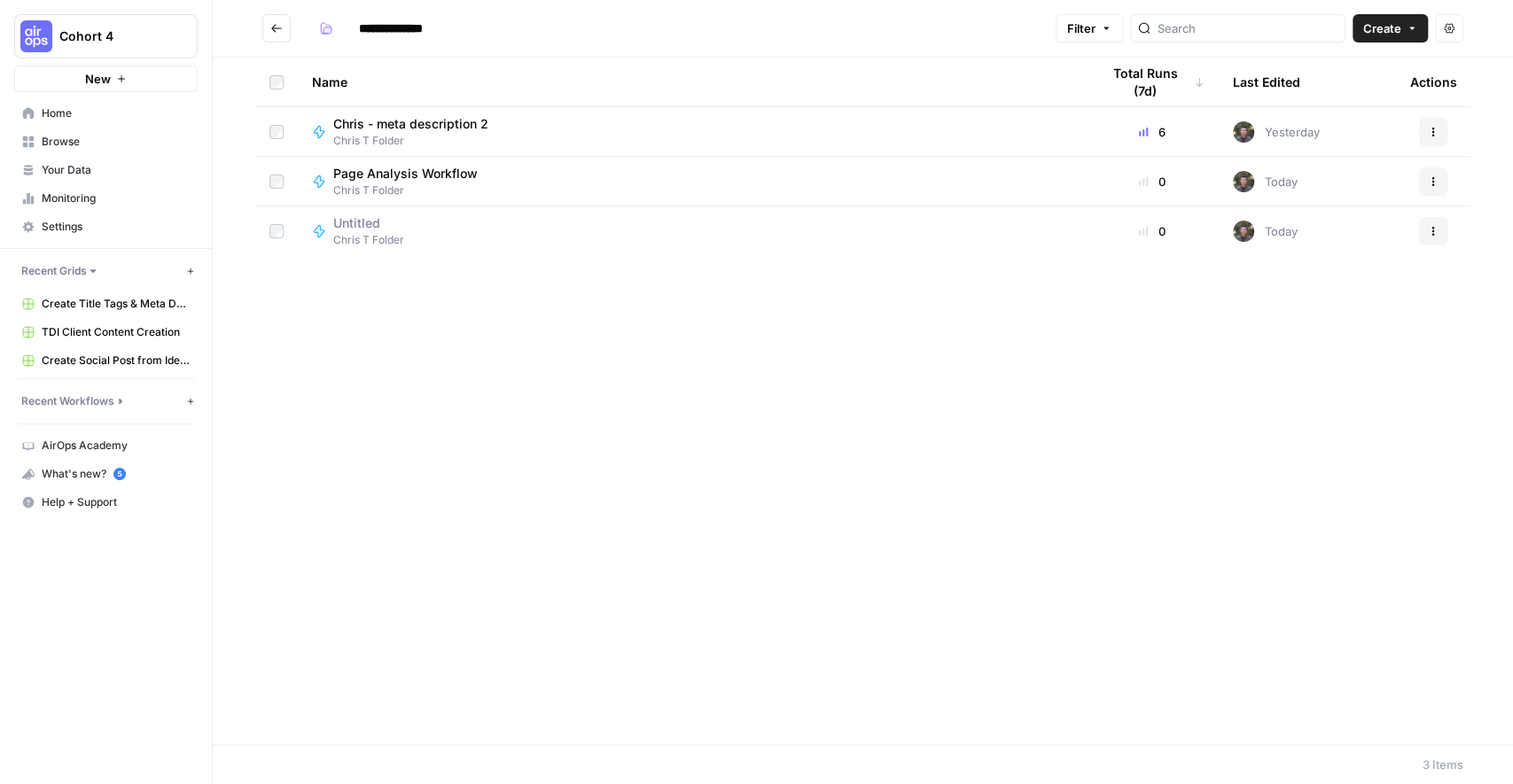 click on "Chris - meta description 2" at bounding box center (410, 124) 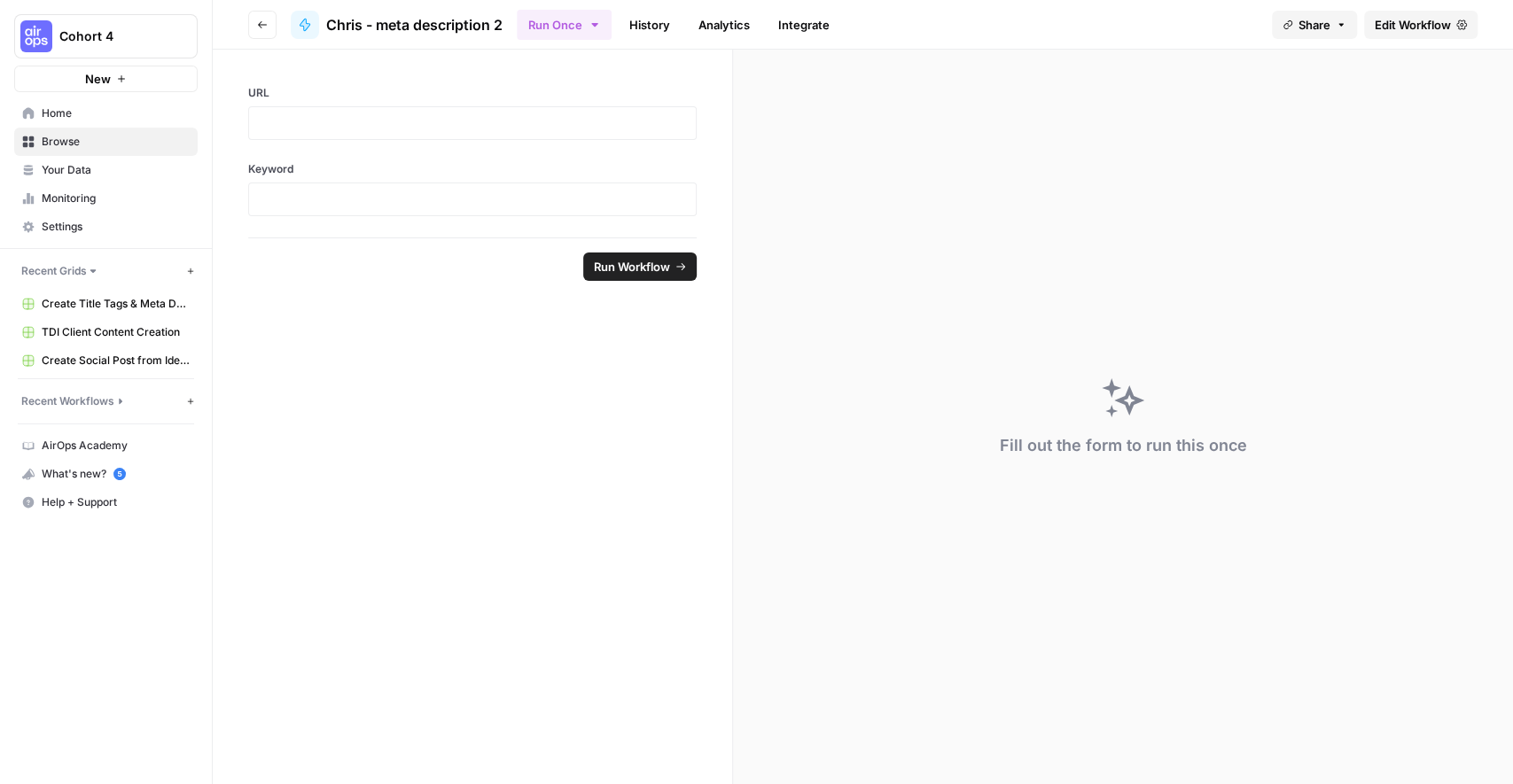 click on "Edit Workflow" at bounding box center (1413, 25) 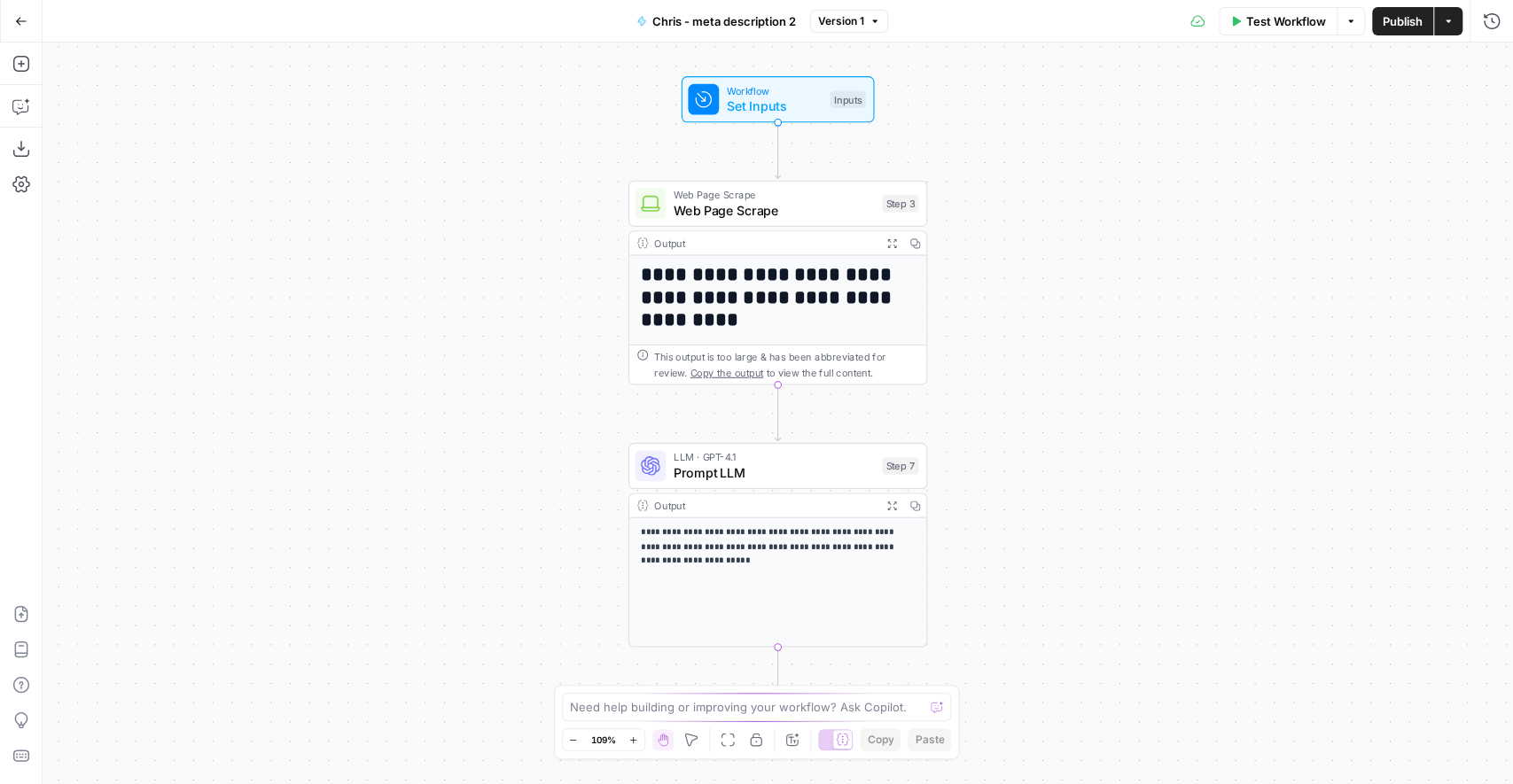 click on "**********" at bounding box center (777, 413) 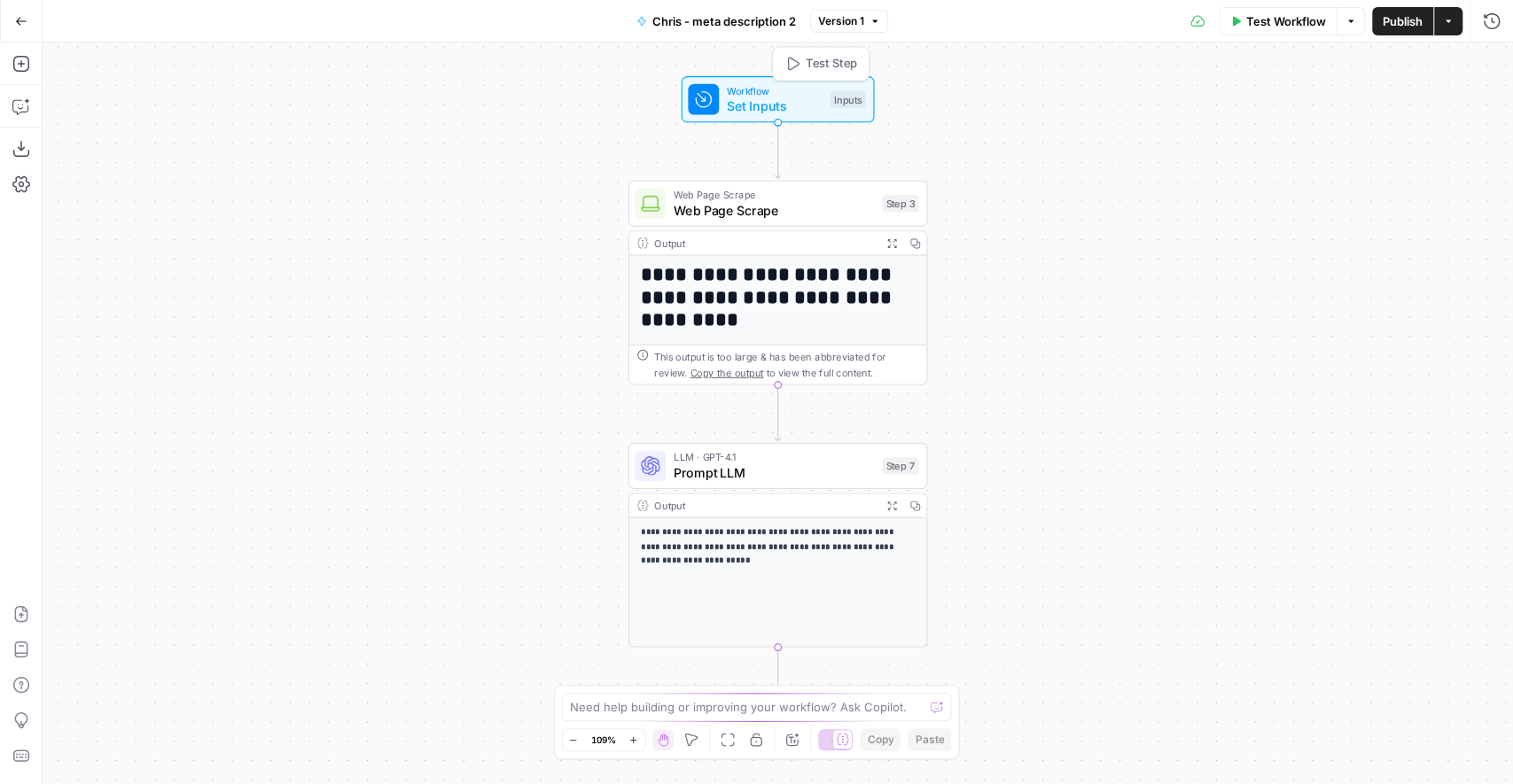 click on "Workflow" at bounding box center [775, 90] 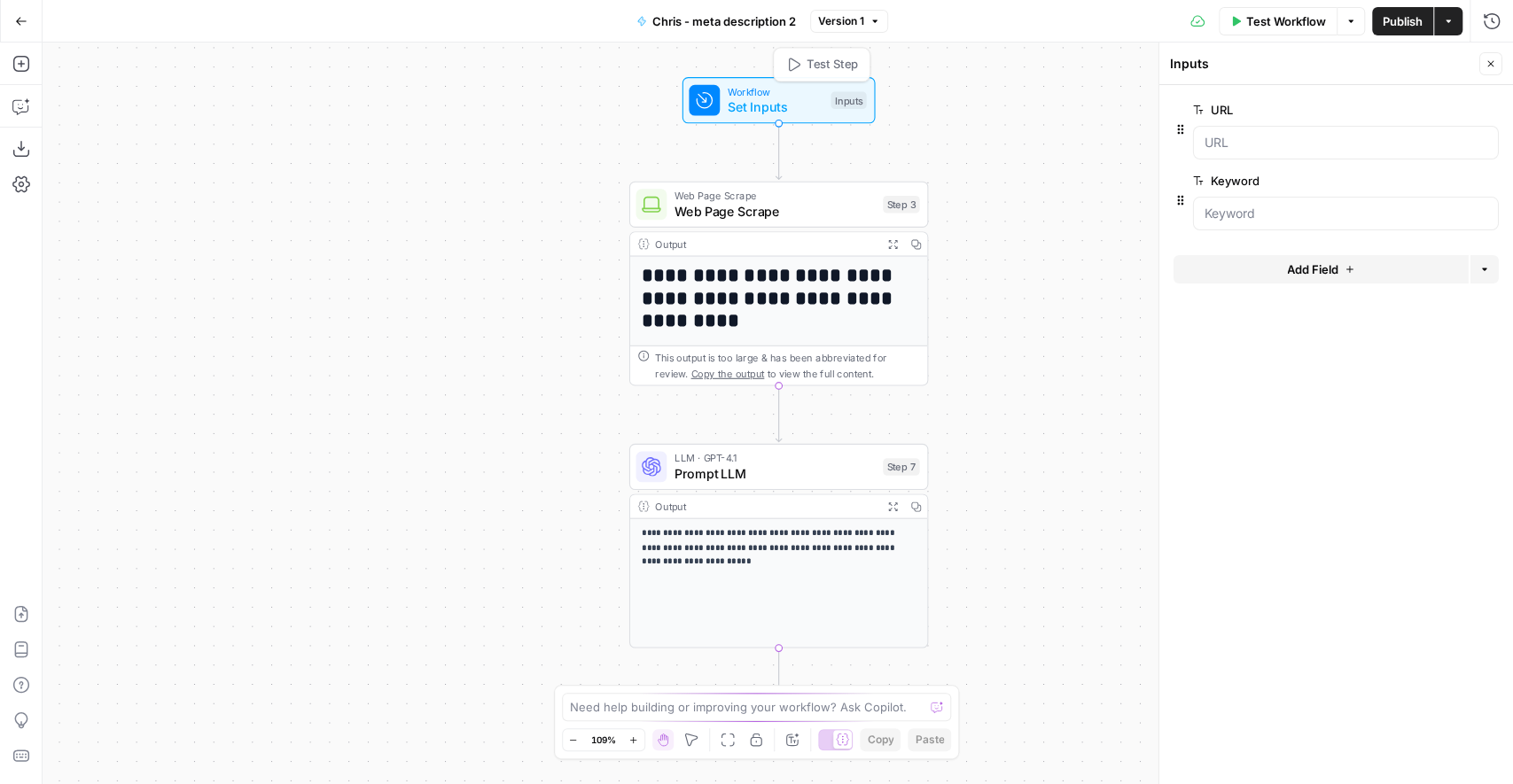 click on "**********" at bounding box center (777, 413) 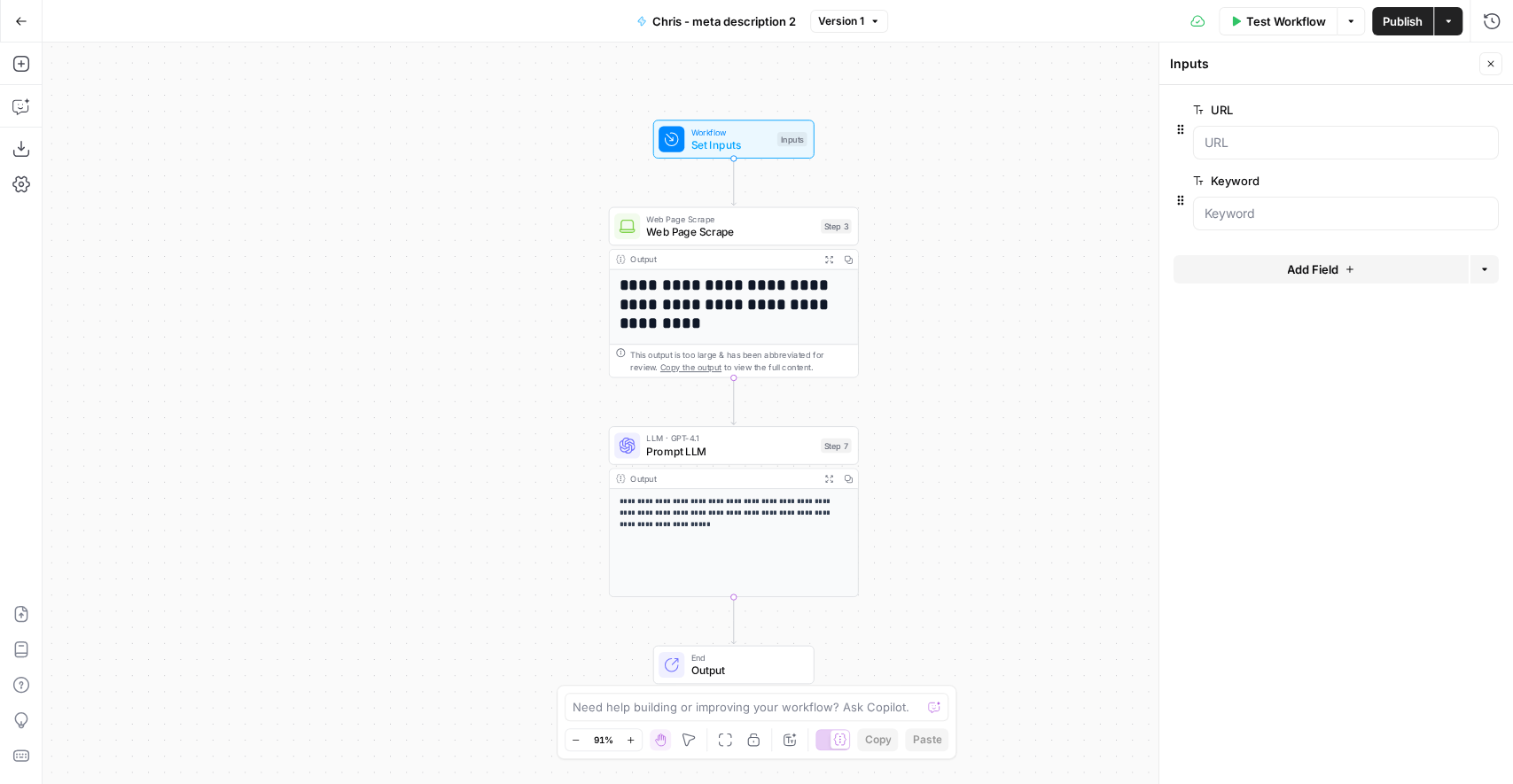 click at bounding box center (671, 139) 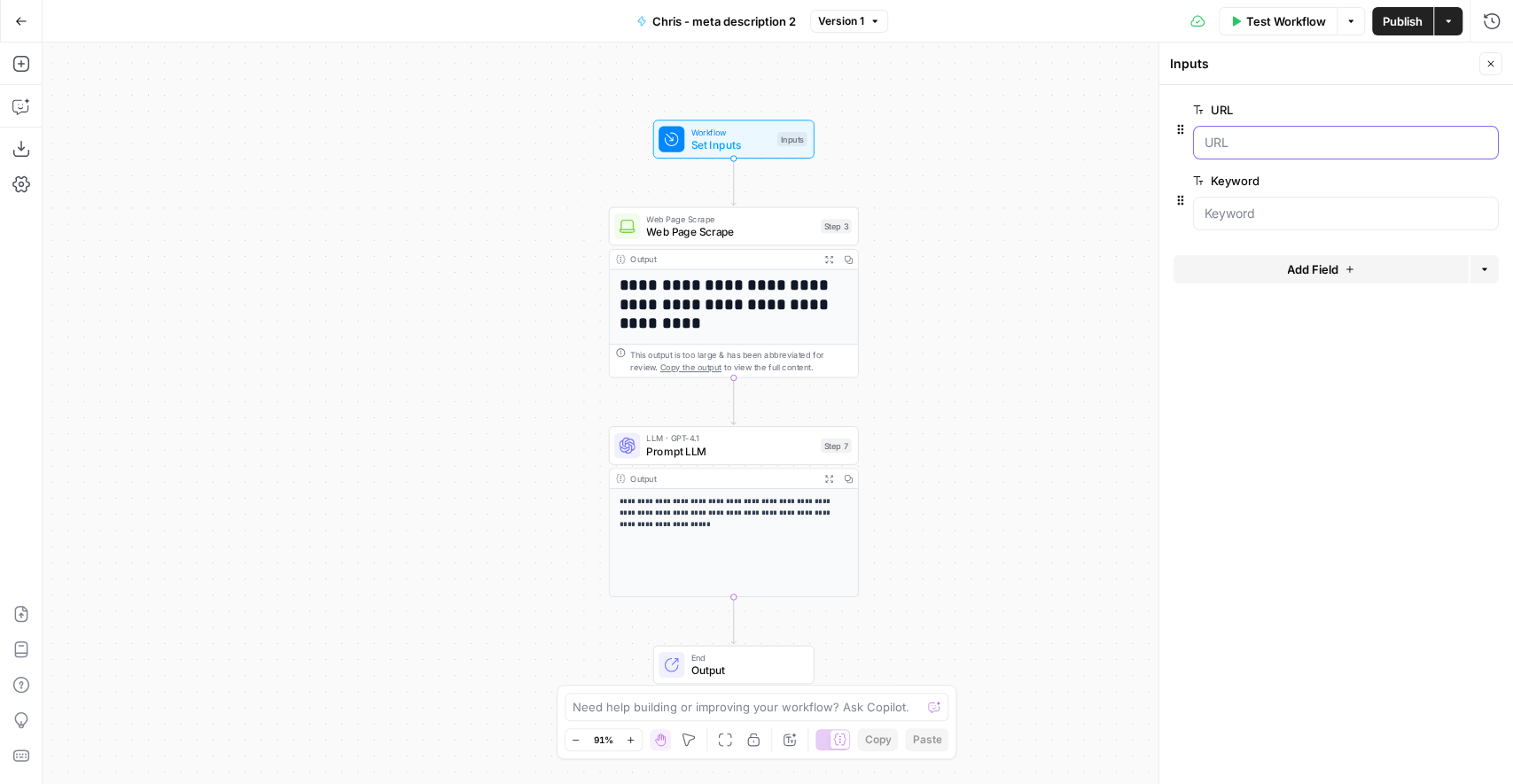 click on "URL" at bounding box center (1345, 143) 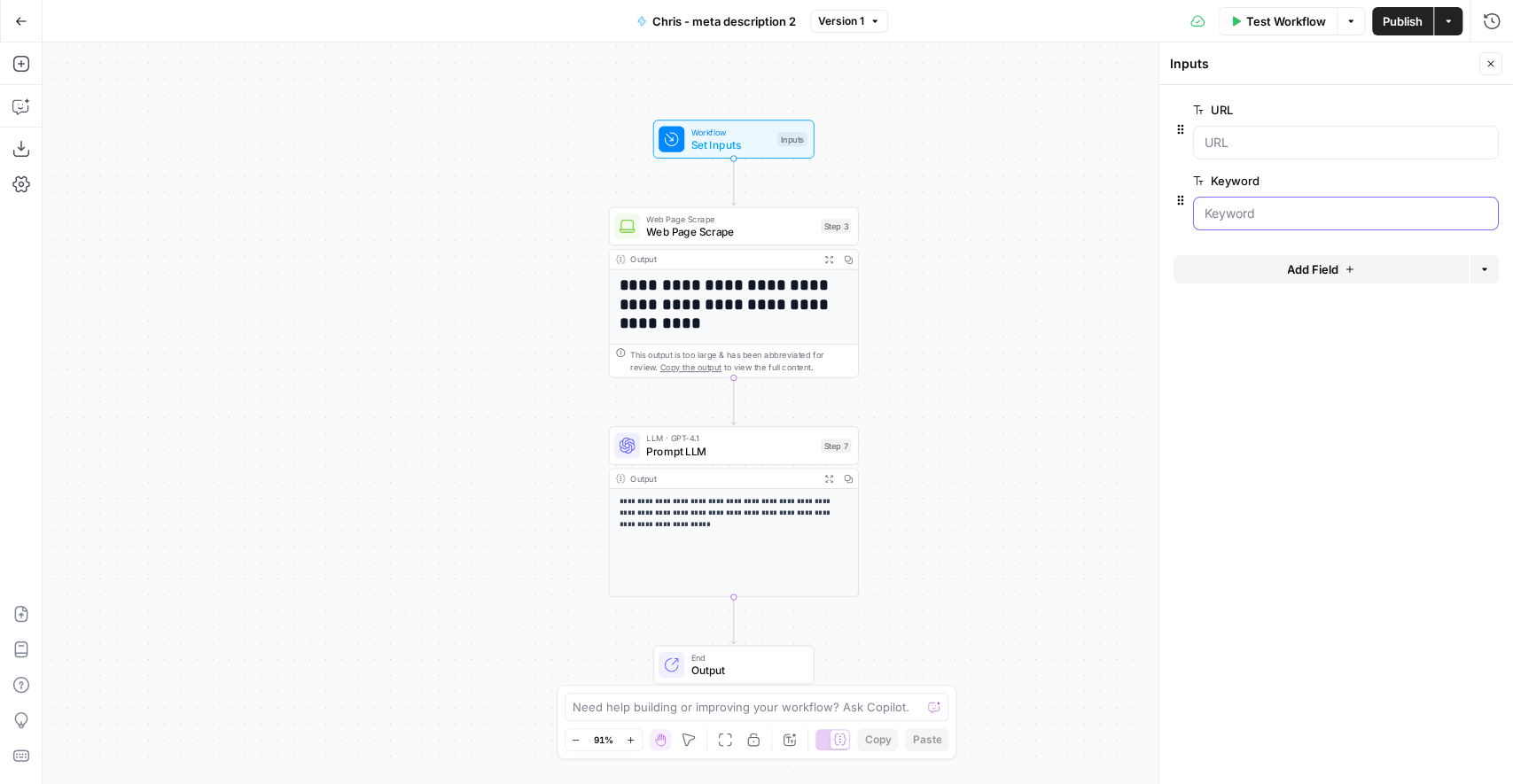 click on "Keyword" at bounding box center (1345, 213) 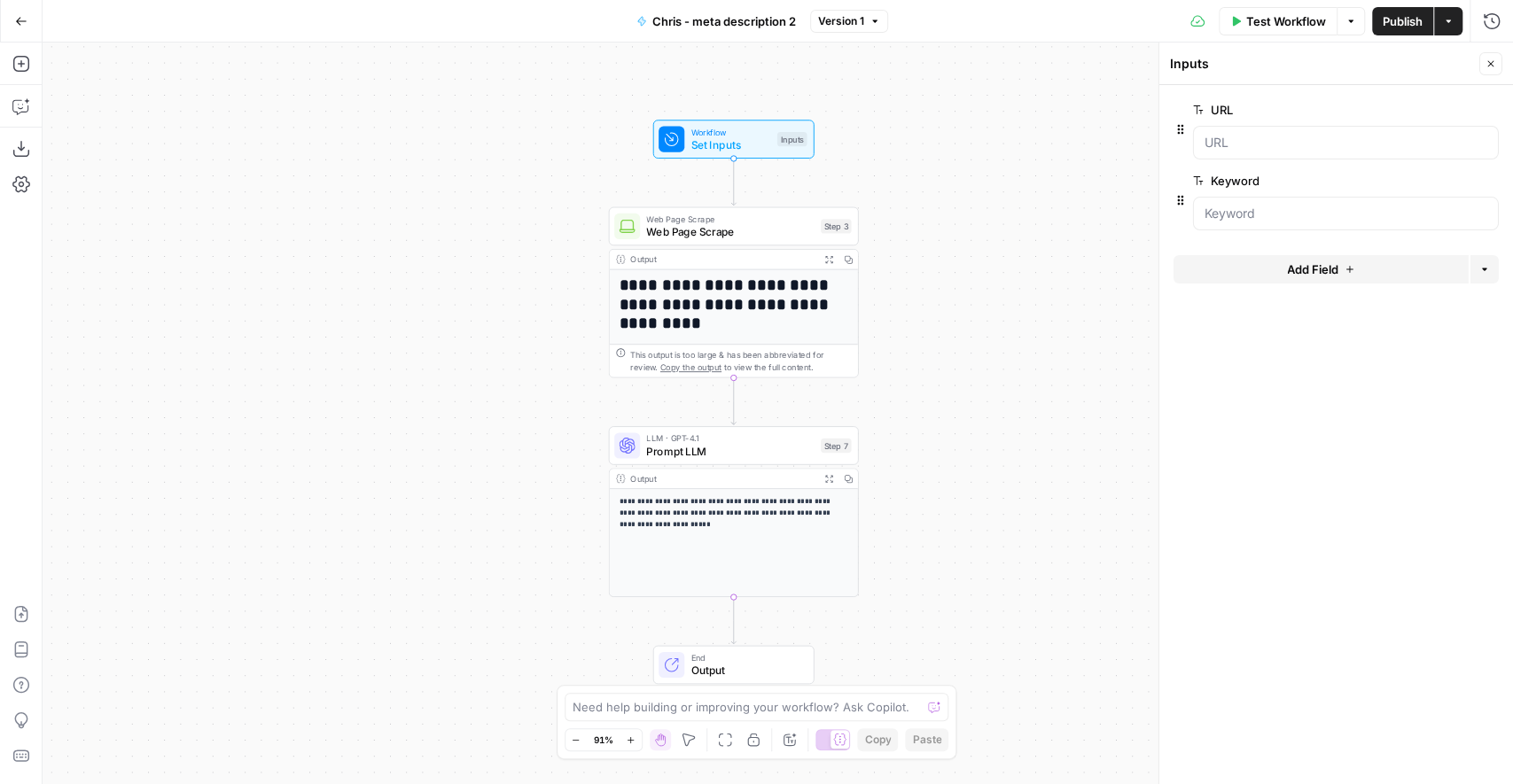 click on "**********" at bounding box center [777, 413] 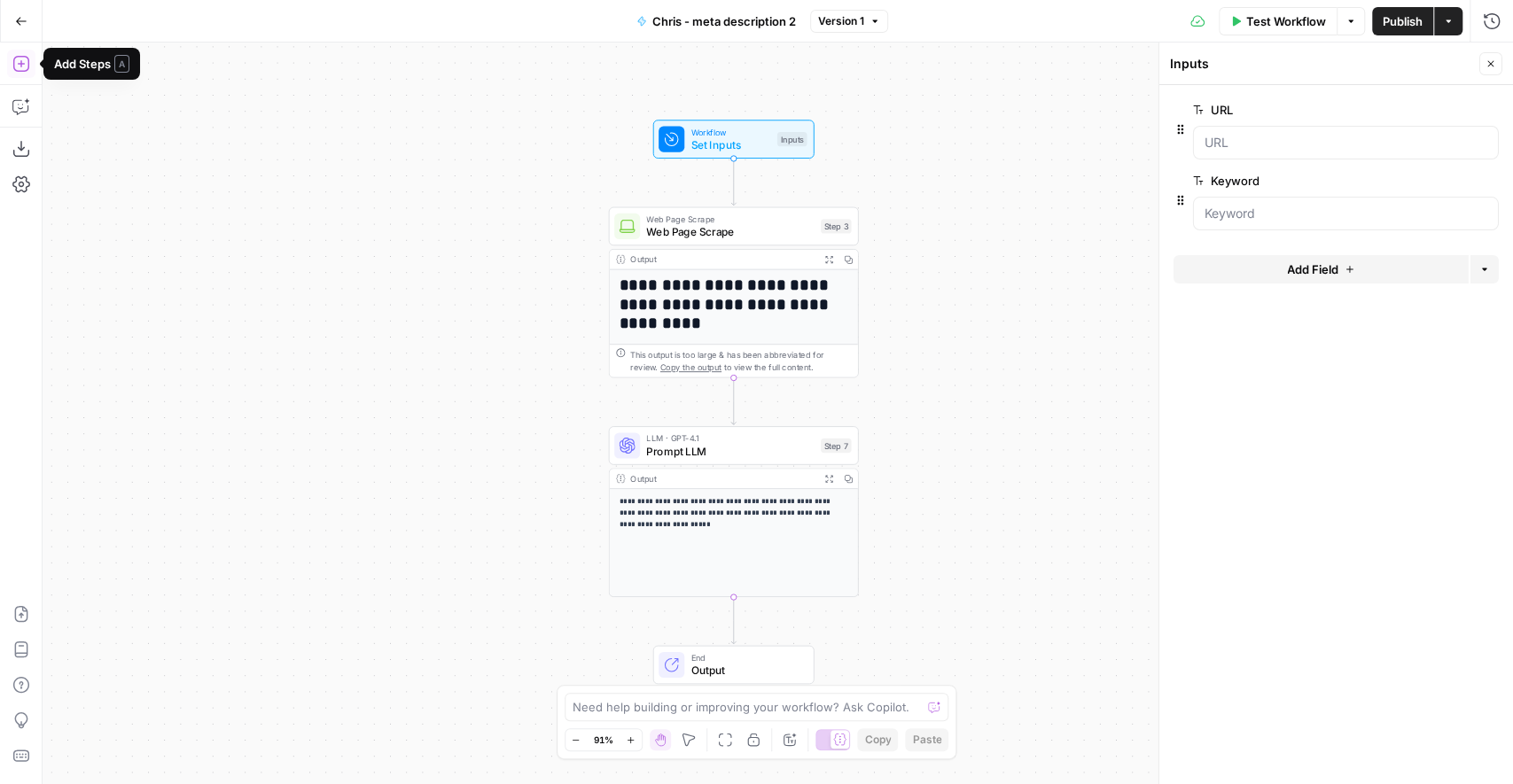 click 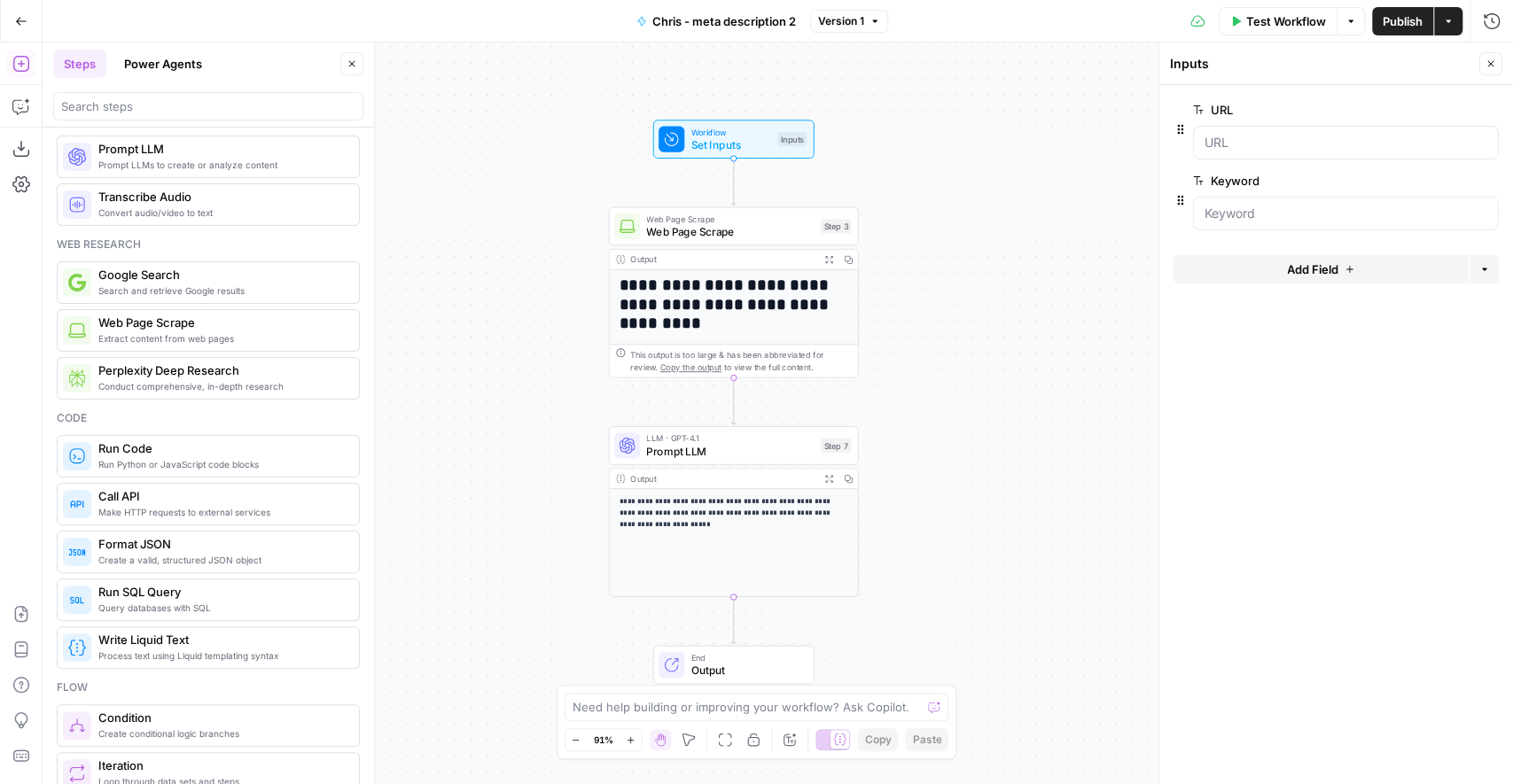 scroll, scrollTop: 0, scrollLeft: 0, axis: both 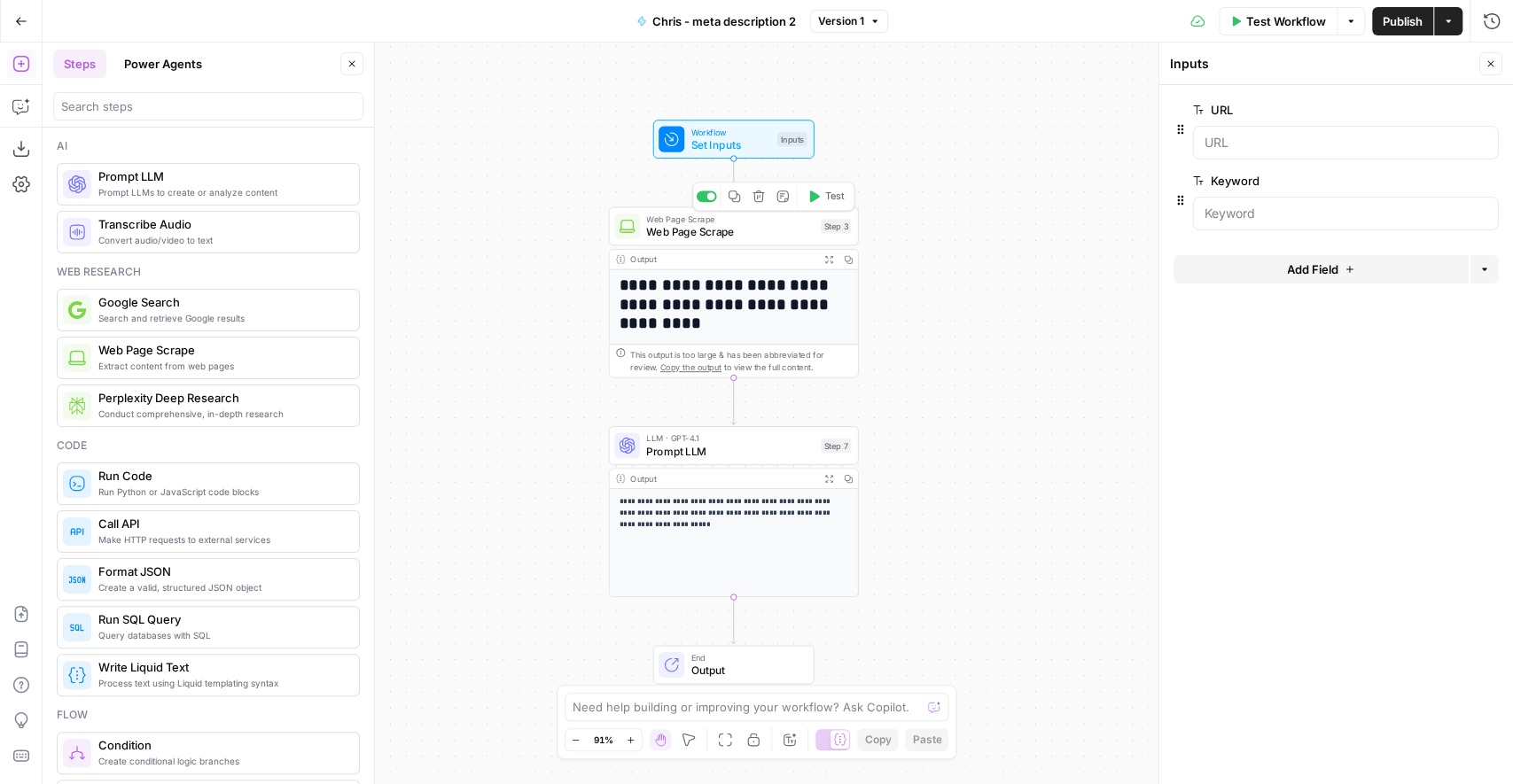 click on "Web Page Scrape" at bounding box center [729, 232] 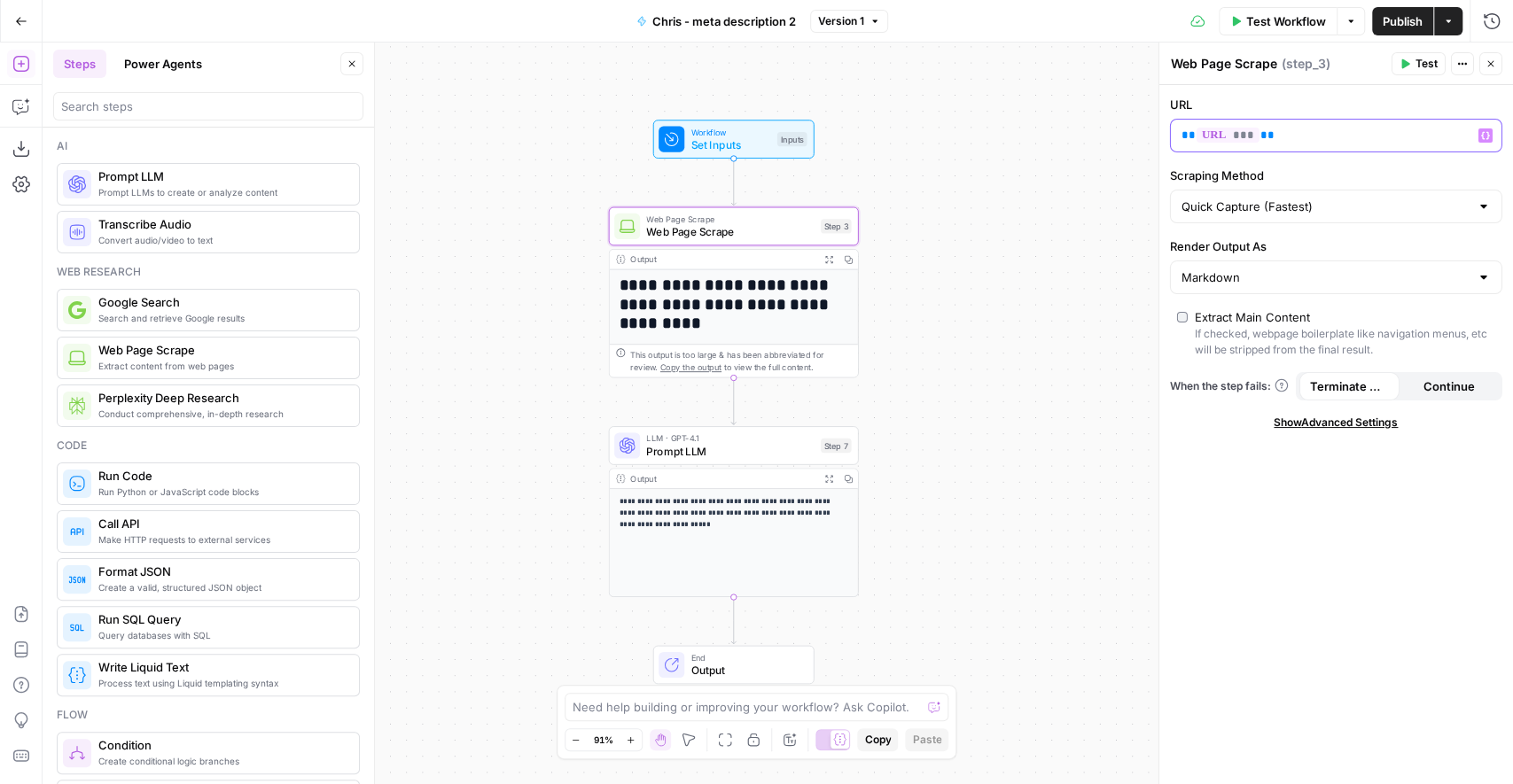 click on "** *** **" at bounding box center [1322, 136] 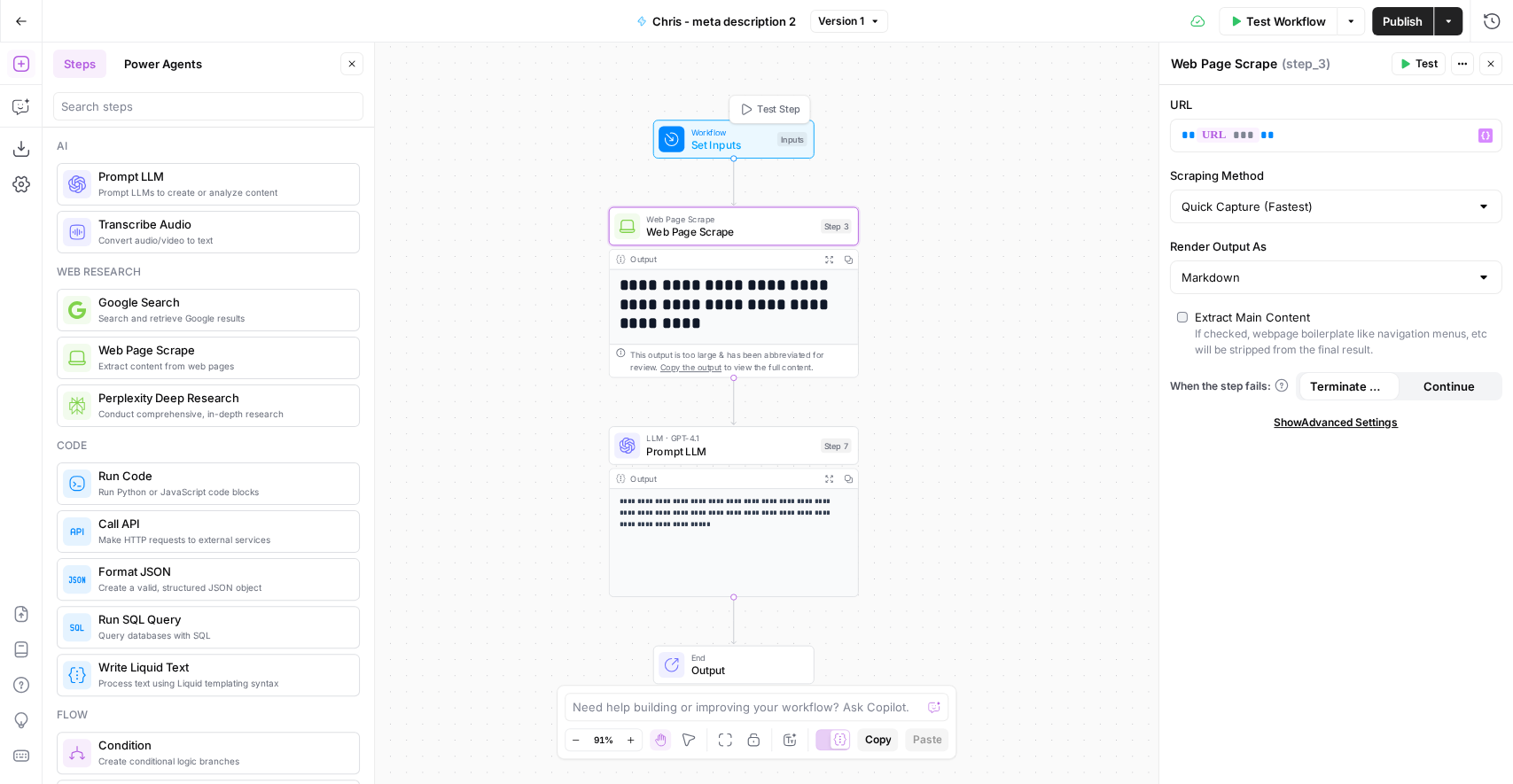 click on "Set Inputs" at bounding box center (730, 144) 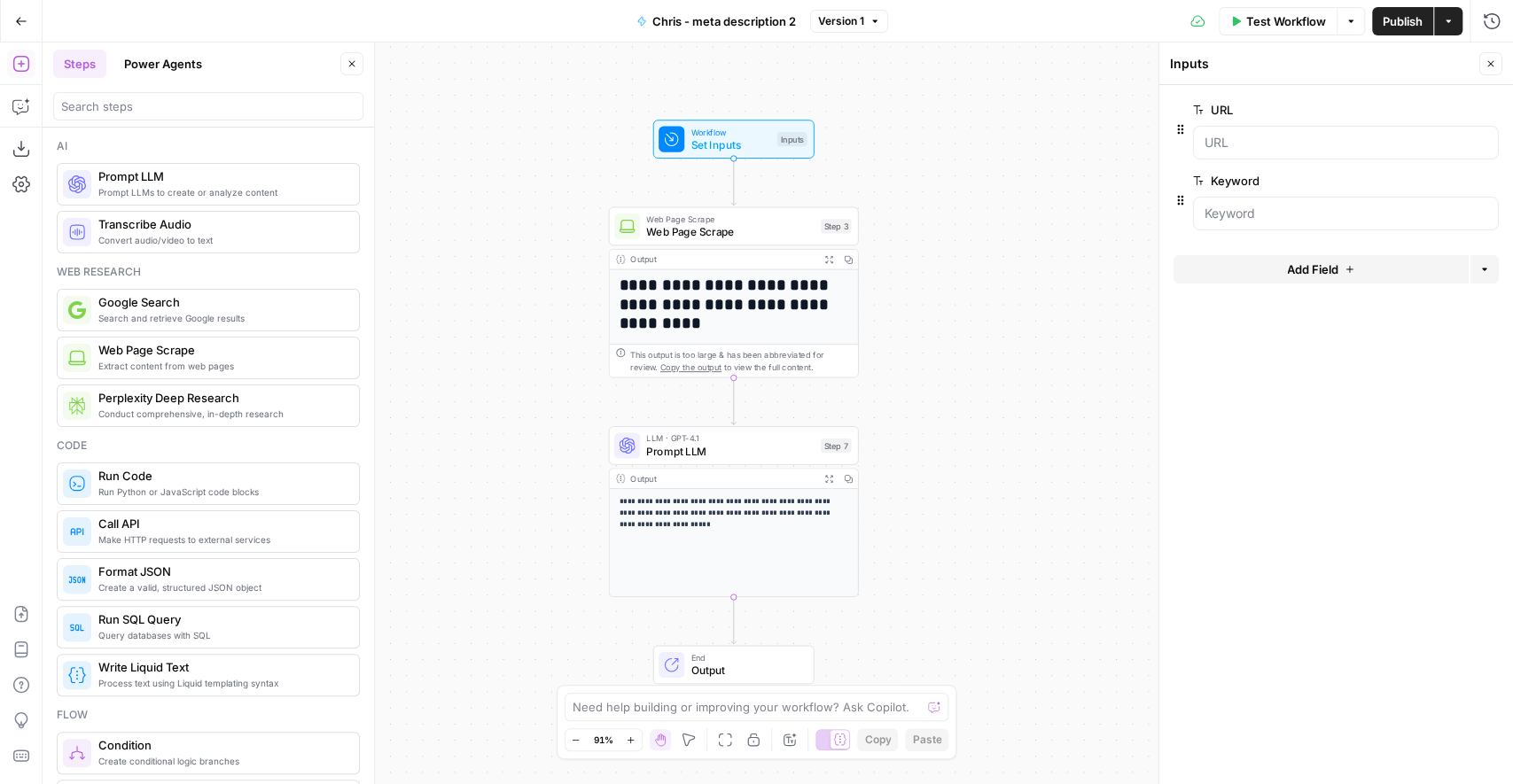 click on "**********" at bounding box center (733, 305) 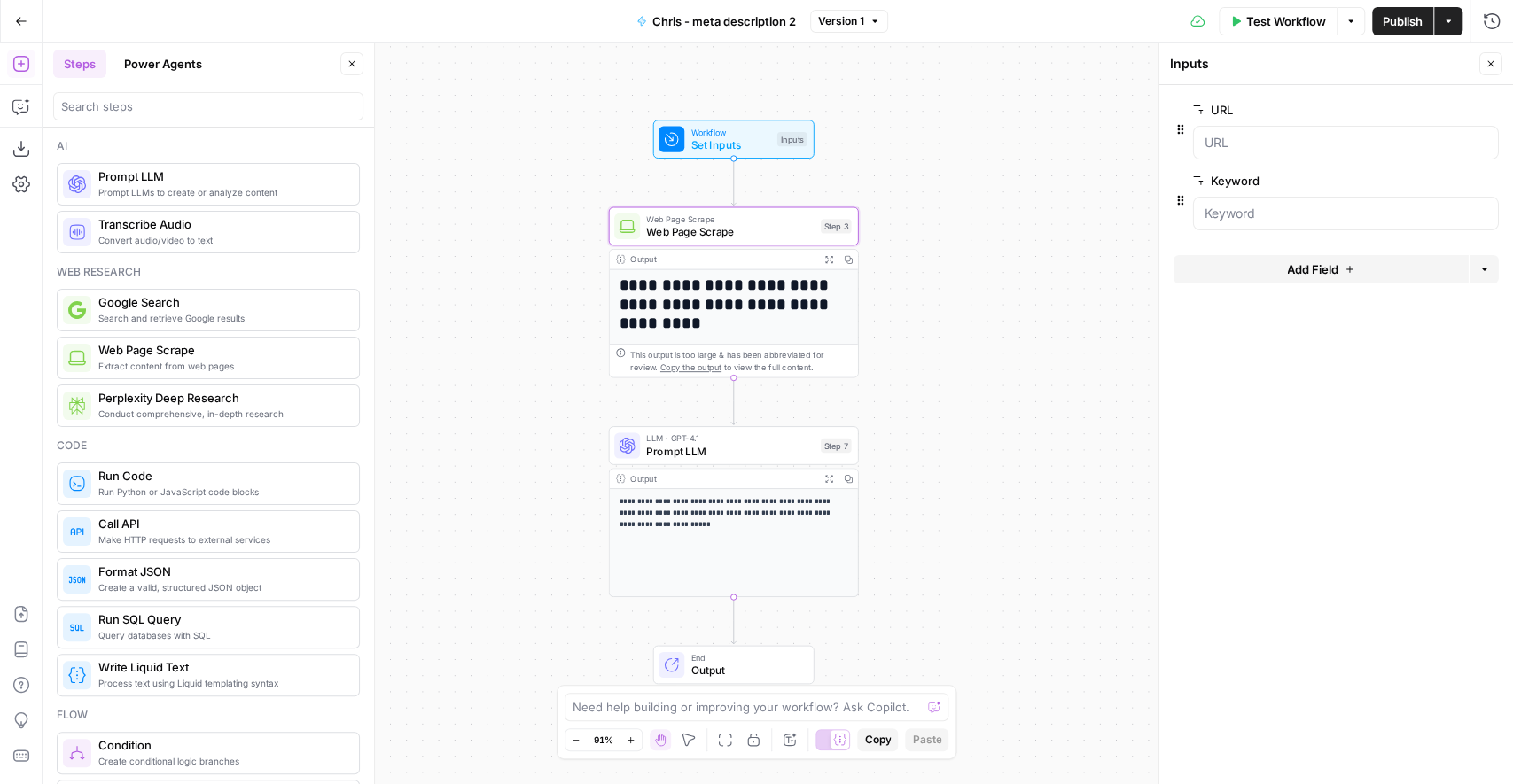 click on "Web Page Scrape" at bounding box center (729, 219) 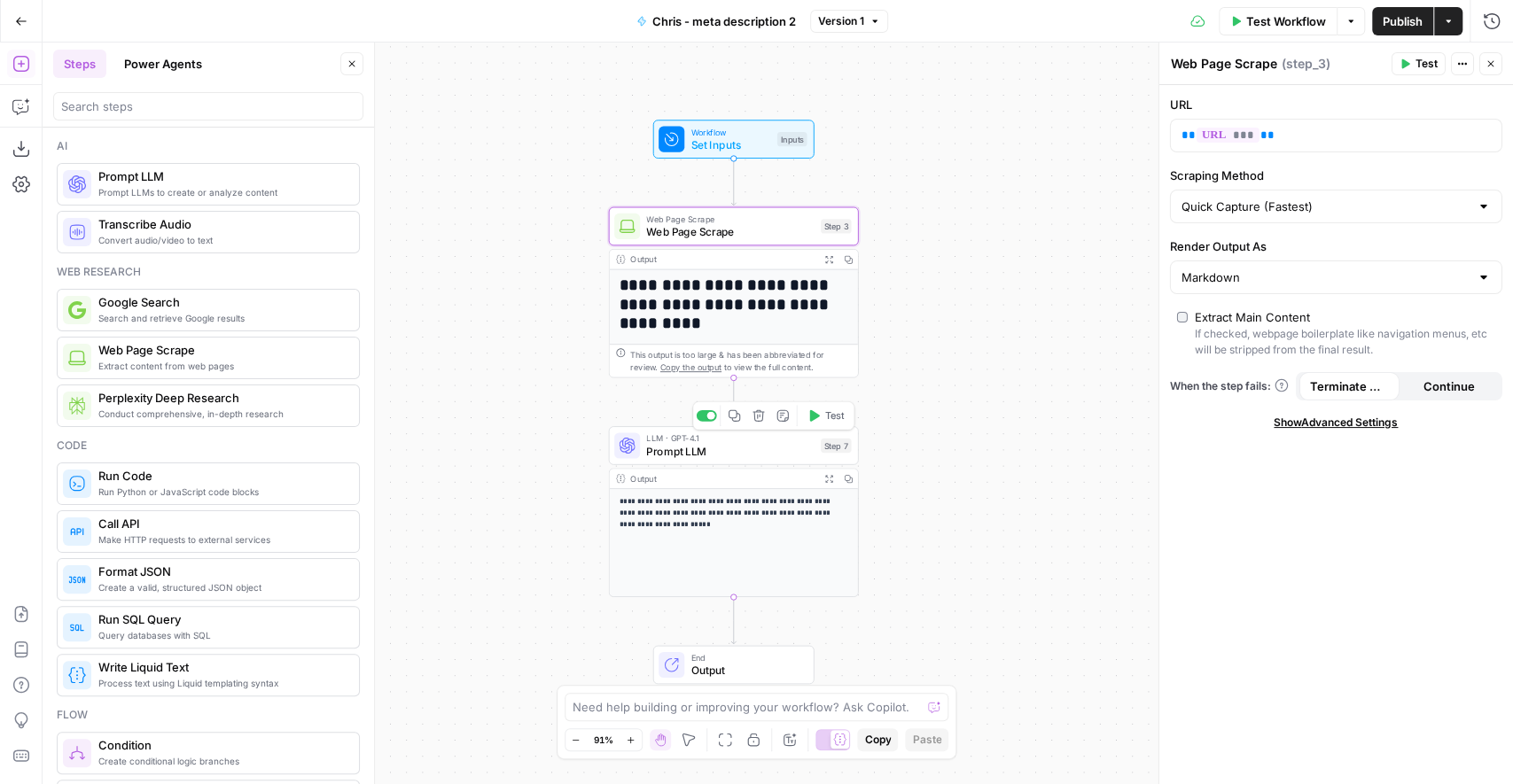 click on "Prompt LLM" at bounding box center (729, 451) 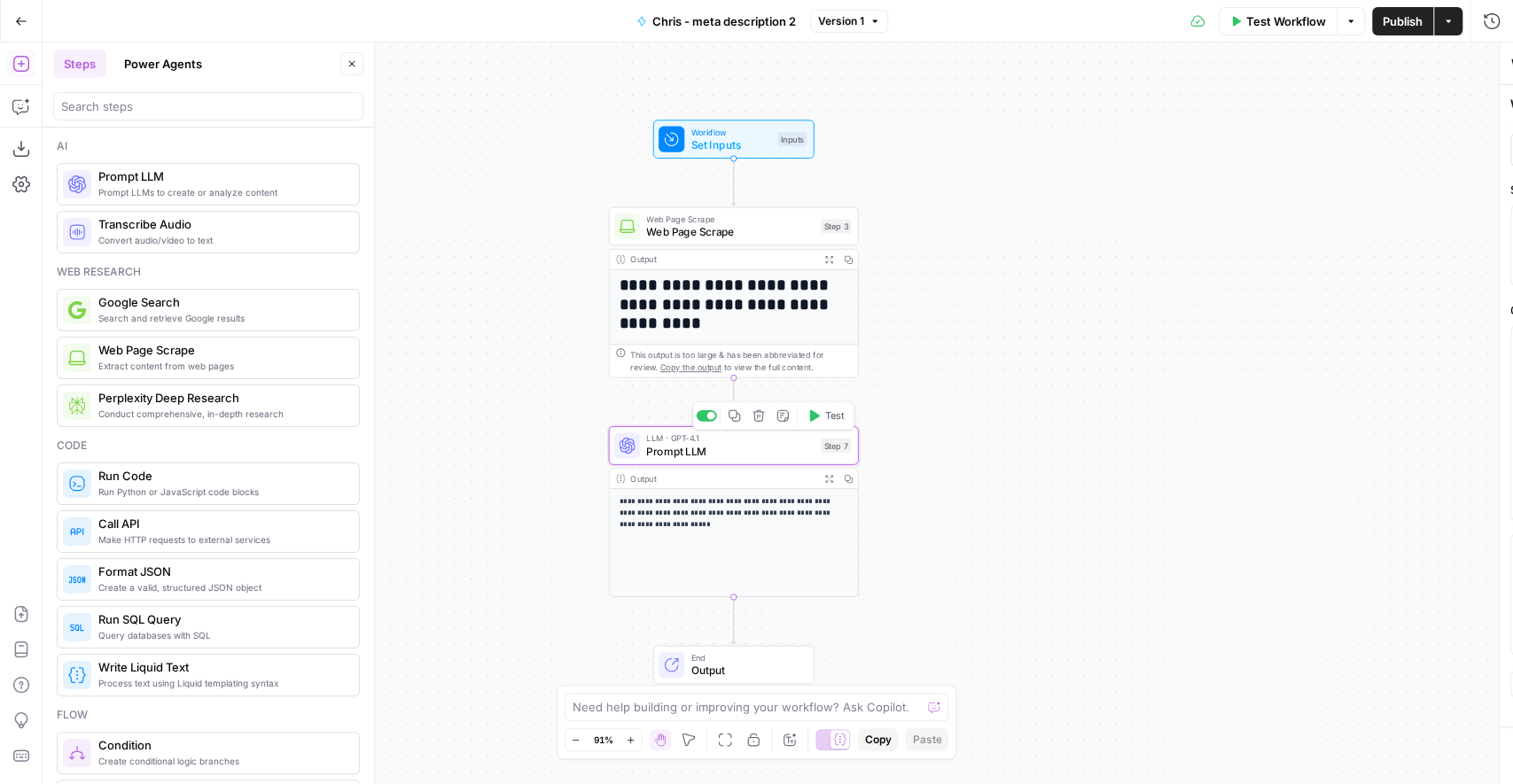 type on "Prompt LLM" 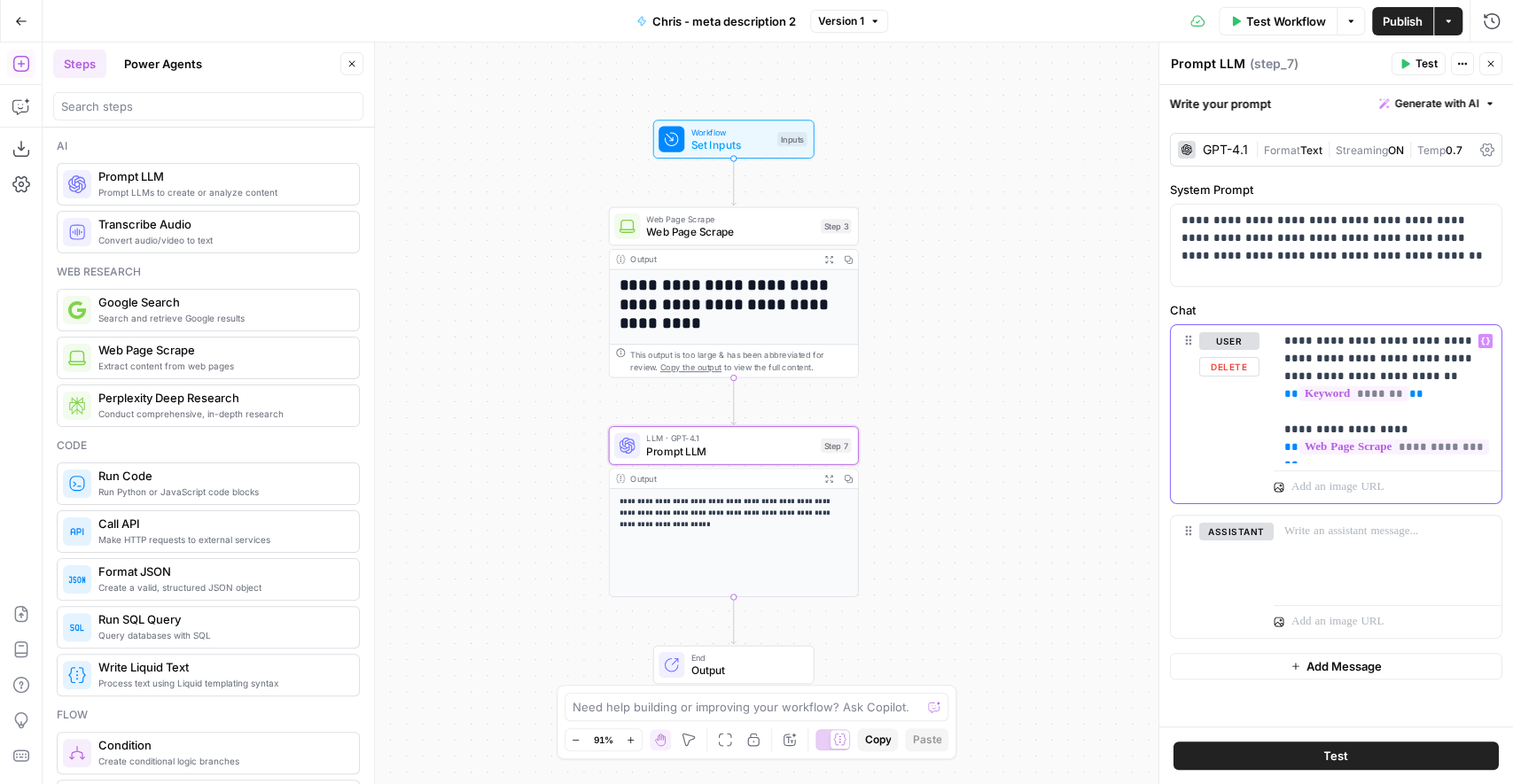 click on "**********" at bounding box center [1388, 394] 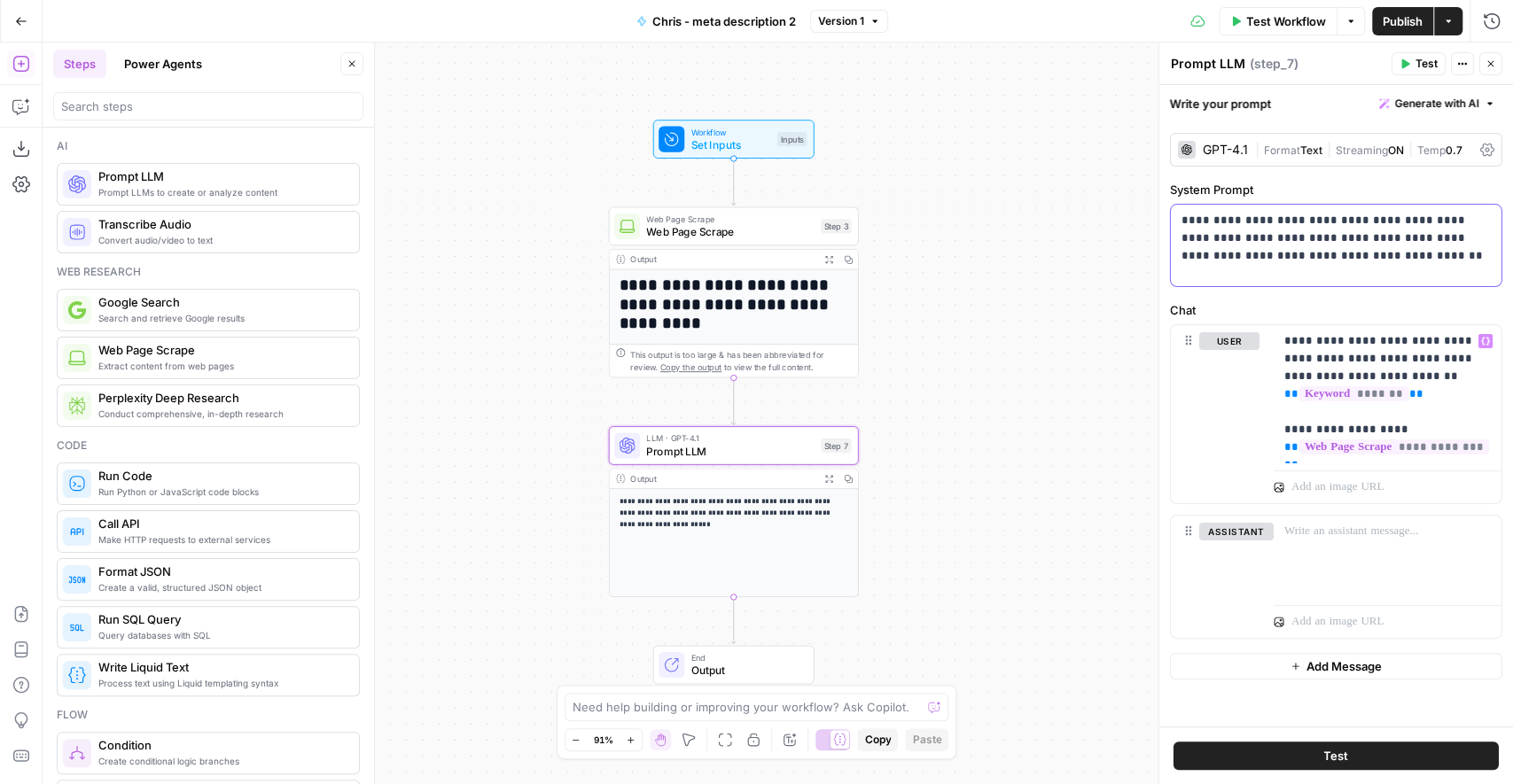 click on "**********" at bounding box center (1337, 238) 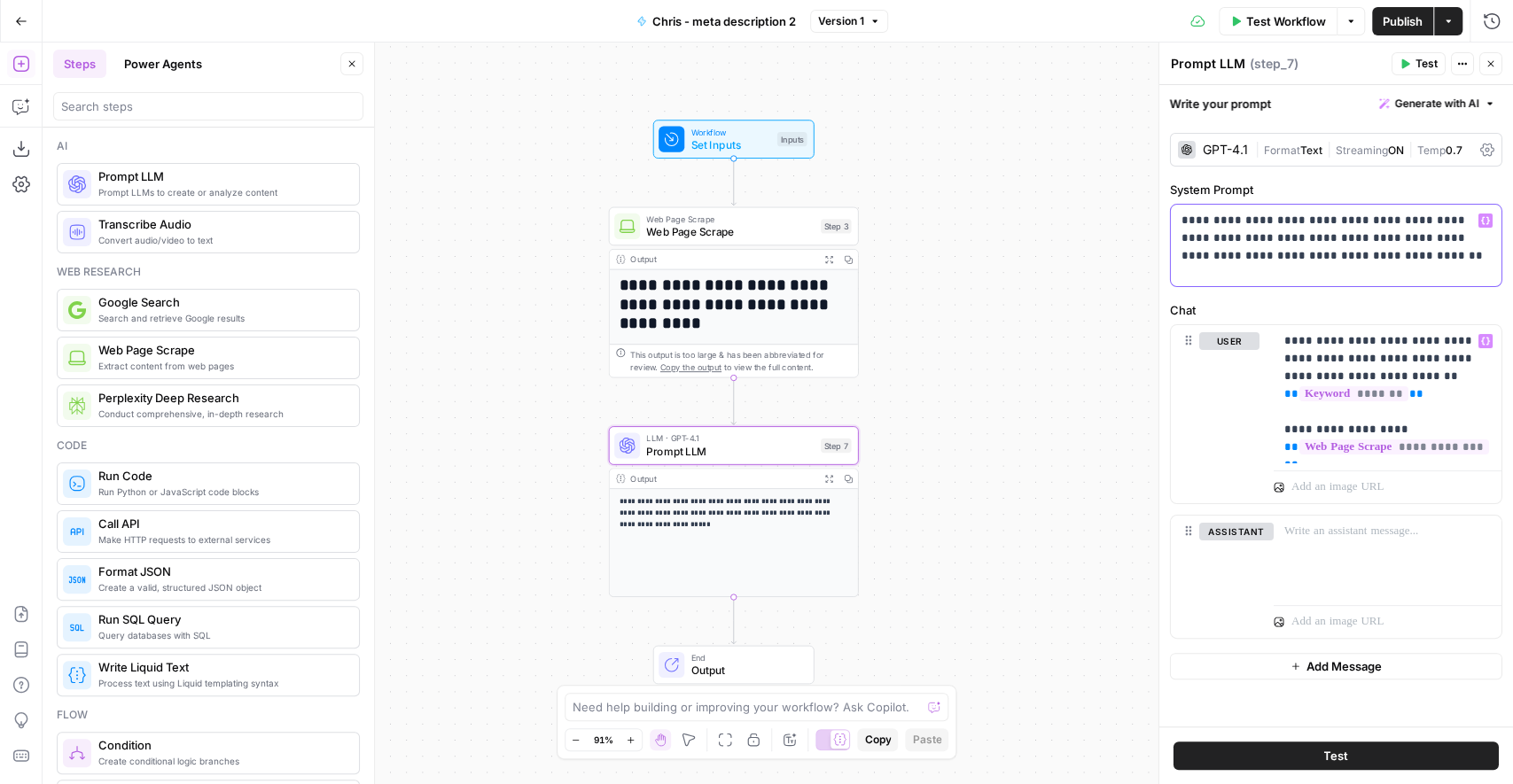 click on "**********" at bounding box center [1337, 238] 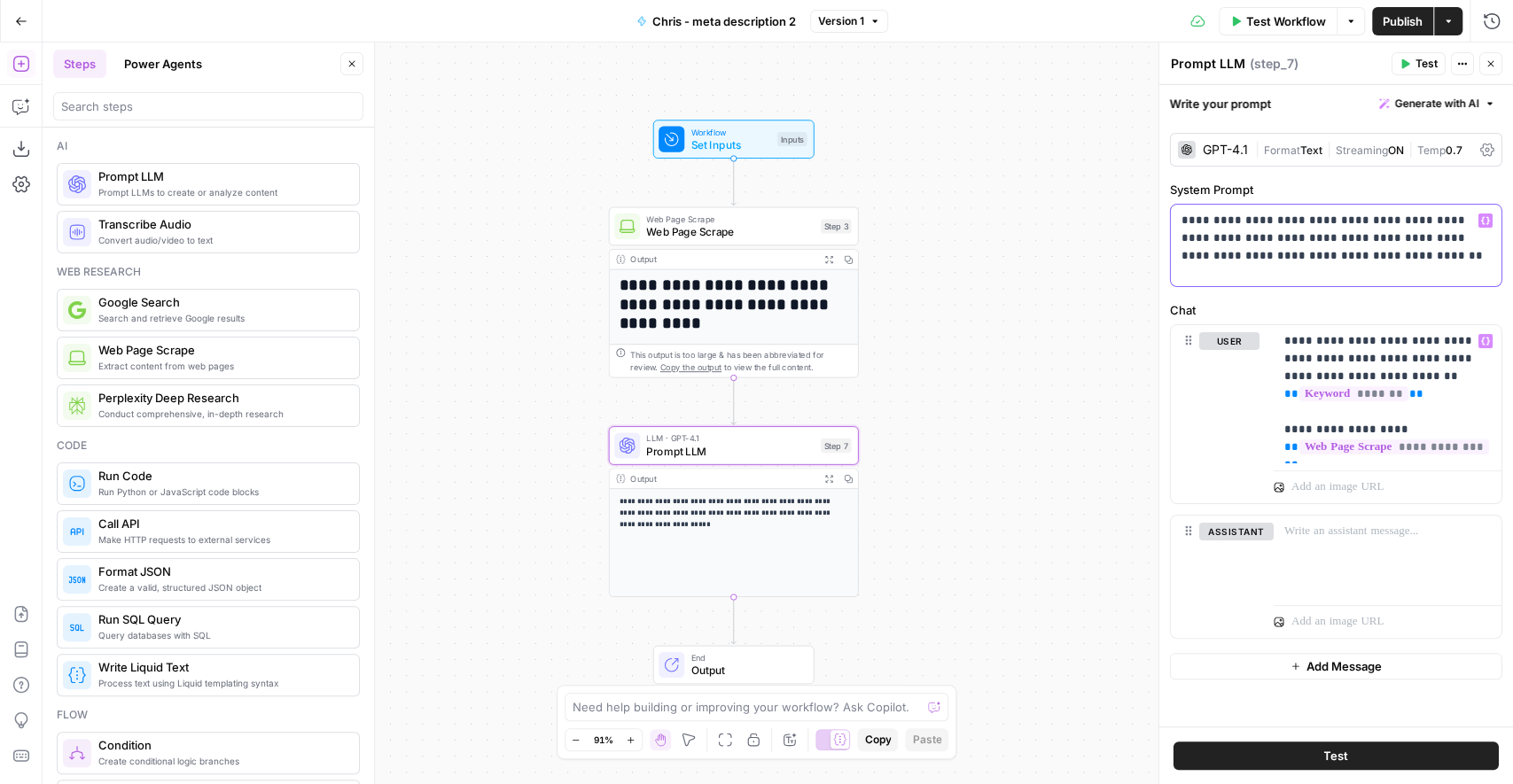 click on "**********" at bounding box center (1337, 238) 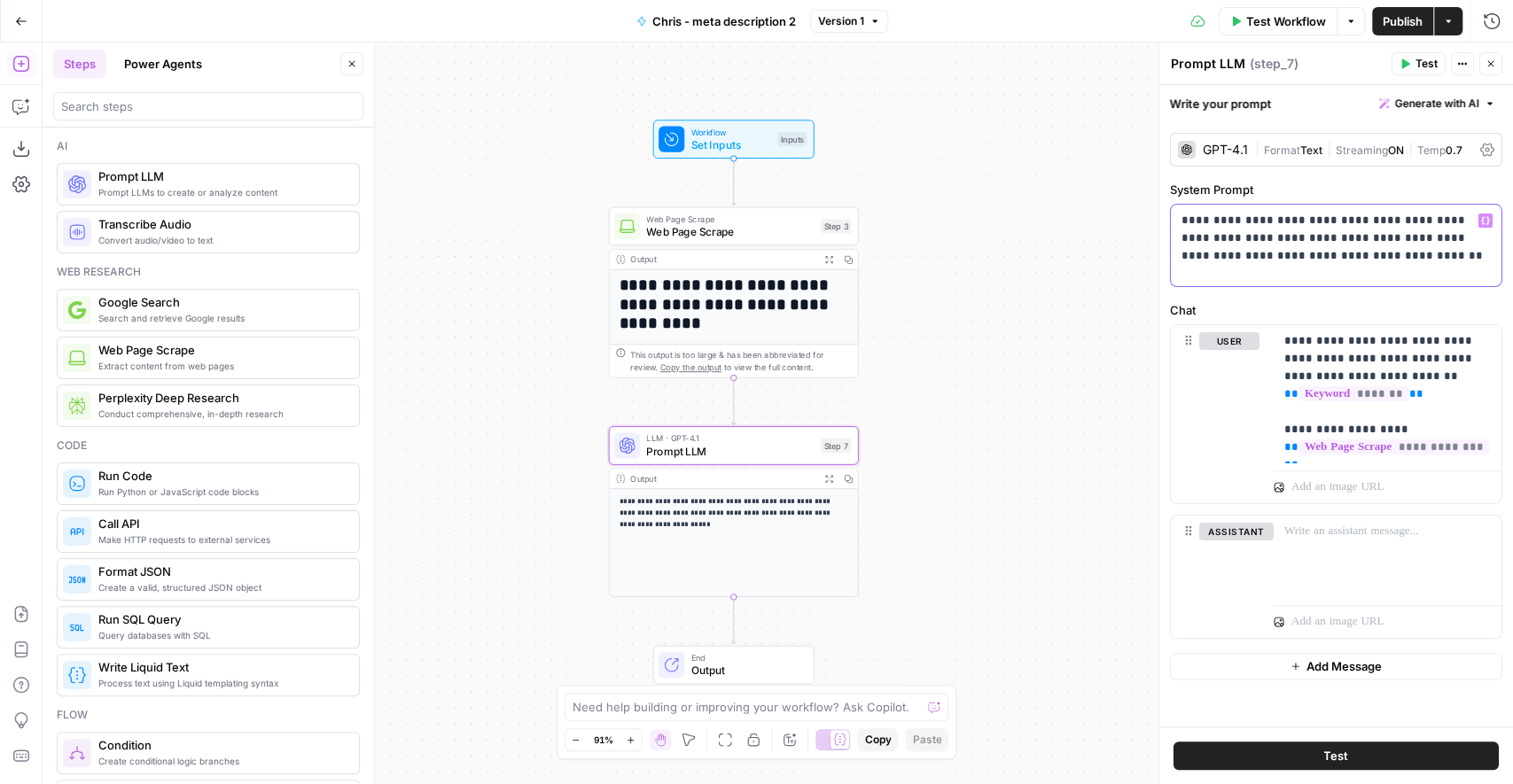 click on "**********" at bounding box center (1337, 238) 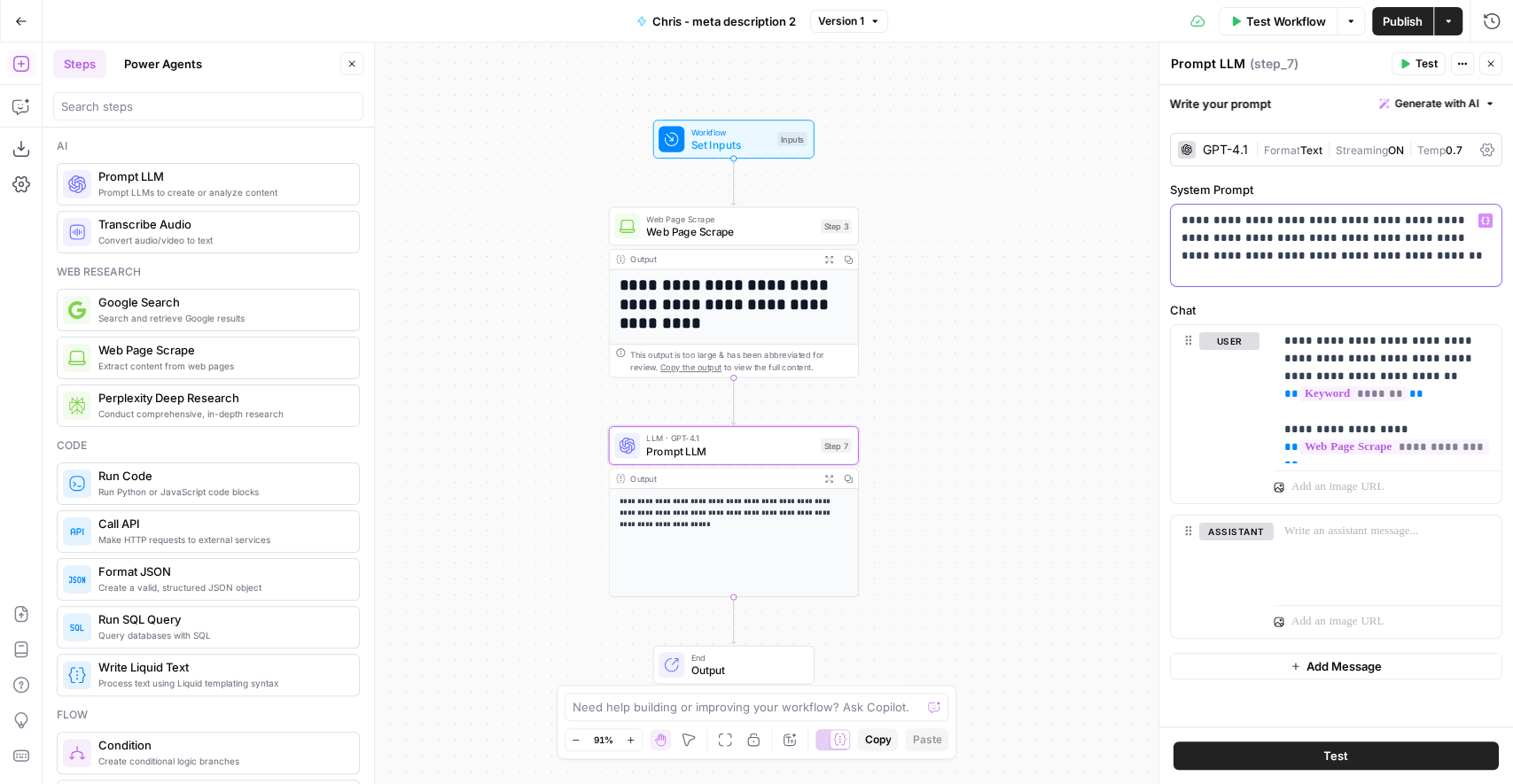 scroll, scrollTop: 30, scrollLeft: 0, axis: vertical 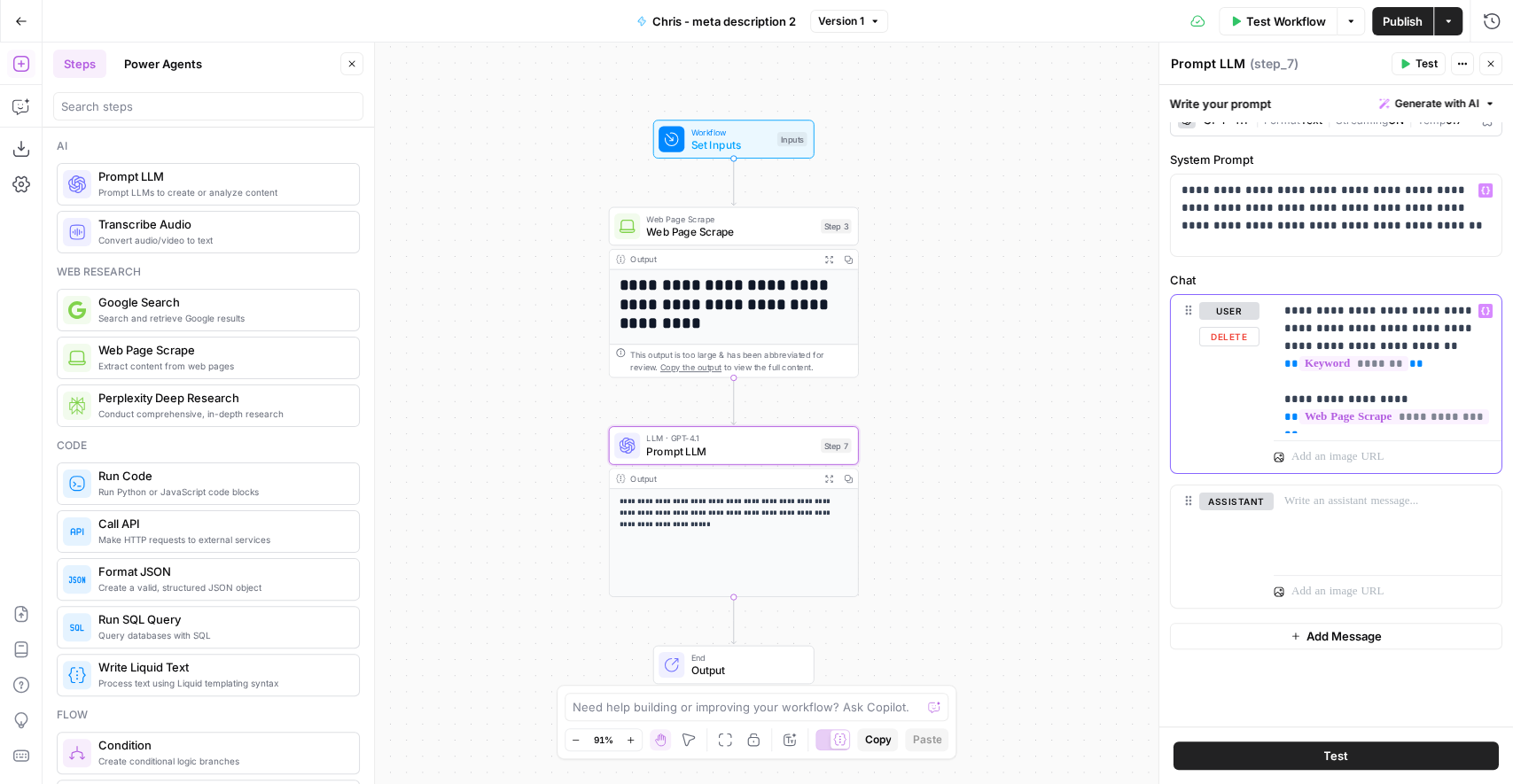 click on "**********" at bounding box center (1388, 364) 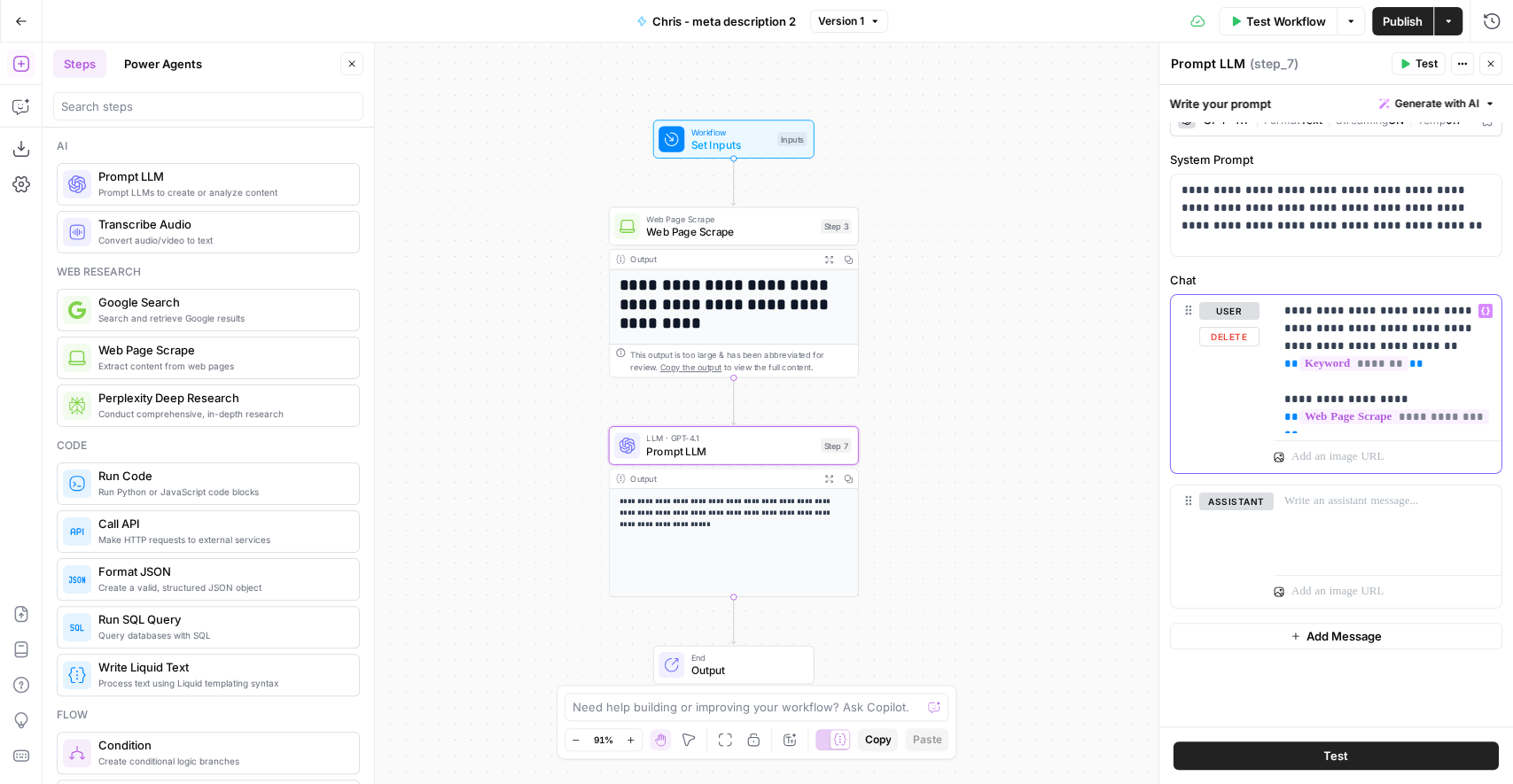 click on "**********" at bounding box center [1388, 364] 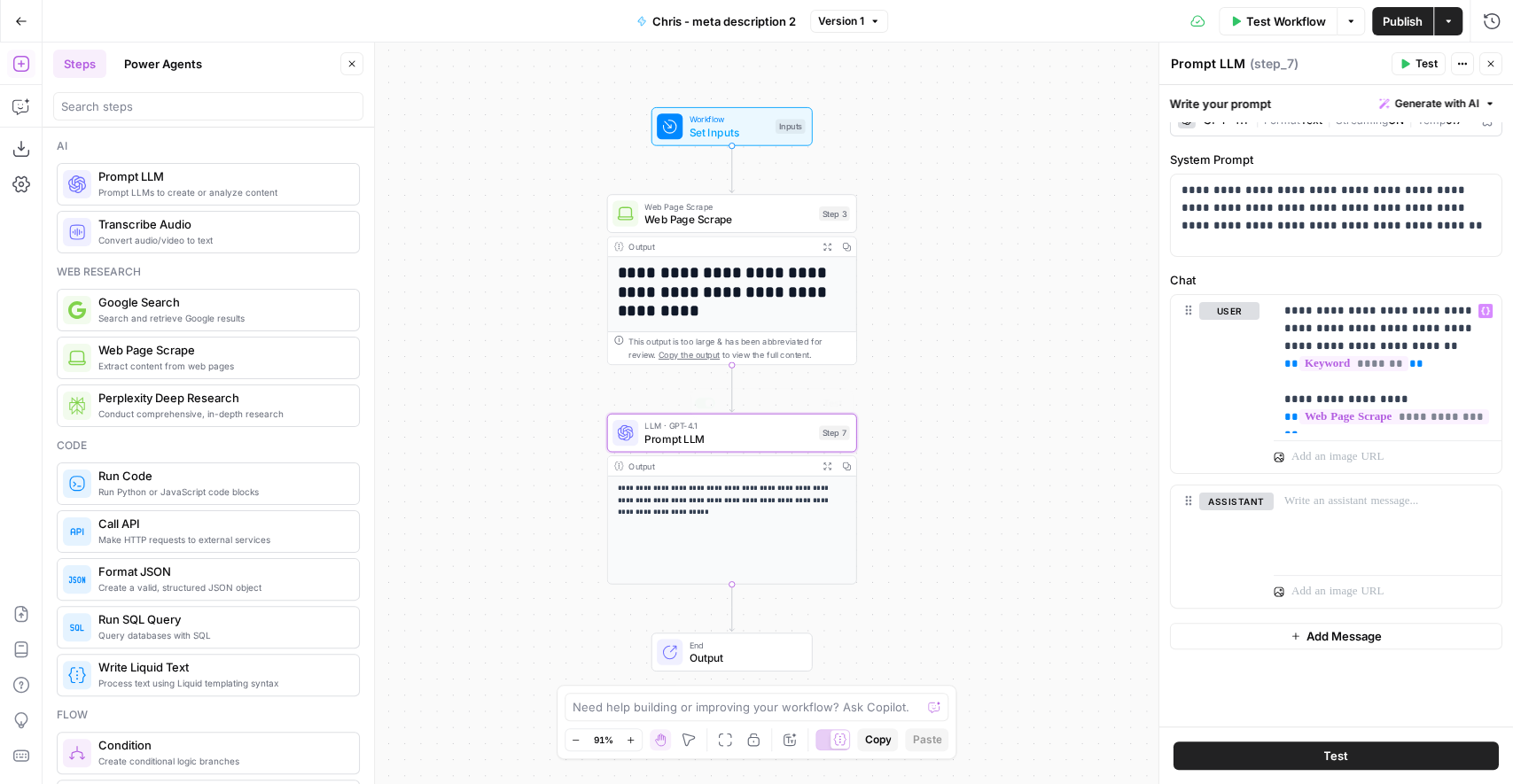 click on "Expand Output" at bounding box center (827, 466) 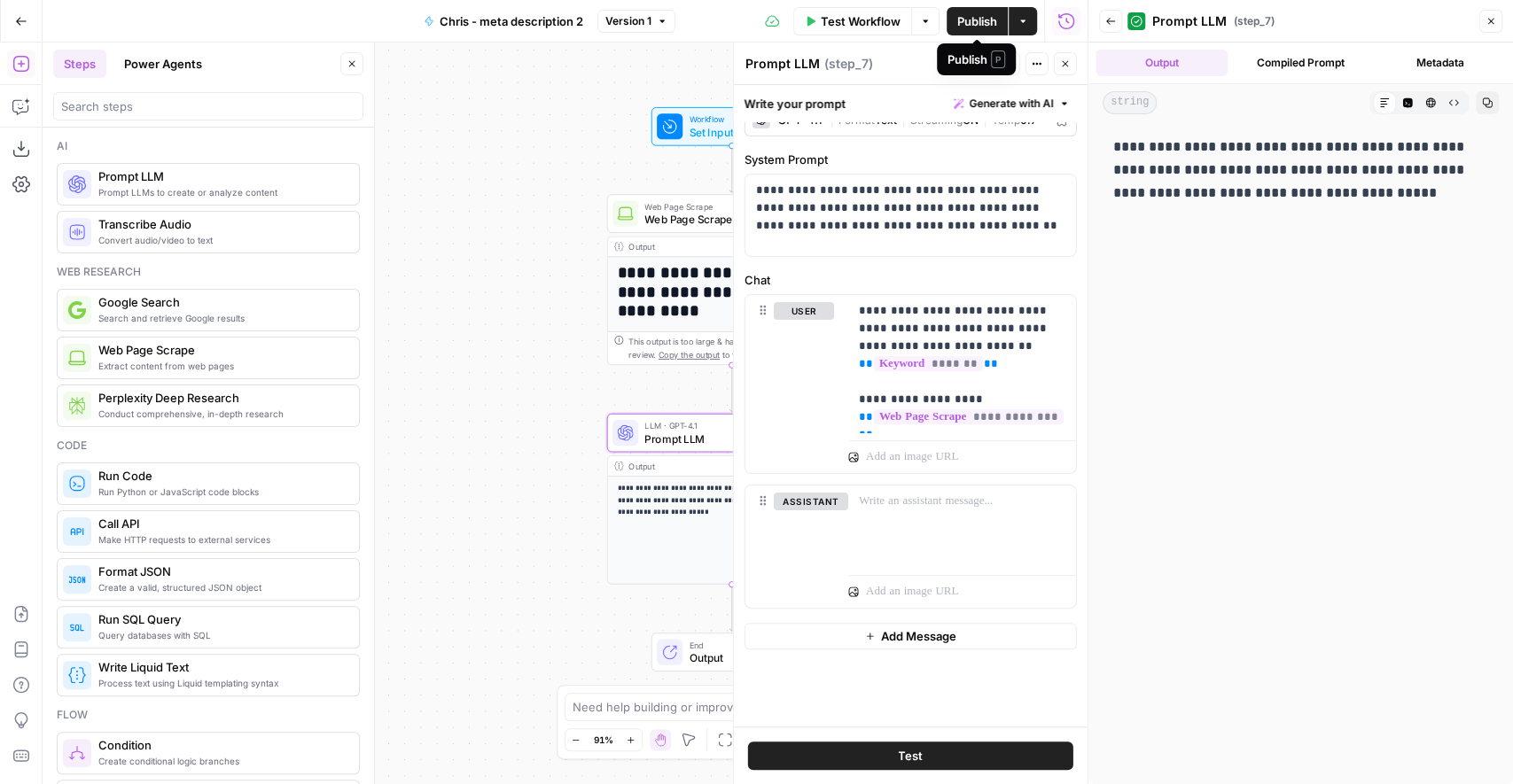 click on "P" at bounding box center [998, 59] 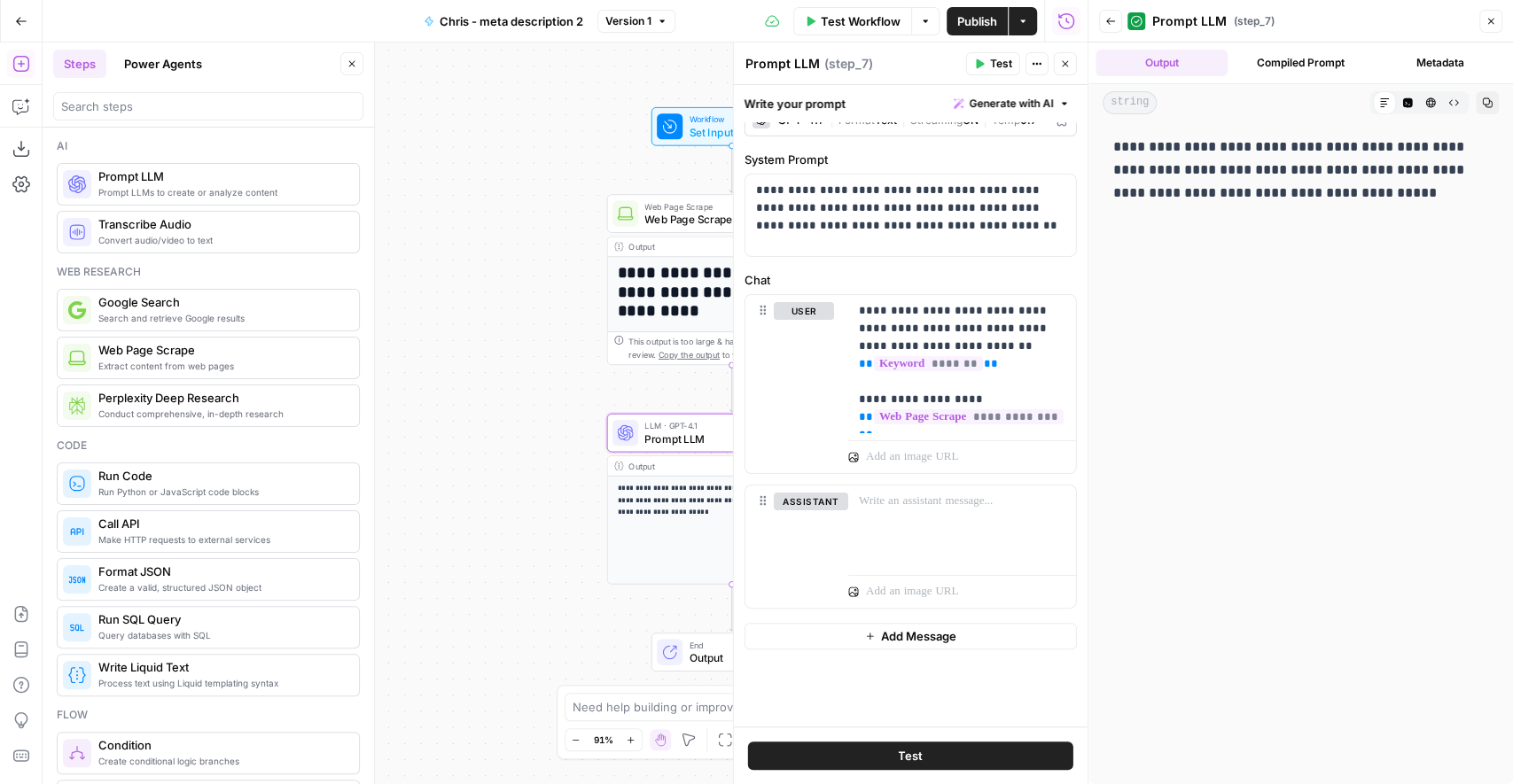 click on "Test" at bounding box center [993, 64] 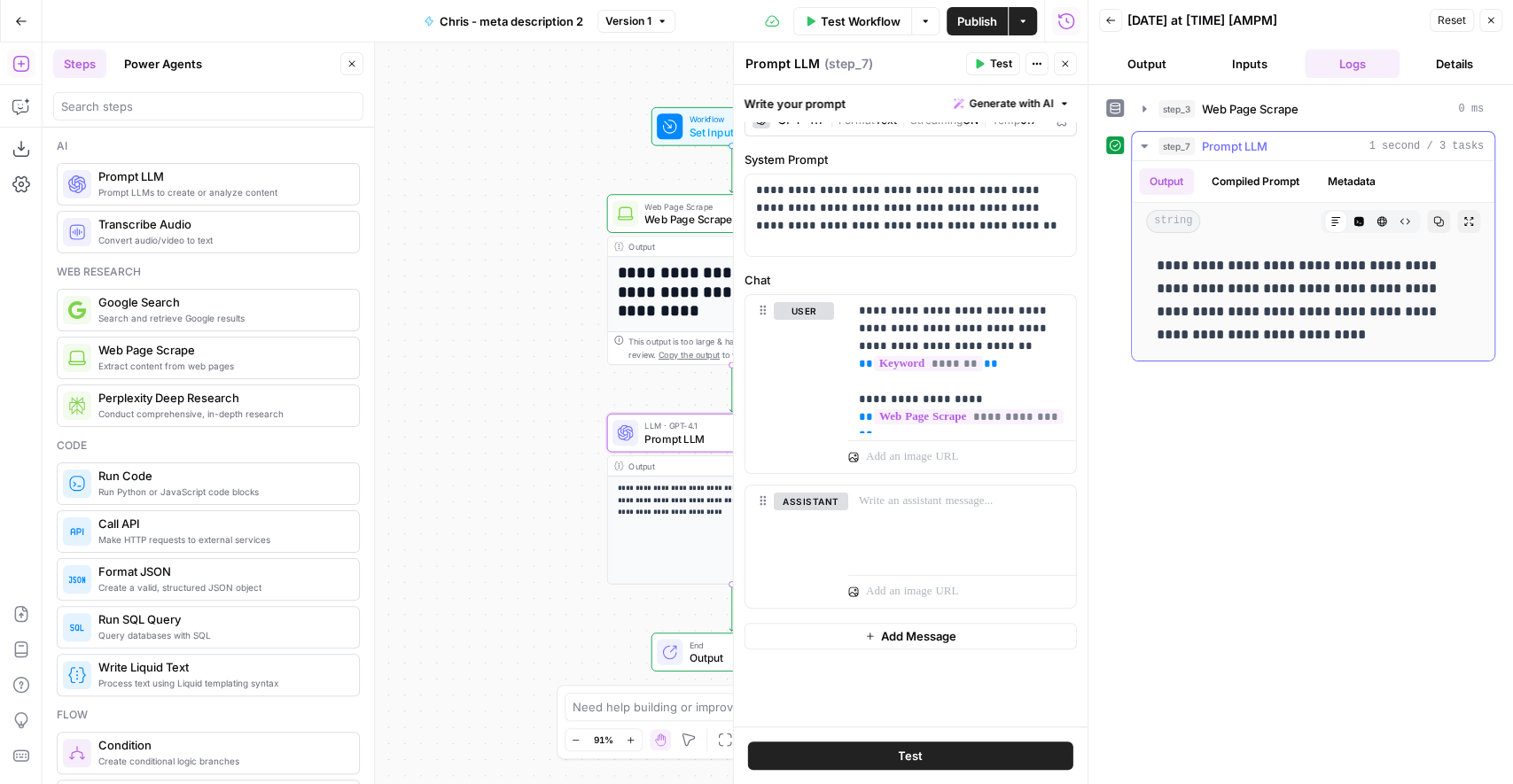 click on "**********" at bounding box center (1314, 300) 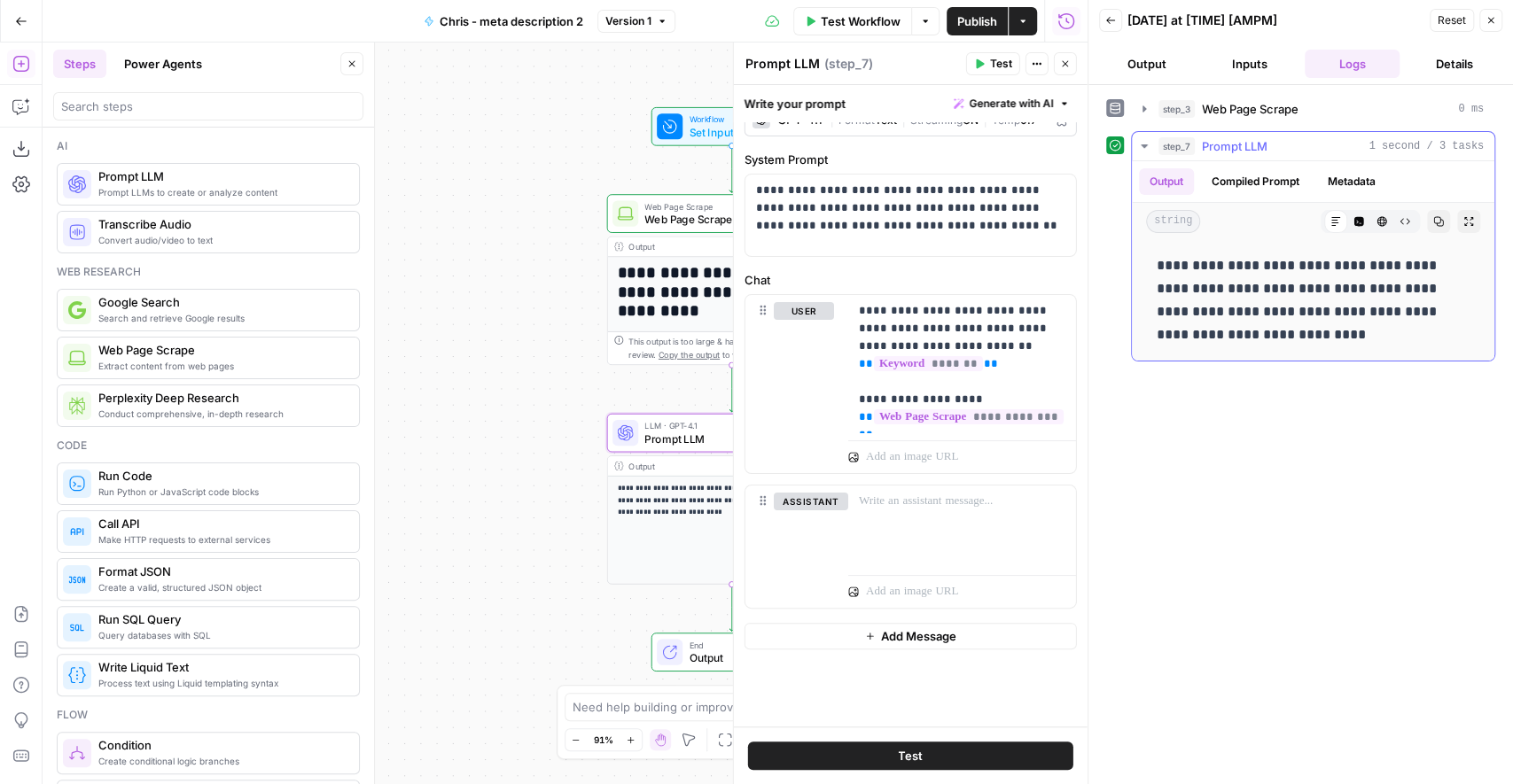 click on "**********" at bounding box center (1314, 300) 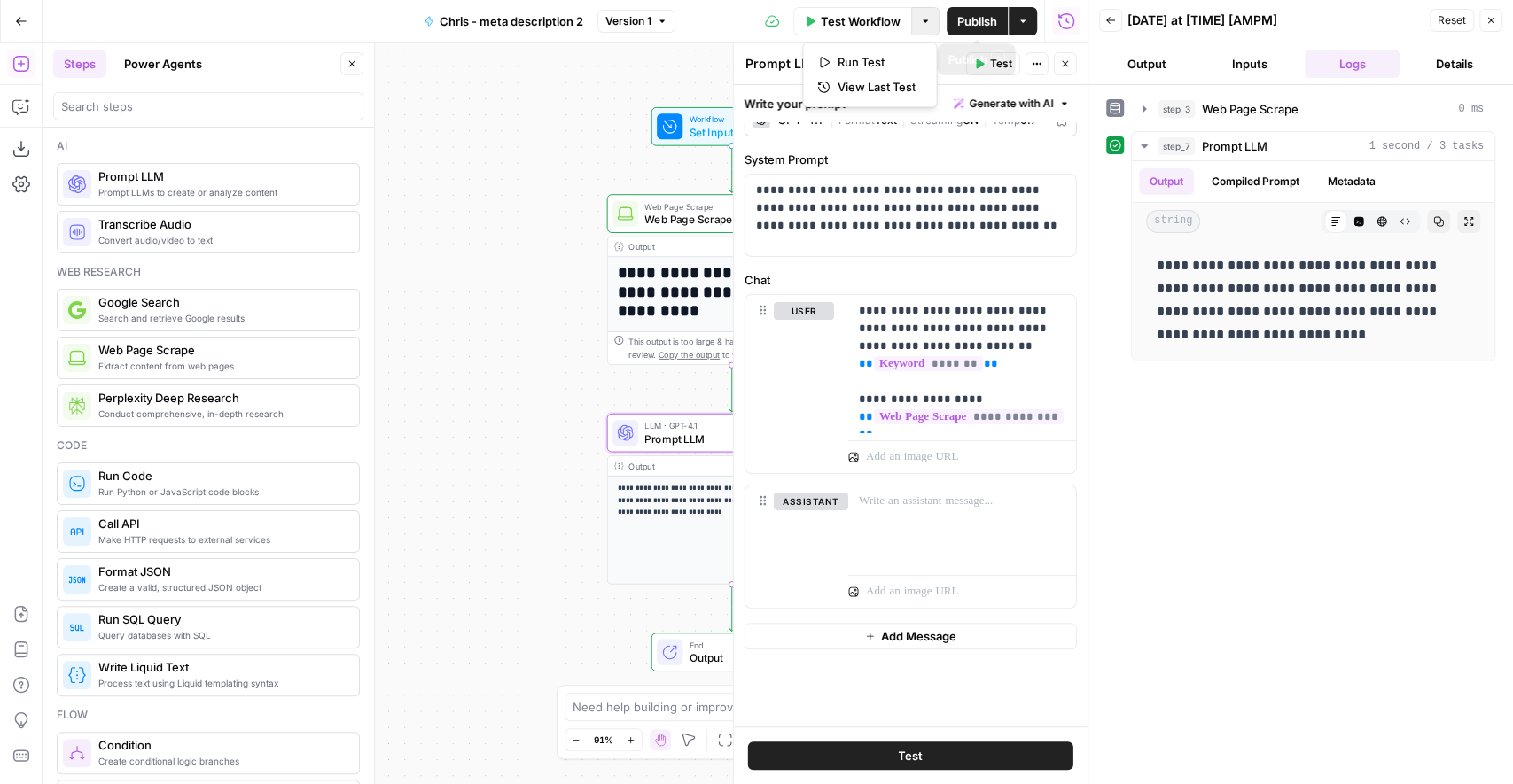 click on "Options" at bounding box center (925, 21) 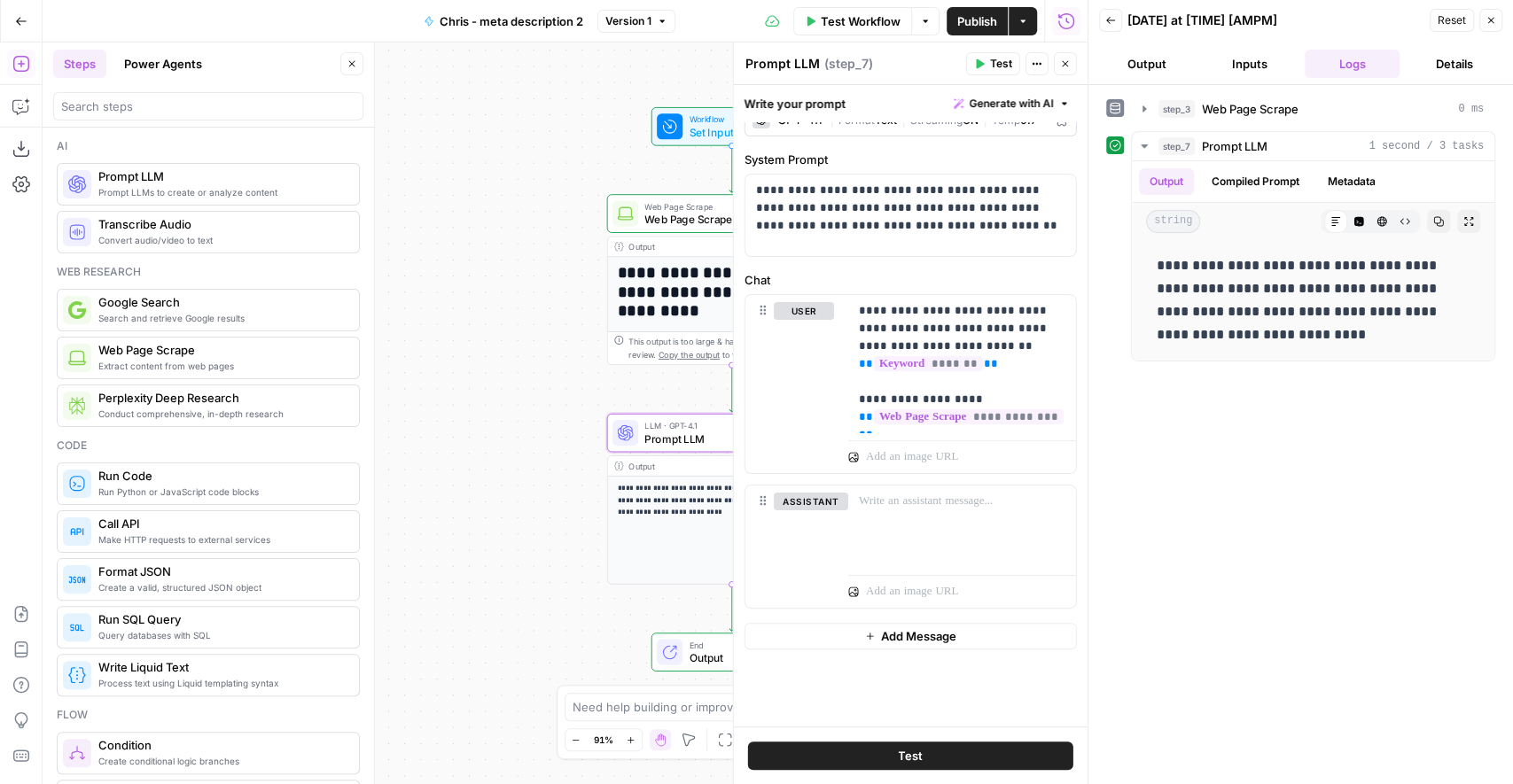 click 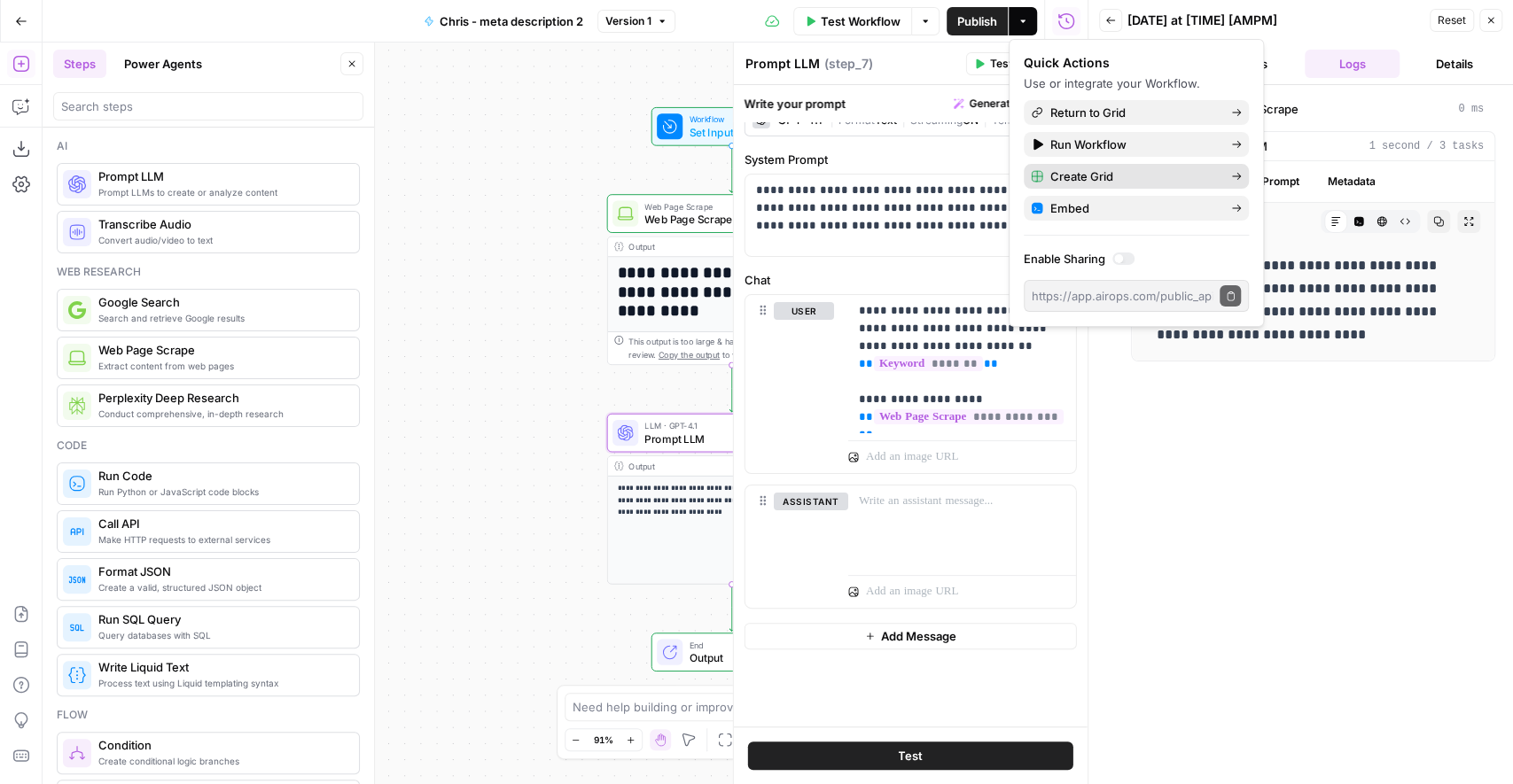 click on "Create Grid" at bounding box center (1134, 176) 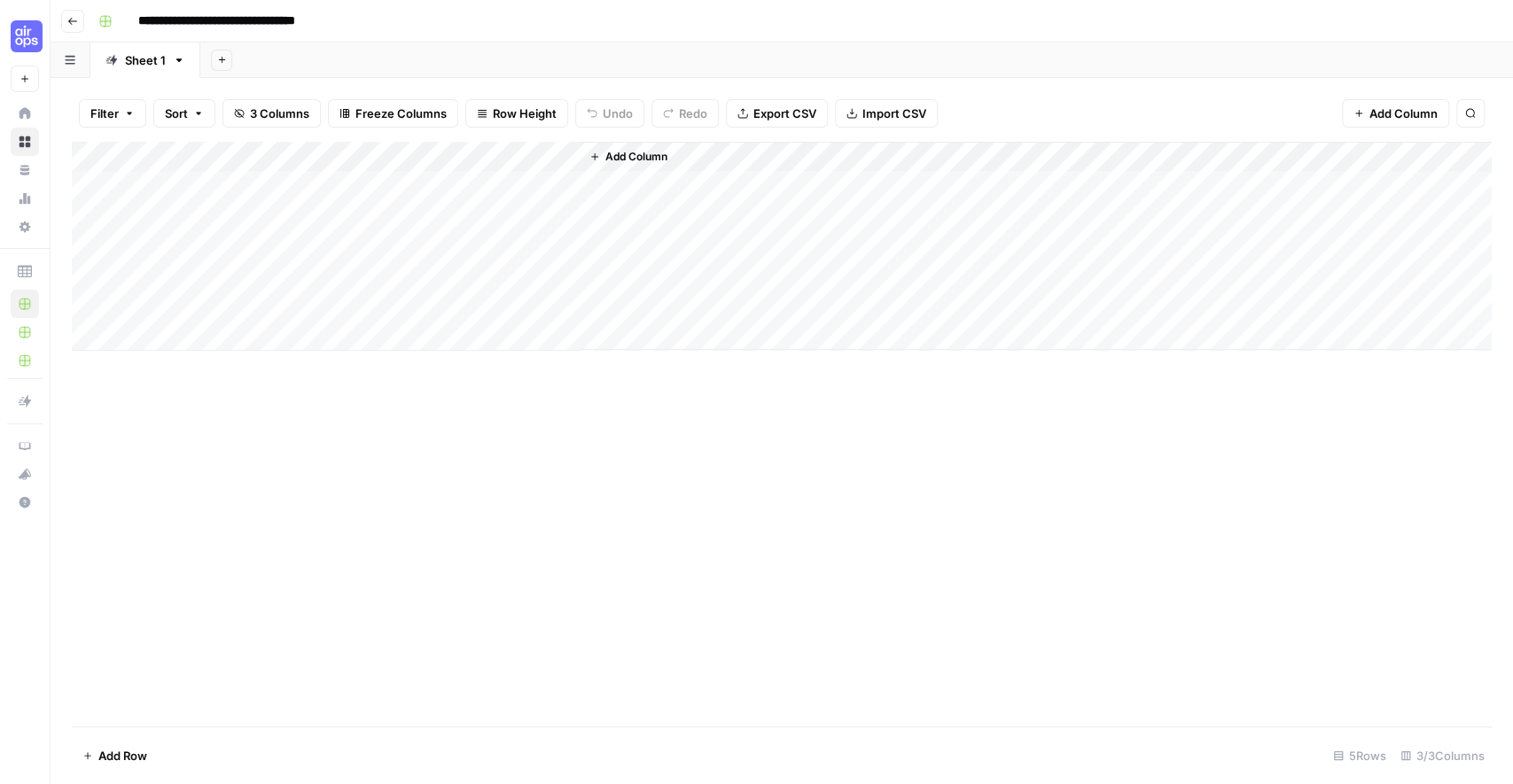 click 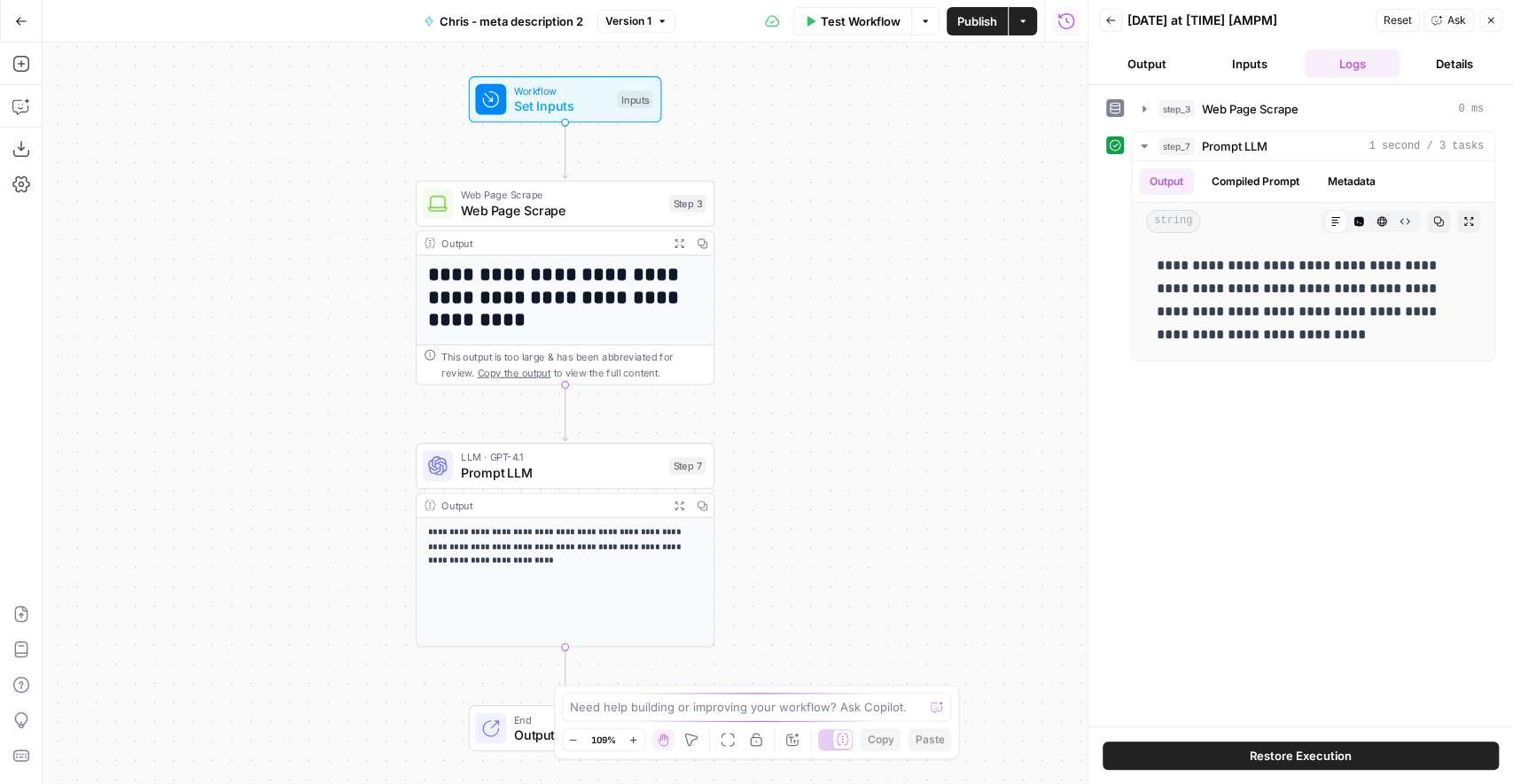 click 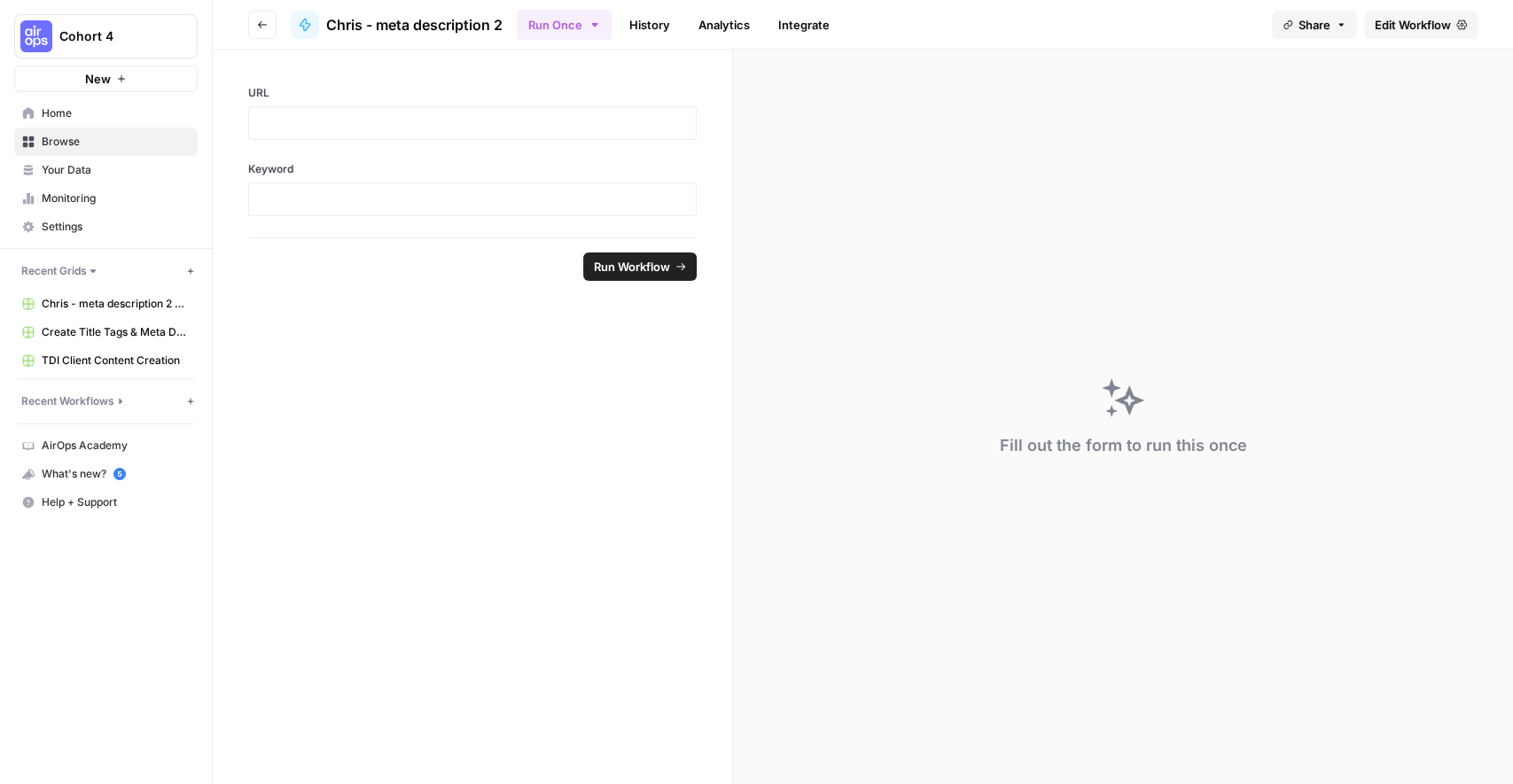 click on "Browse" at bounding box center [115, 142] 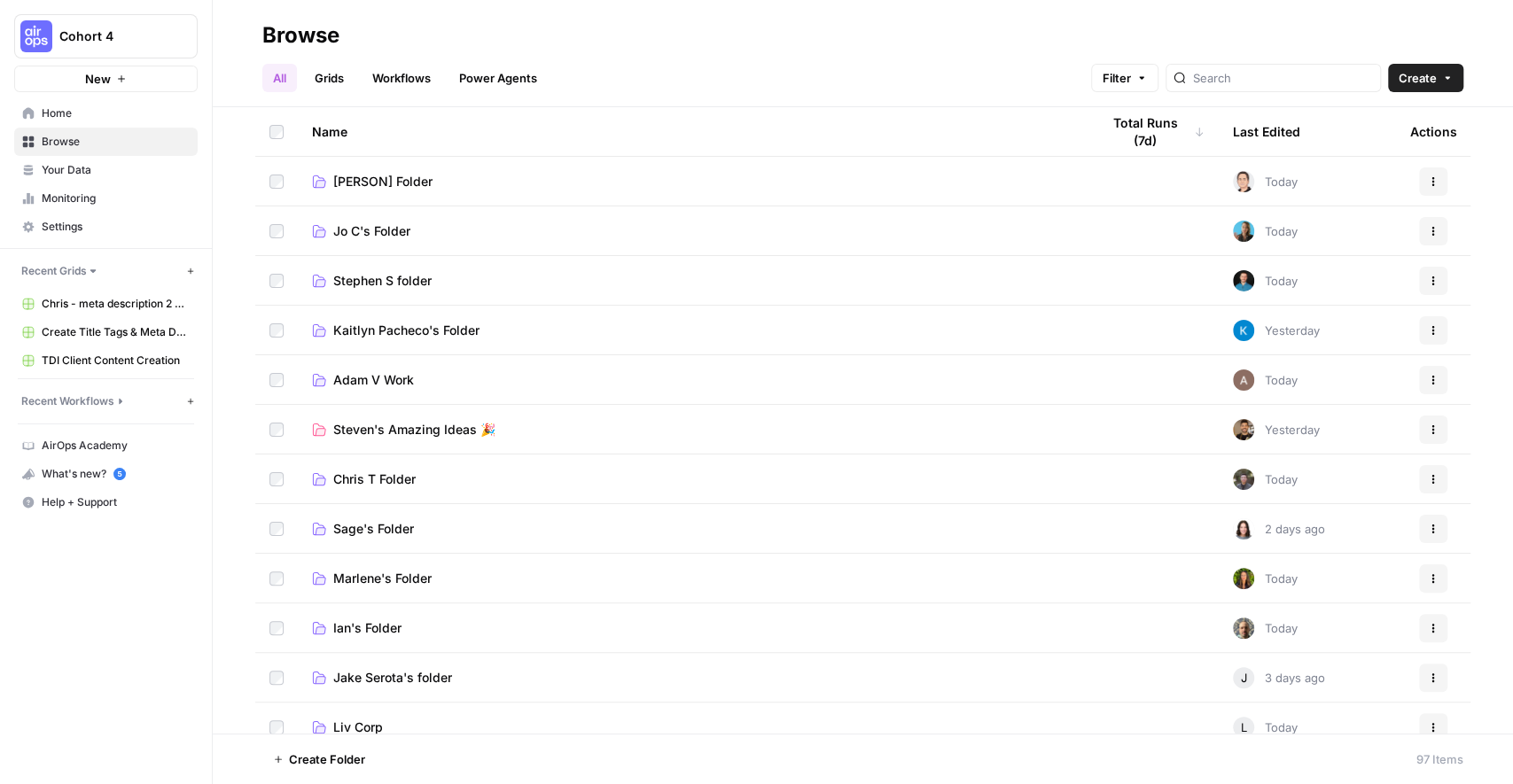 click on "Chris T Folder" at bounding box center (374, 479) 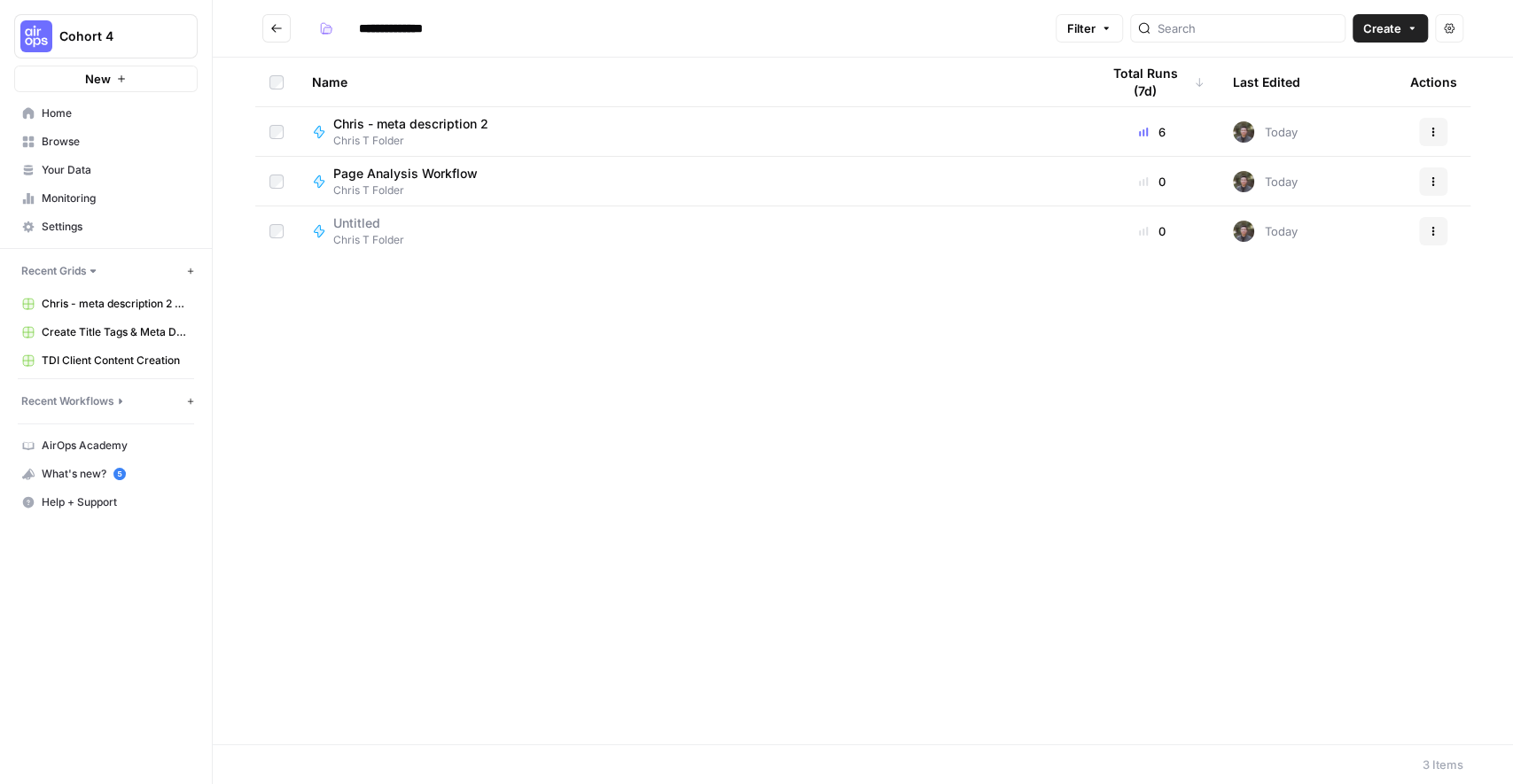 click on "Page Analysis Workflow" at bounding box center (405, 174) 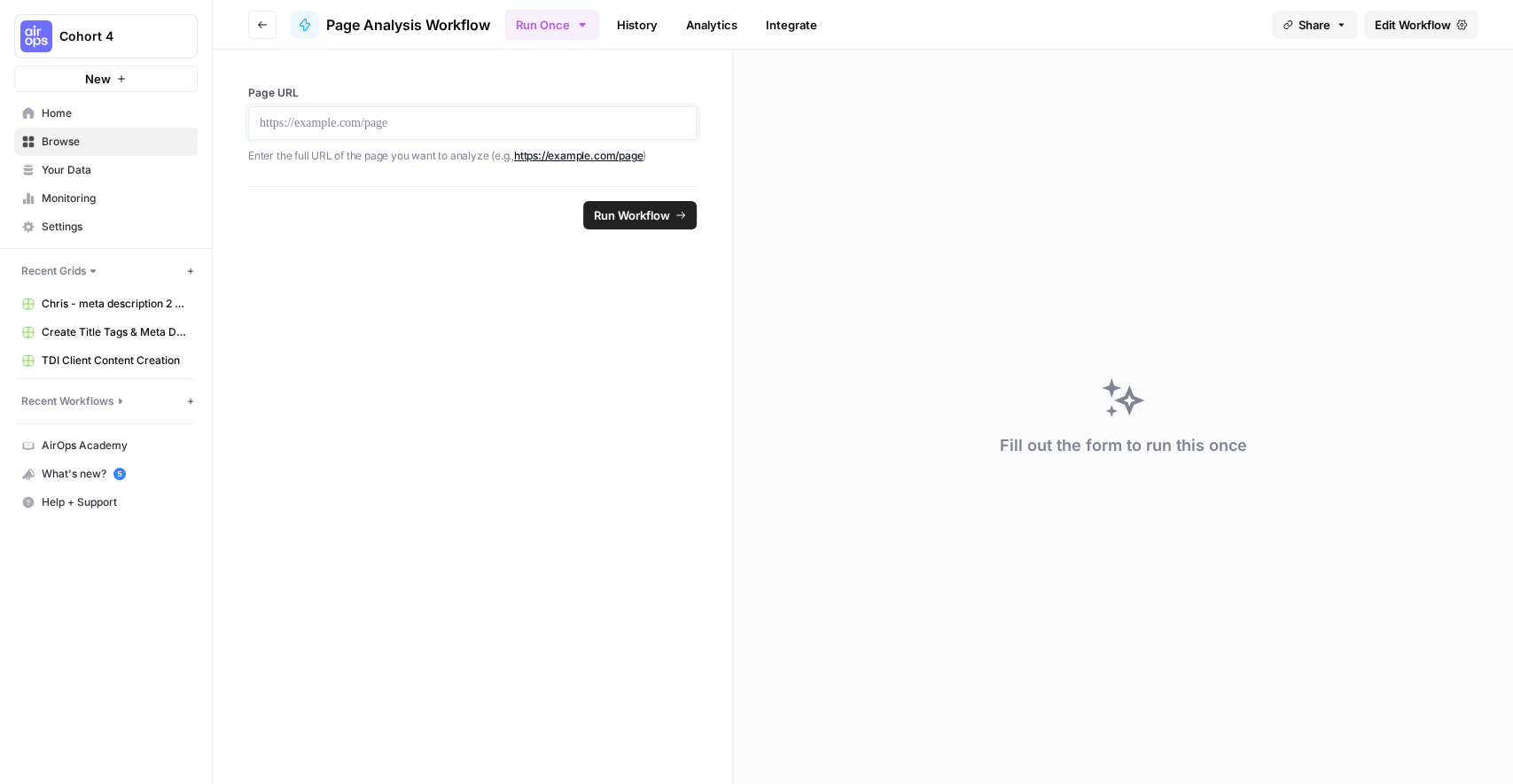 click at bounding box center (472, 123) 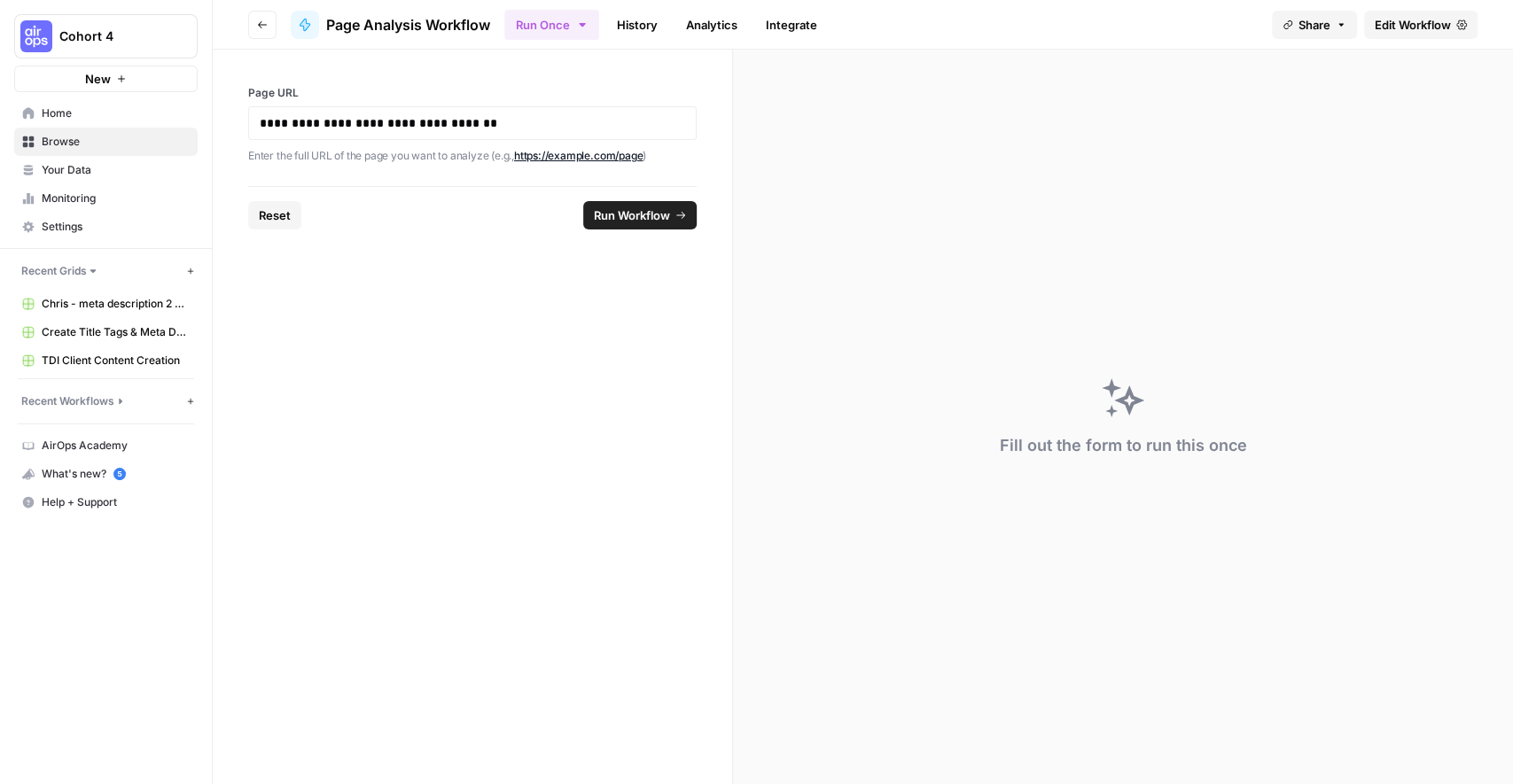 click on "Run Workflow" at bounding box center (632, 215) 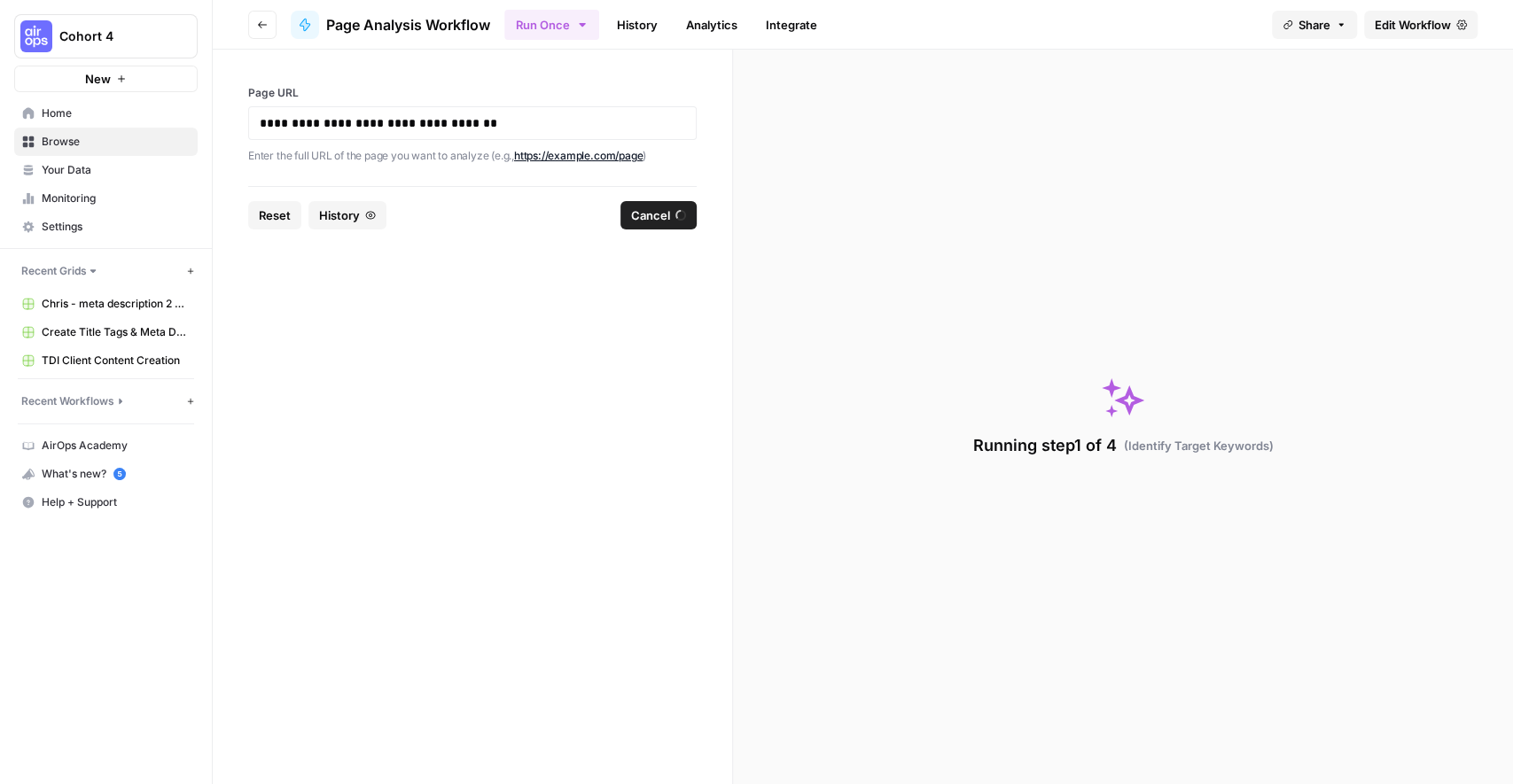 click on "Edit Workflow" at bounding box center (1413, 25) 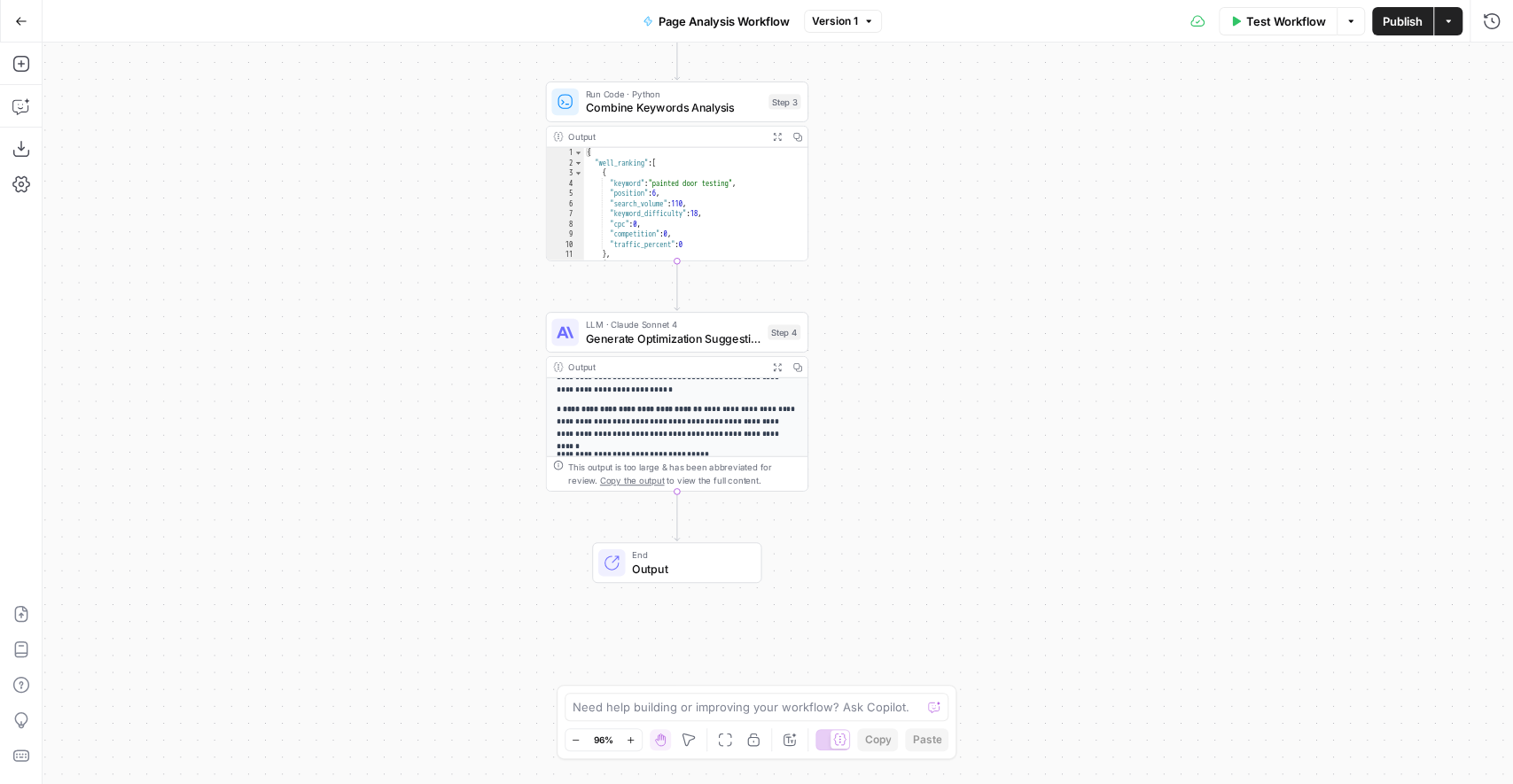 scroll, scrollTop: 0, scrollLeft: 0, axis: both 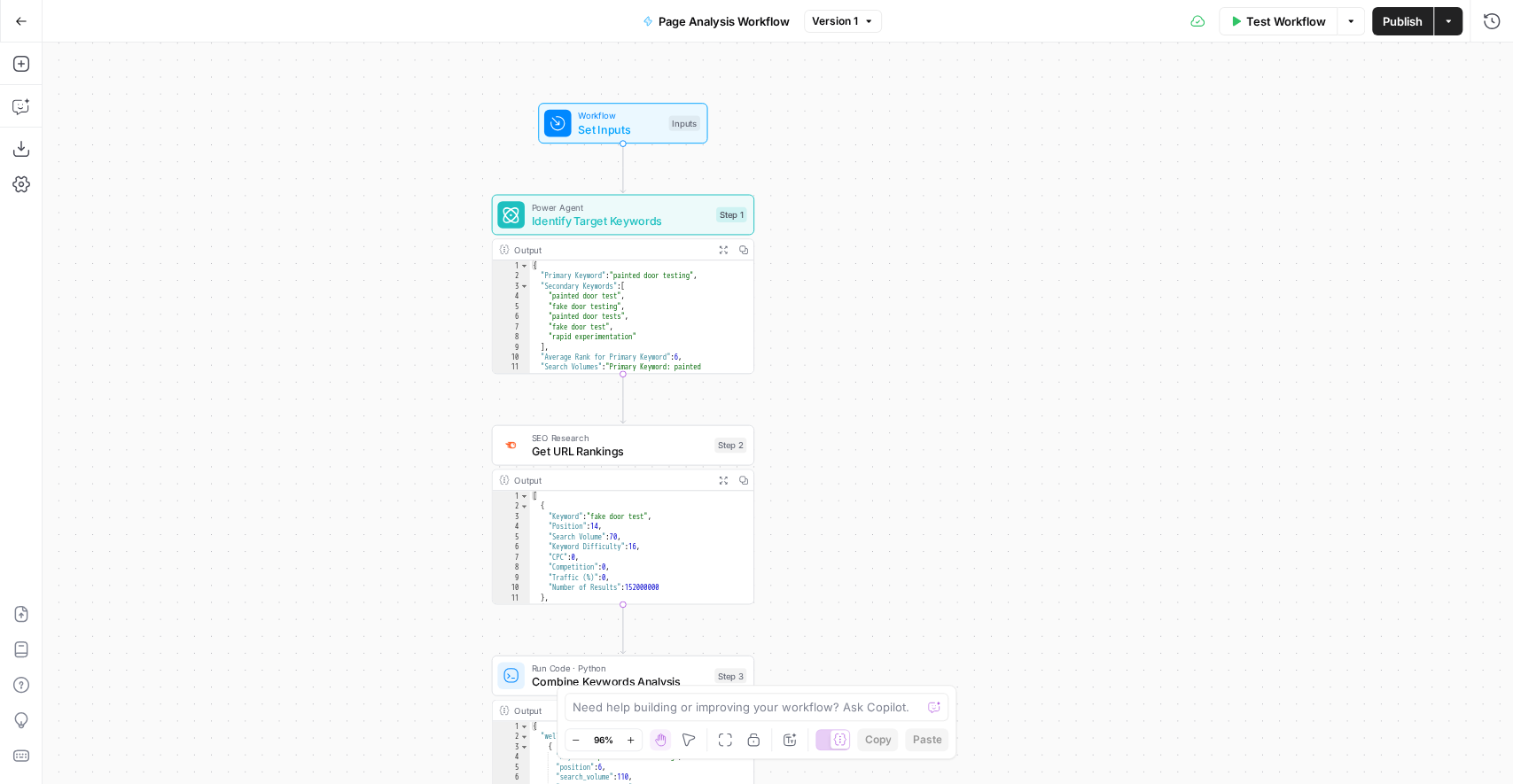 click on "Test Workflow" at bounding box center [1278, 21] 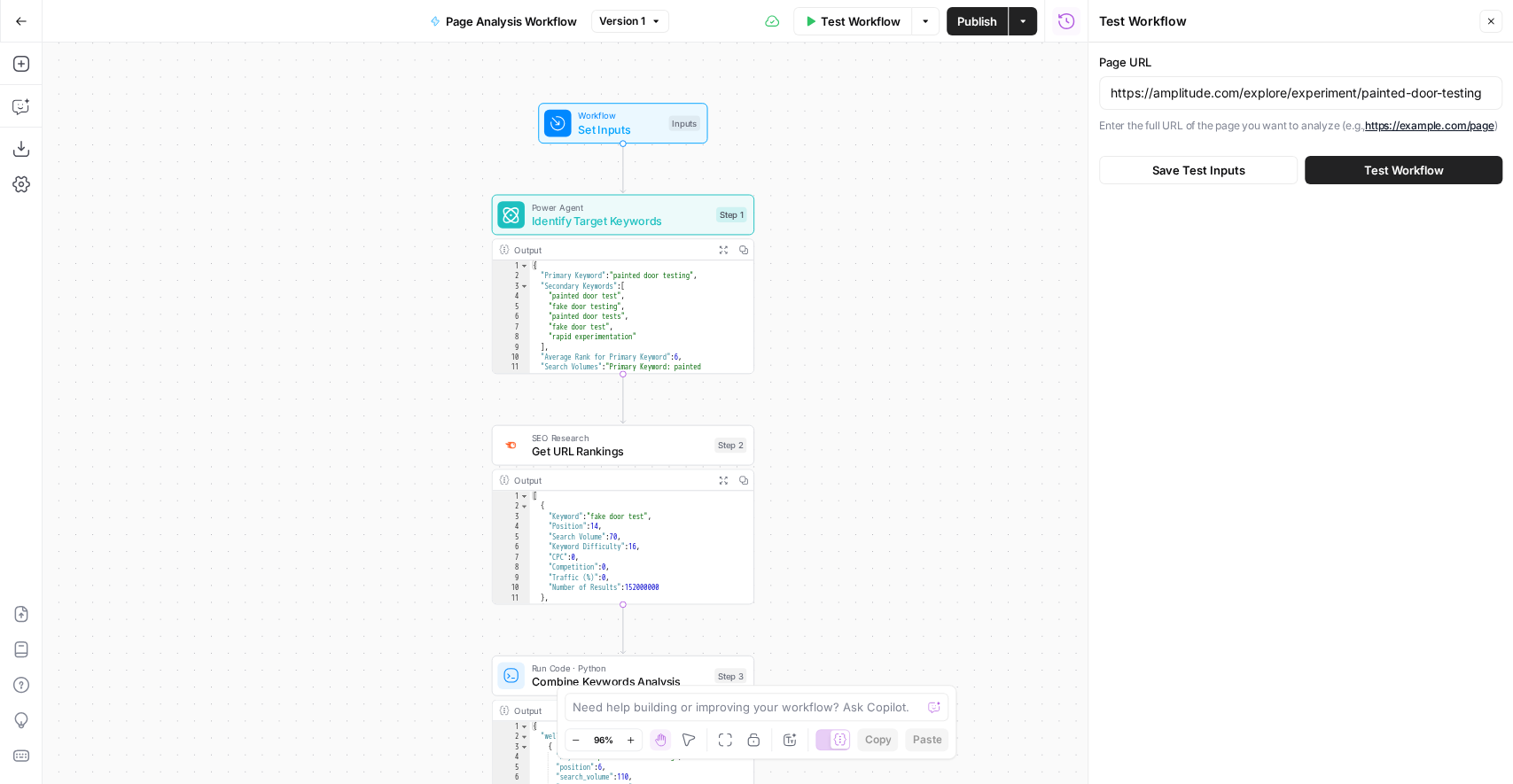 click on "Test Workflow" at bounding box center [1403, 170] 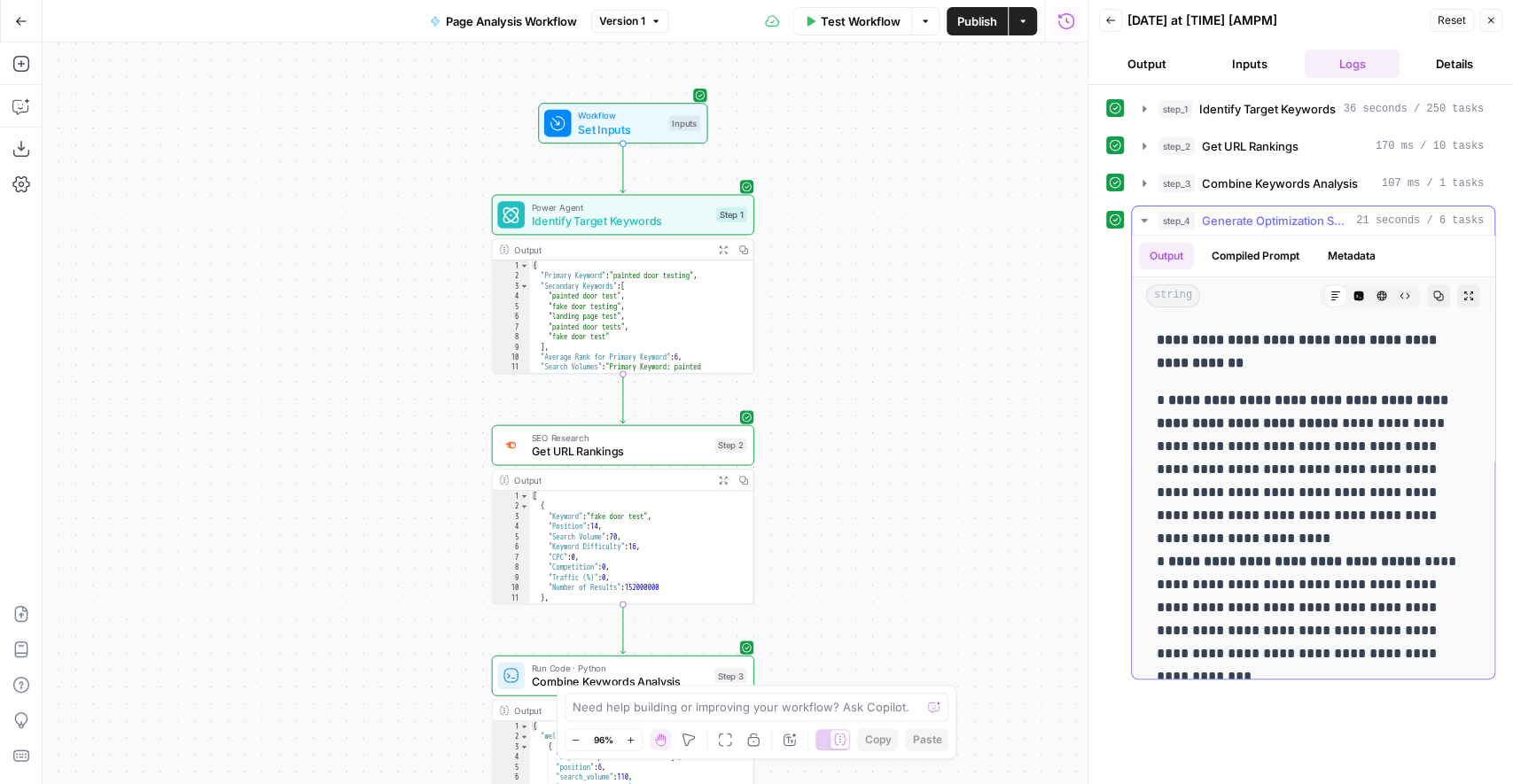 click on "**********" at bounding box center (1304, 411) 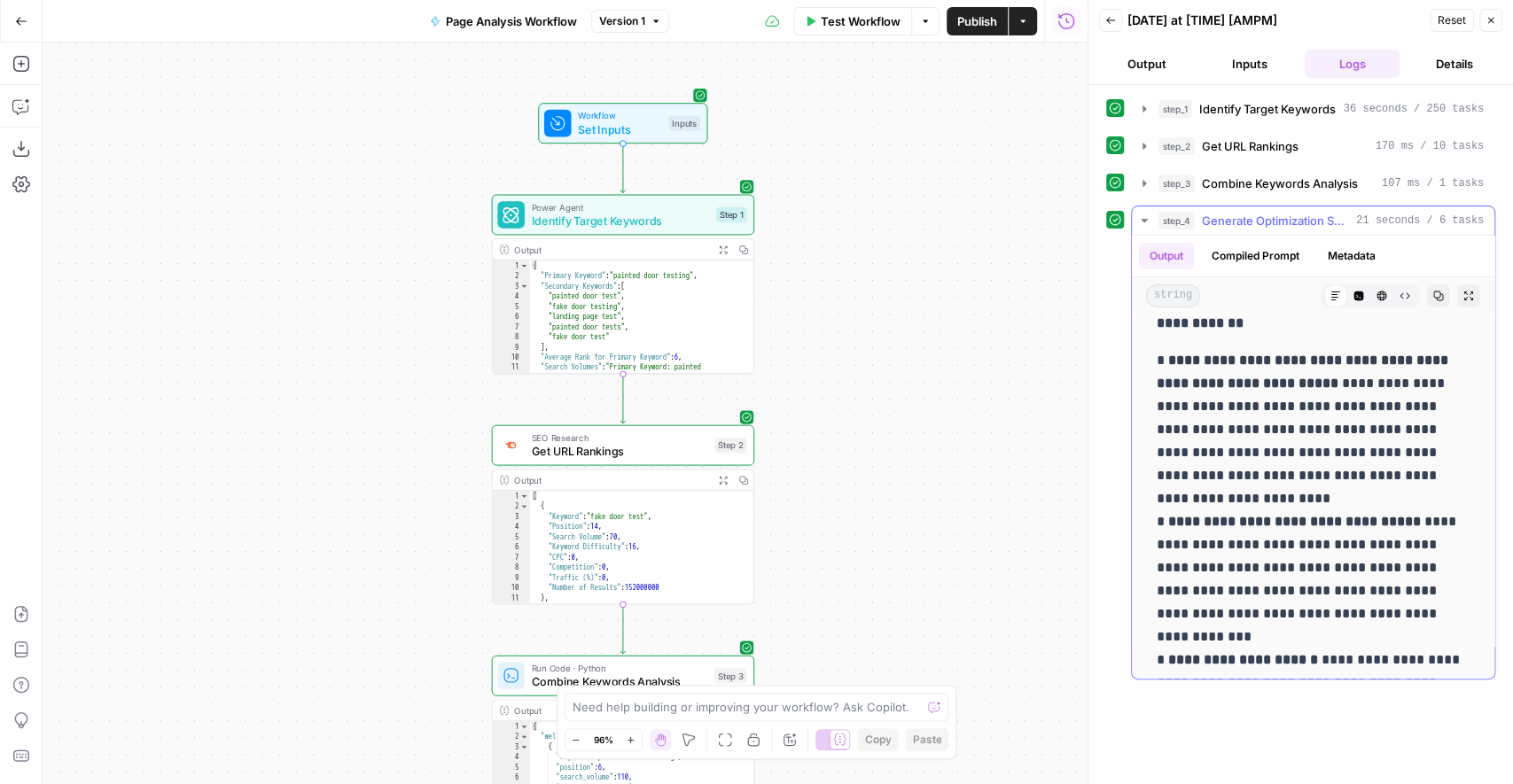 scroll, scrollTop: 38, scrollLeft: 0, axis: vertical 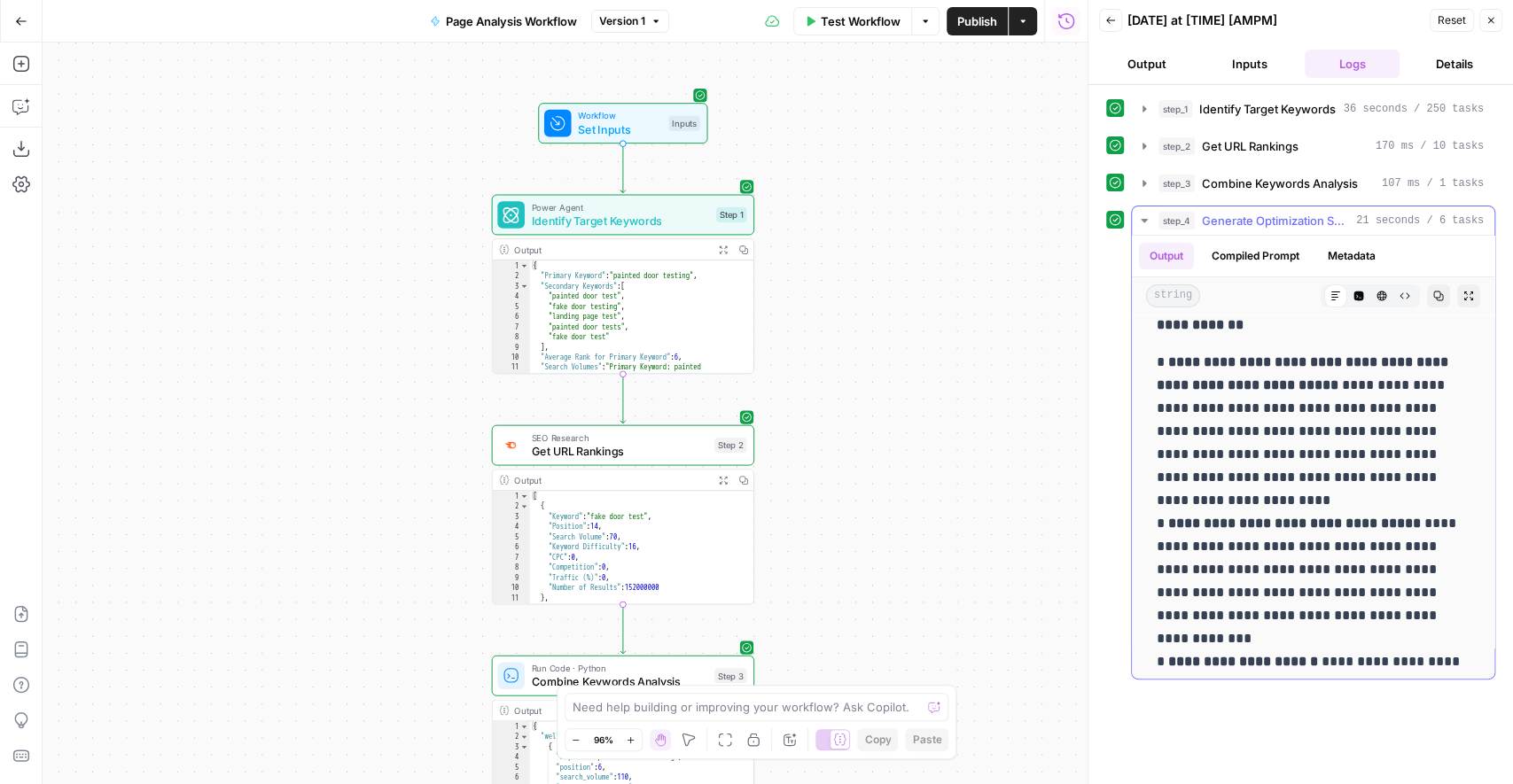 click on "**********" at bounding box center [1304, 373] 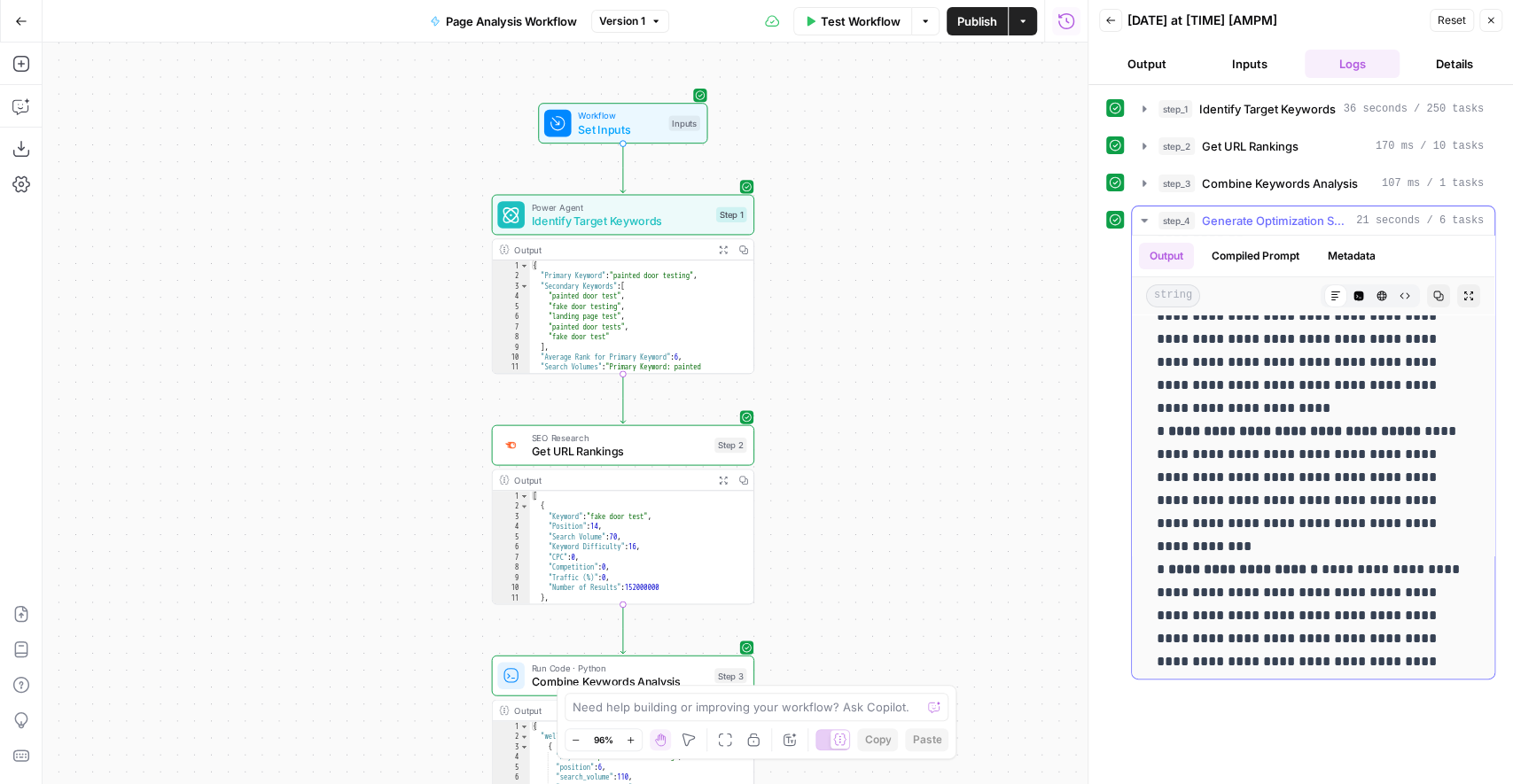 scroll, scrollTop: 128, scrollLeft: 0, axis: vertical 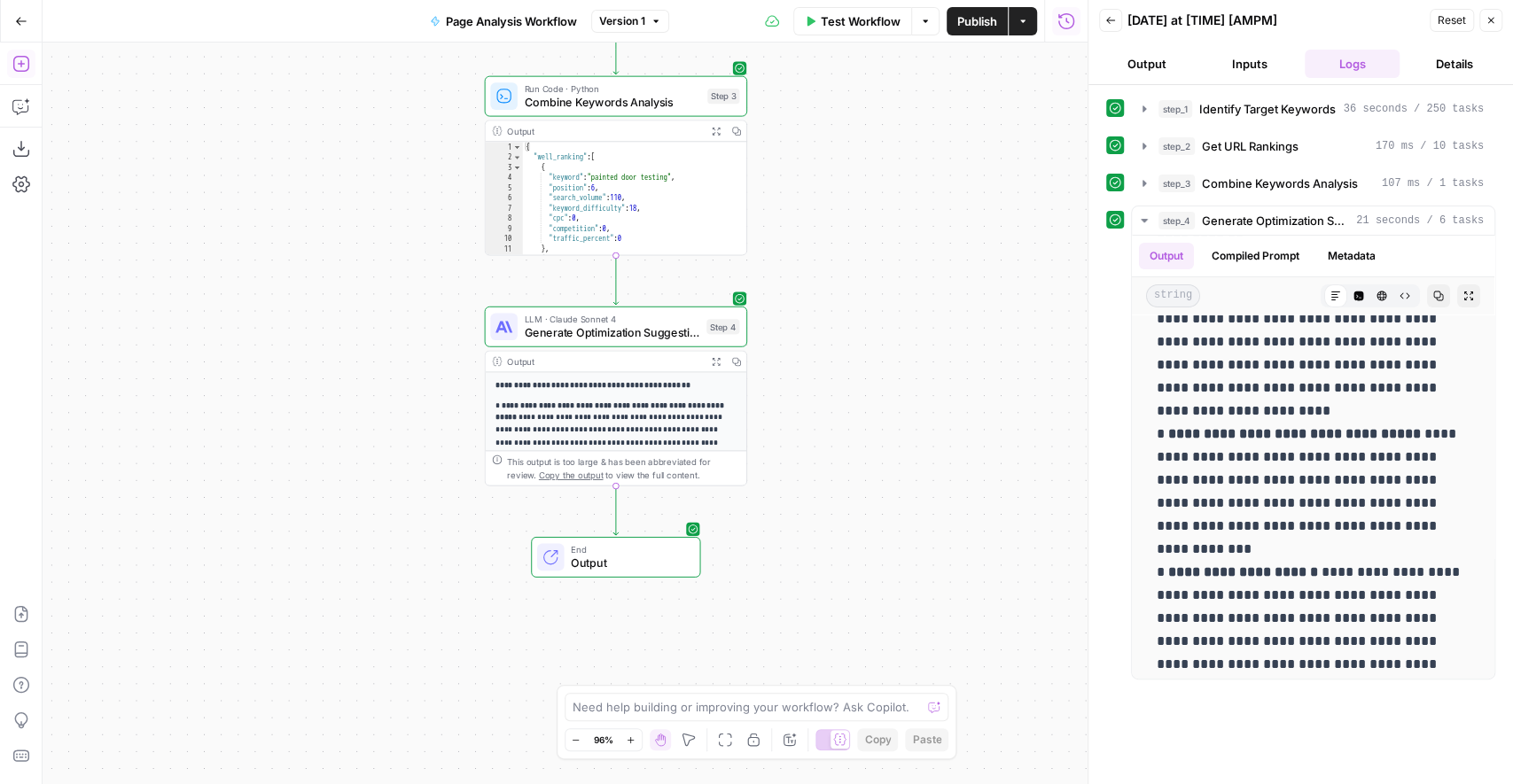 click 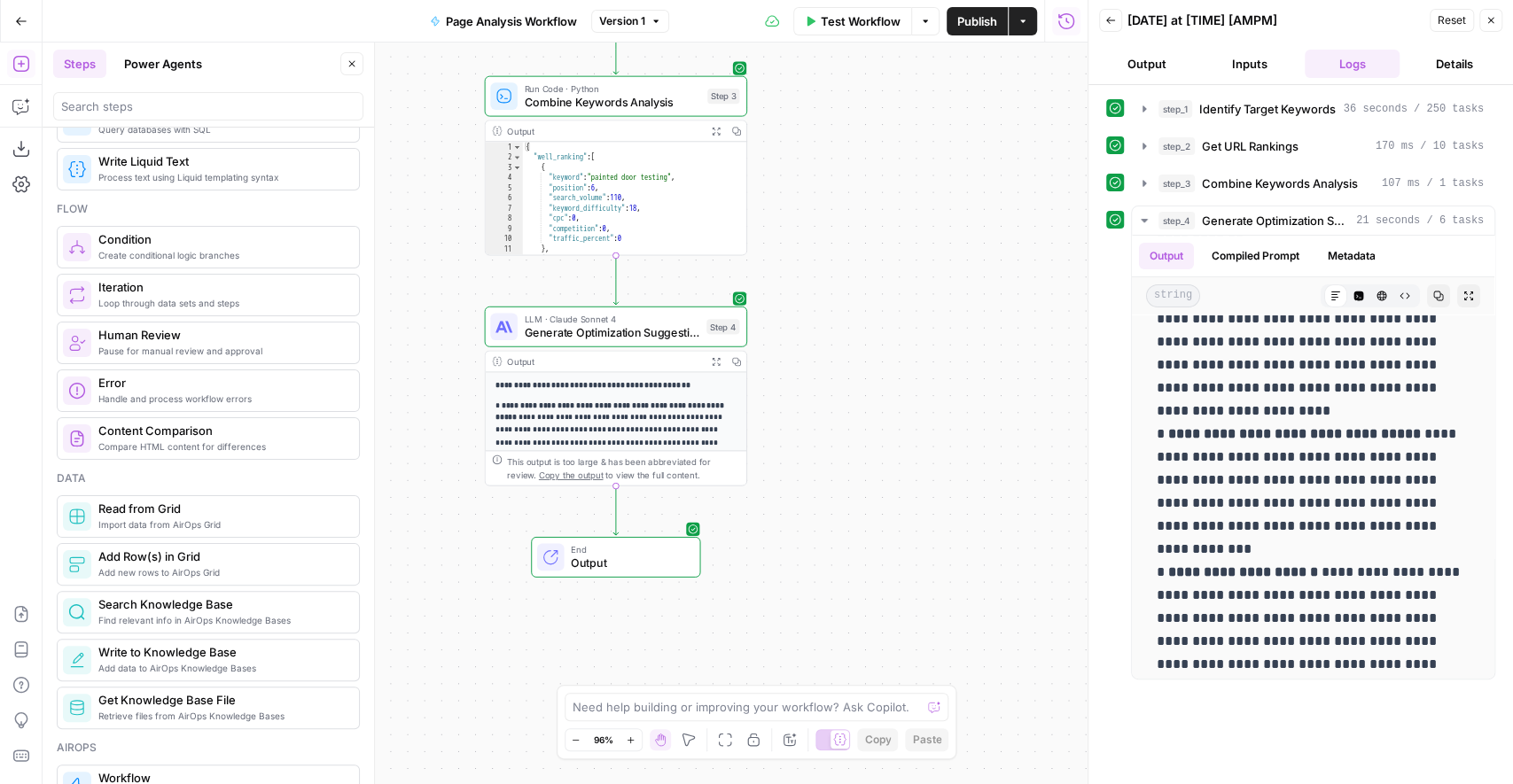 scroll, scrollTop: 507, scrollLeft: 0, axis: vertical 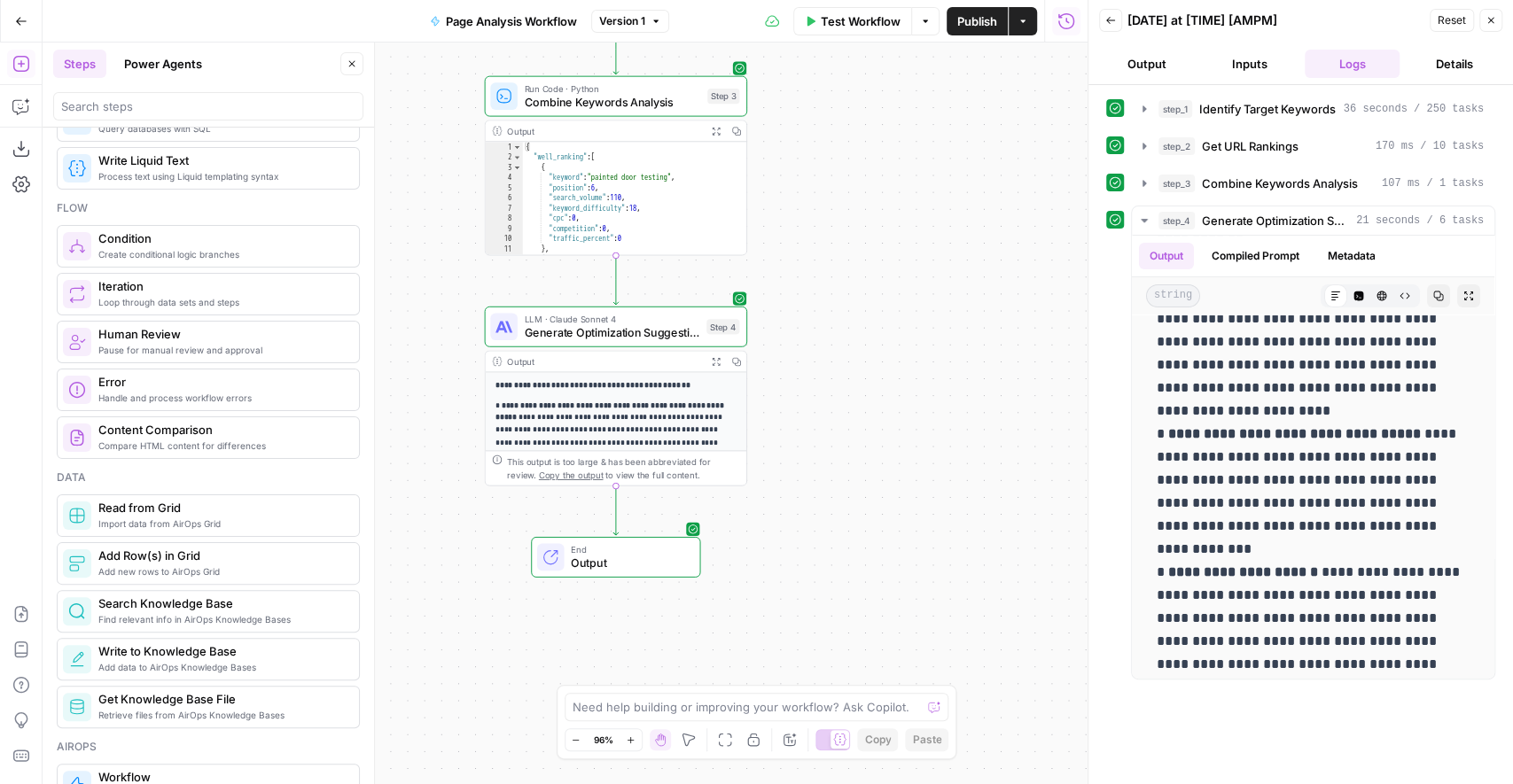 click on "Power Agents" at bounding box center [163, 64] 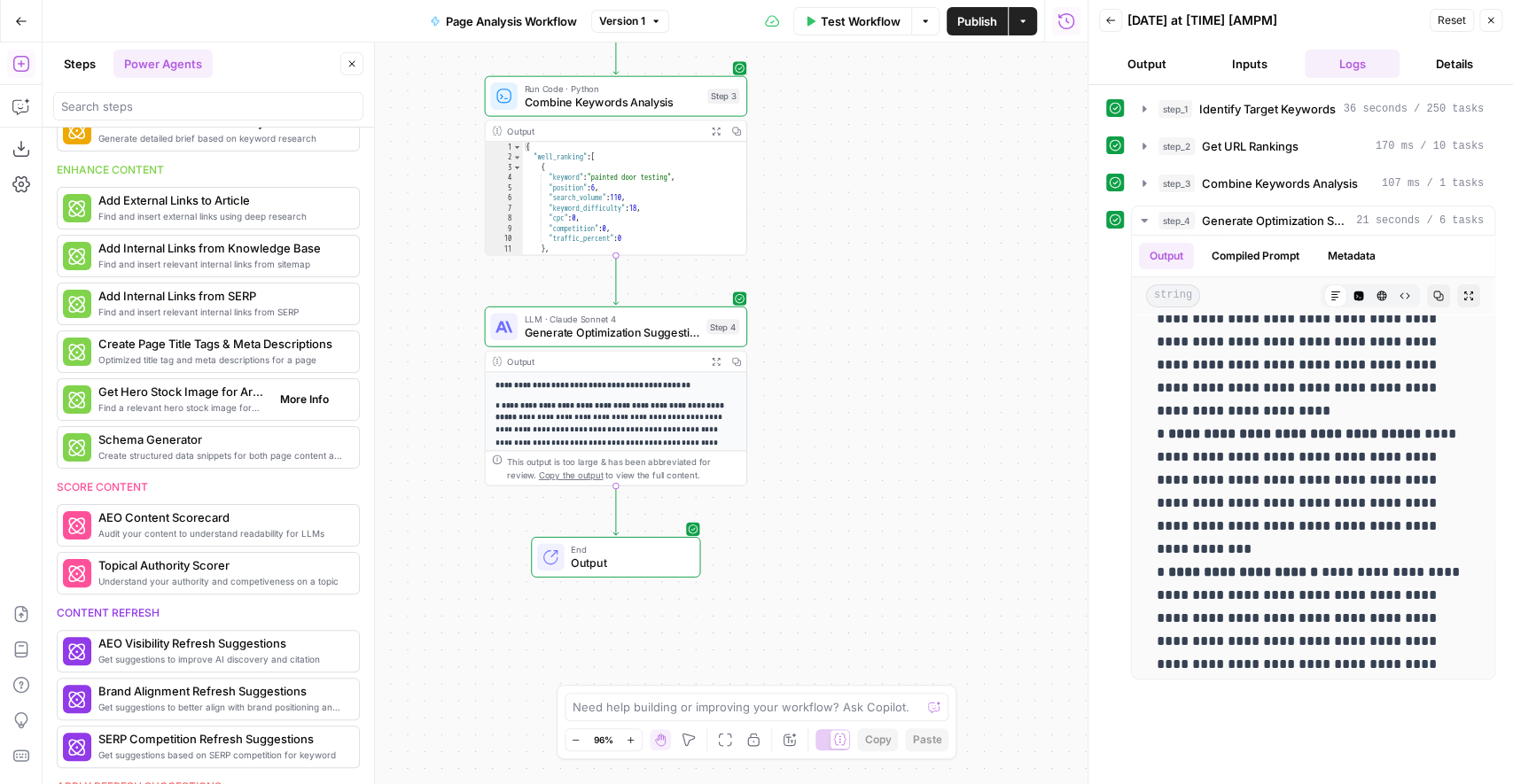 scroll, scrollTop: 151, scrollLeft: 0, axis: vertical 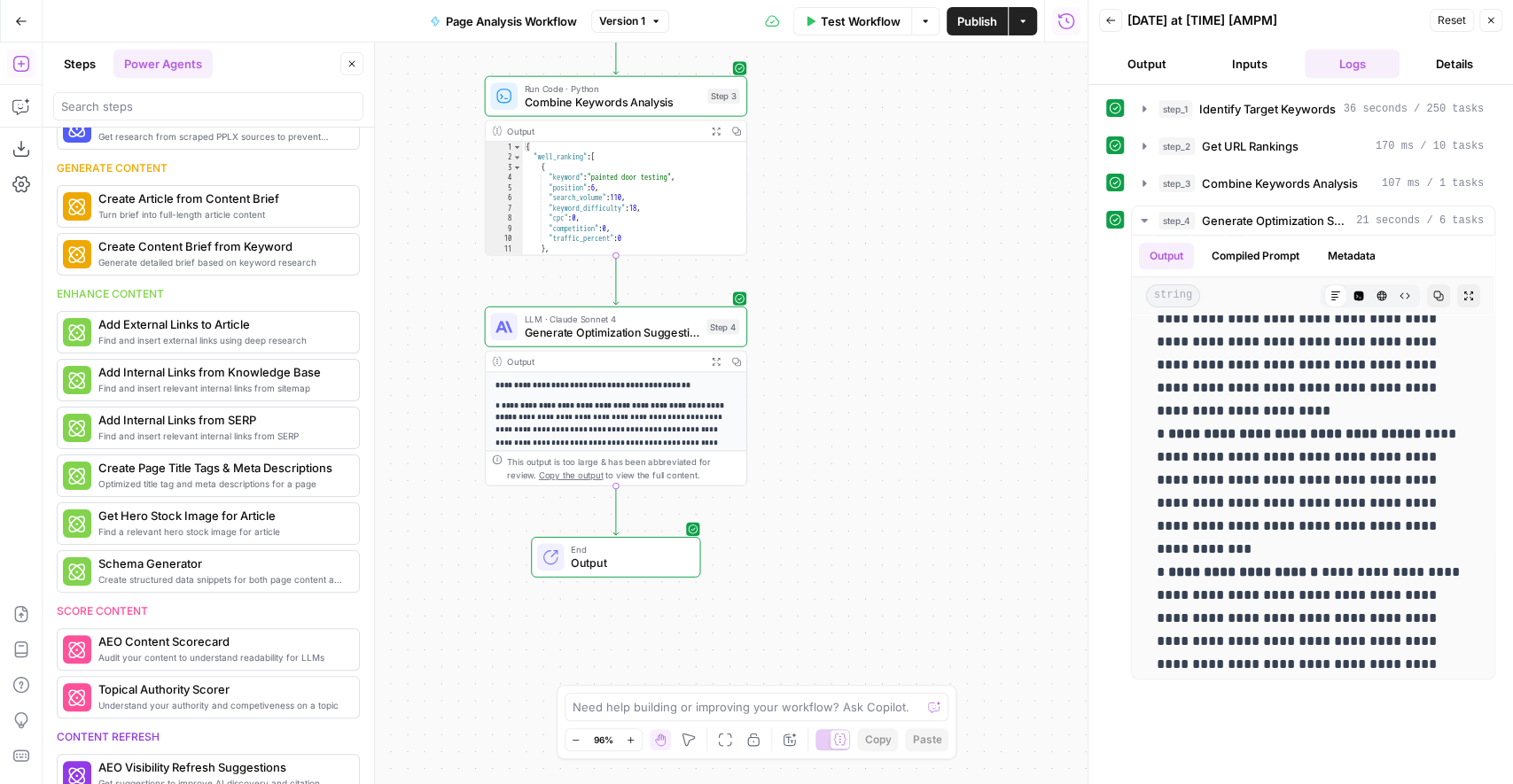 click on "Power Agents" at bounding box center [163, 64] 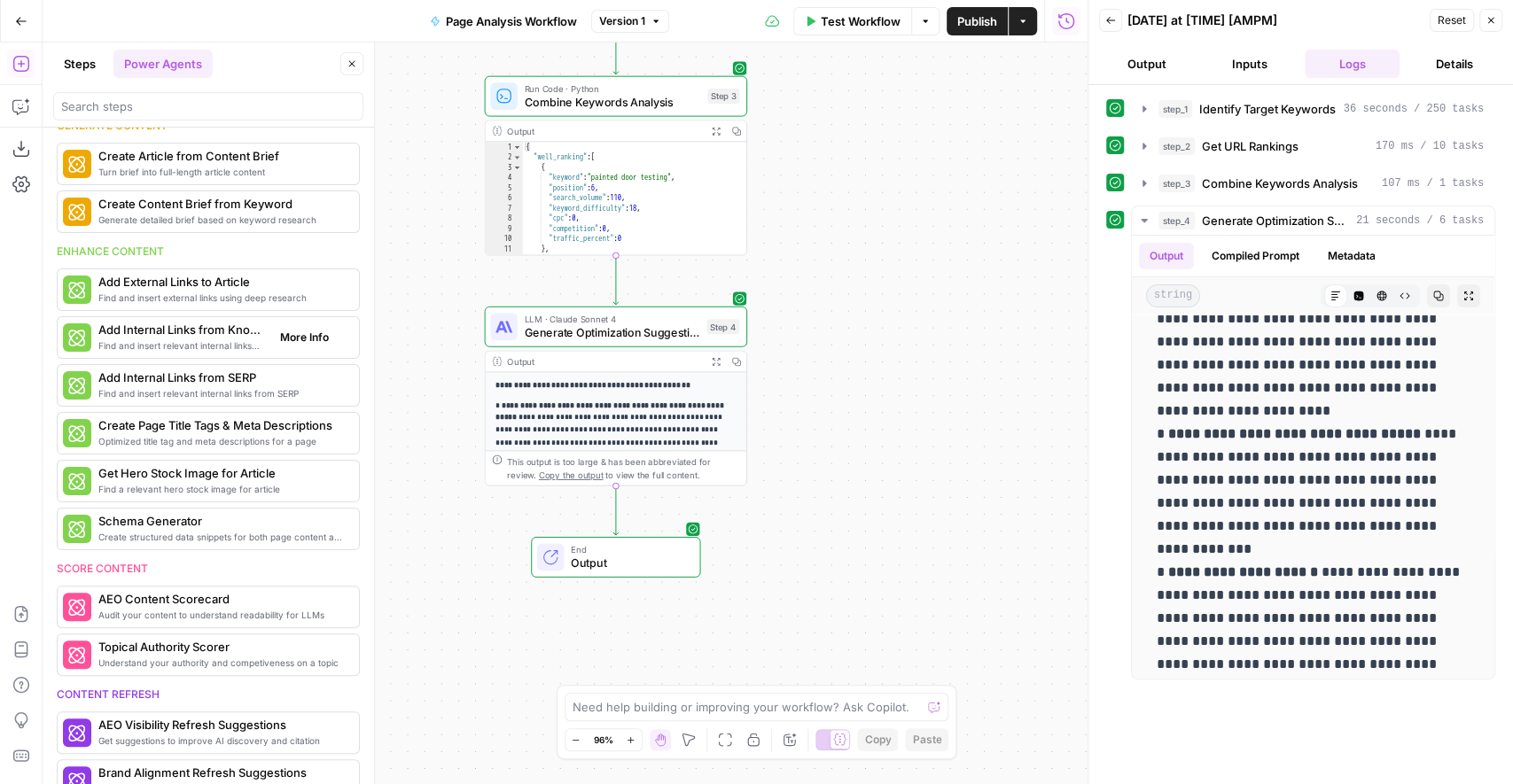 scroll, scrollTop: 0, scrollLeft: 0, axis: both 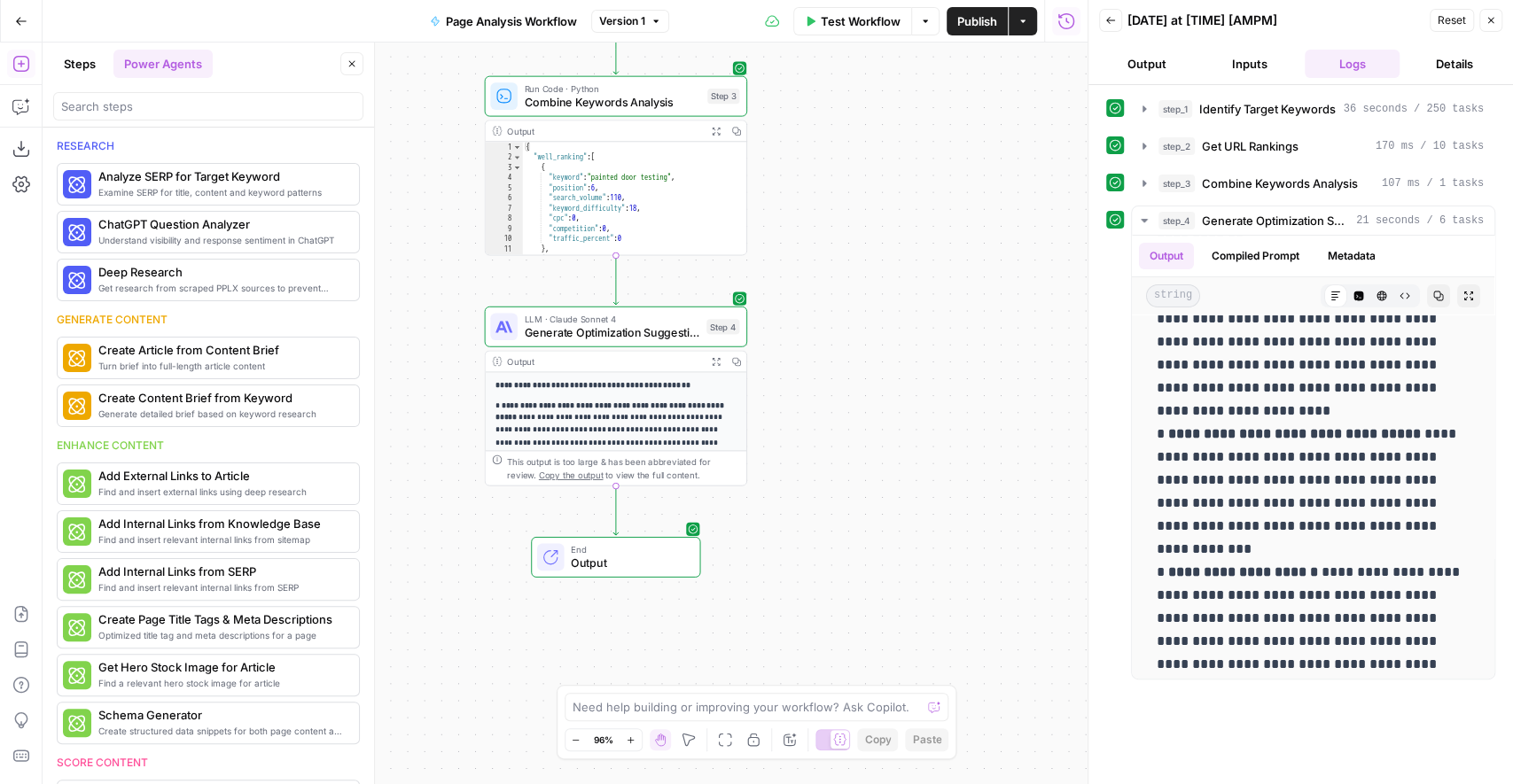 click on "Go Back" at bounding box center [21, 21] 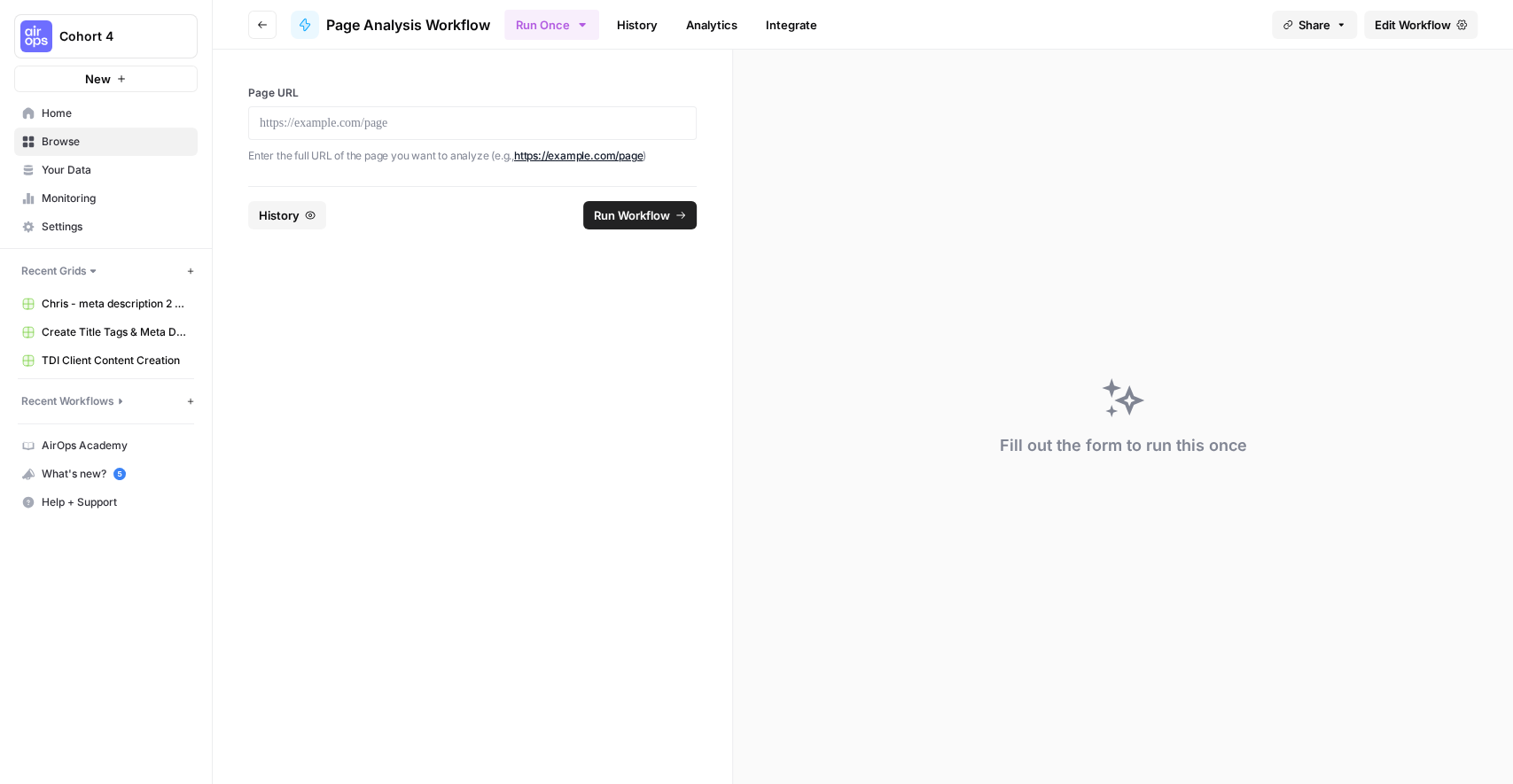 click on "Browse" at bounding box center [115, 142] 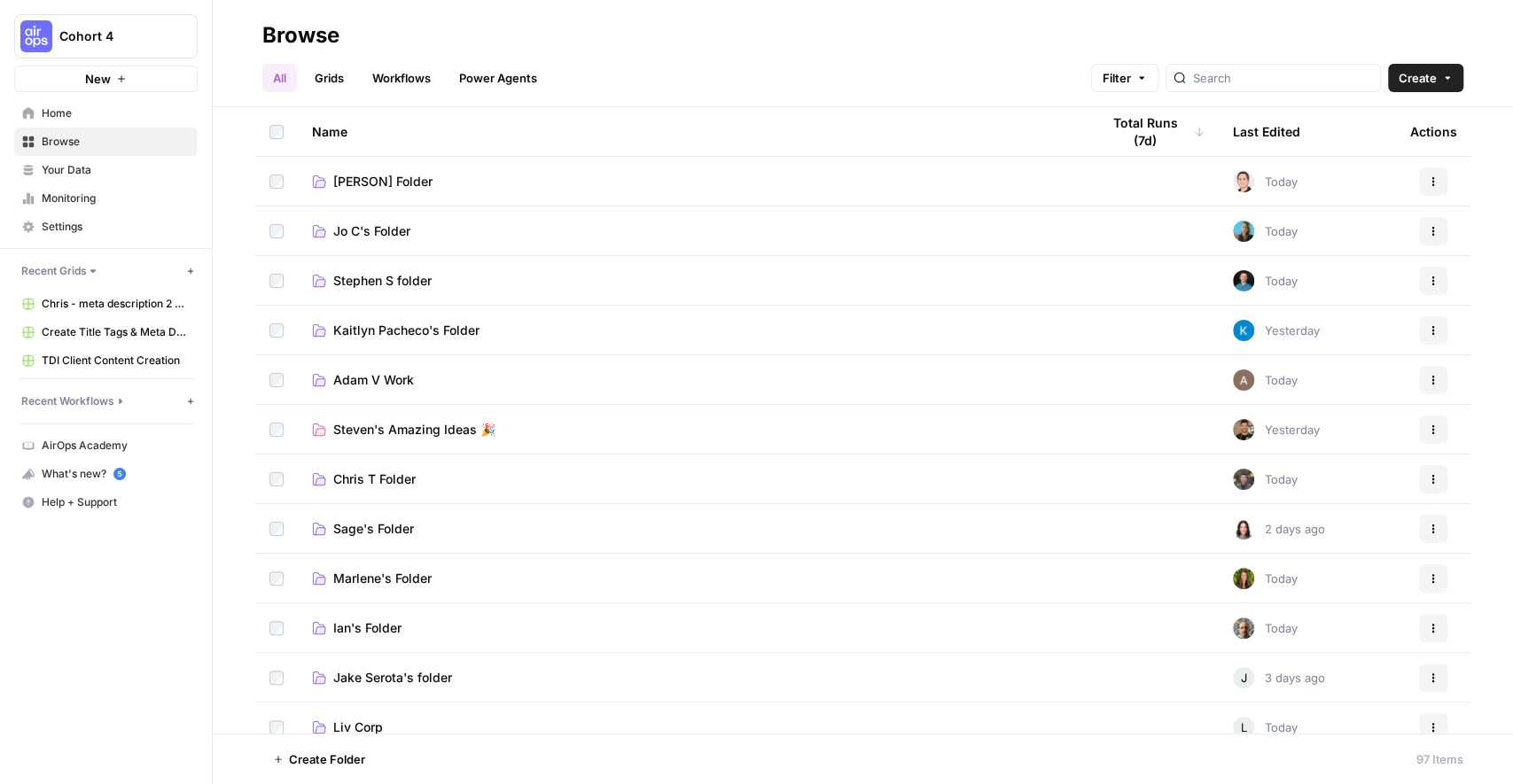 click on "Chris T Folder" at bounding box center (374, 479) 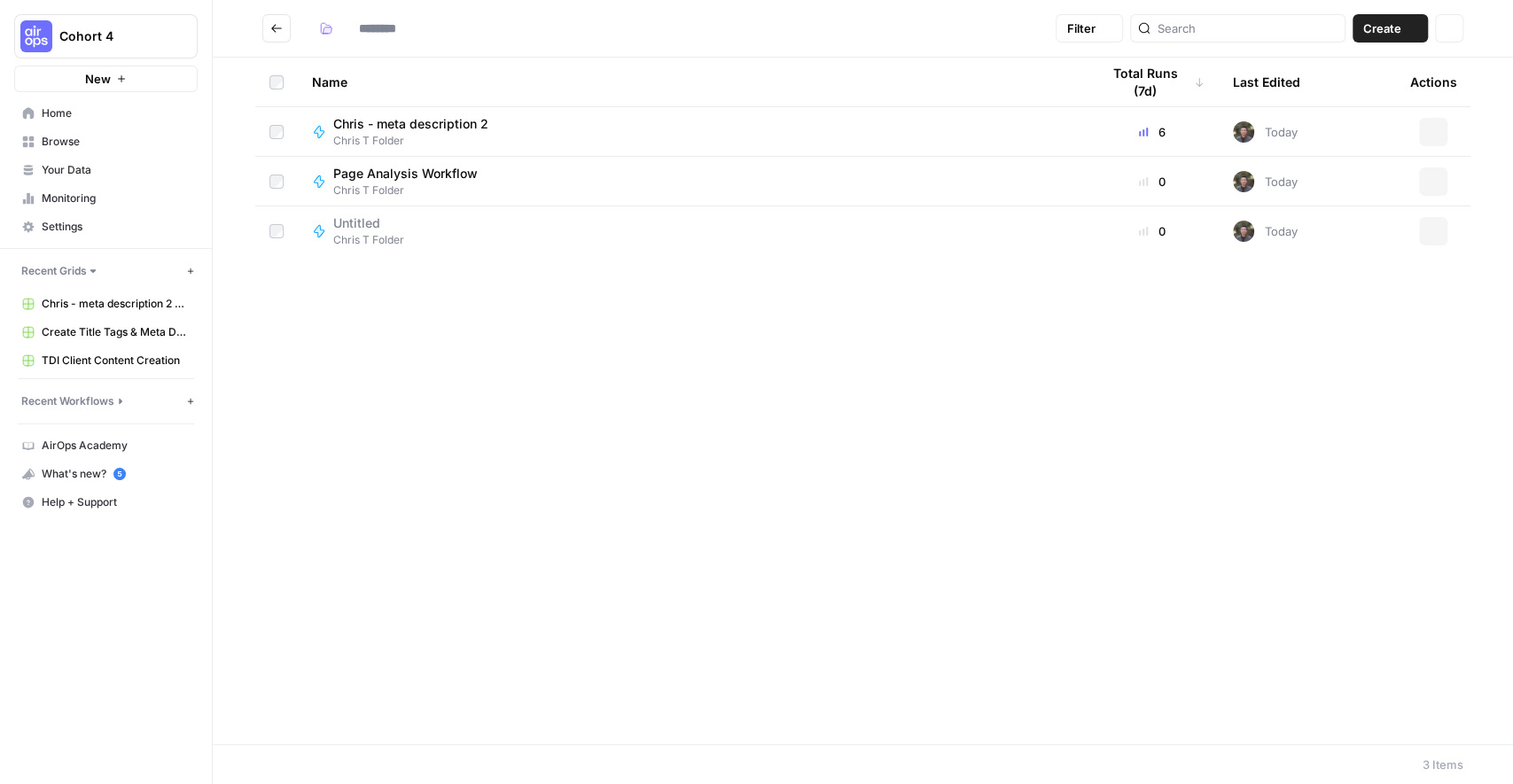 click on "Name Total Runs (7d) Last Edited Actions Chris - meta description 2 Chris T Folder 6 Today Actions Page Analysis Workflow Chris T Folder 0 Today Actions Untitled Chris T Folder 0 Today Actions" at bounding box center [862, 400] 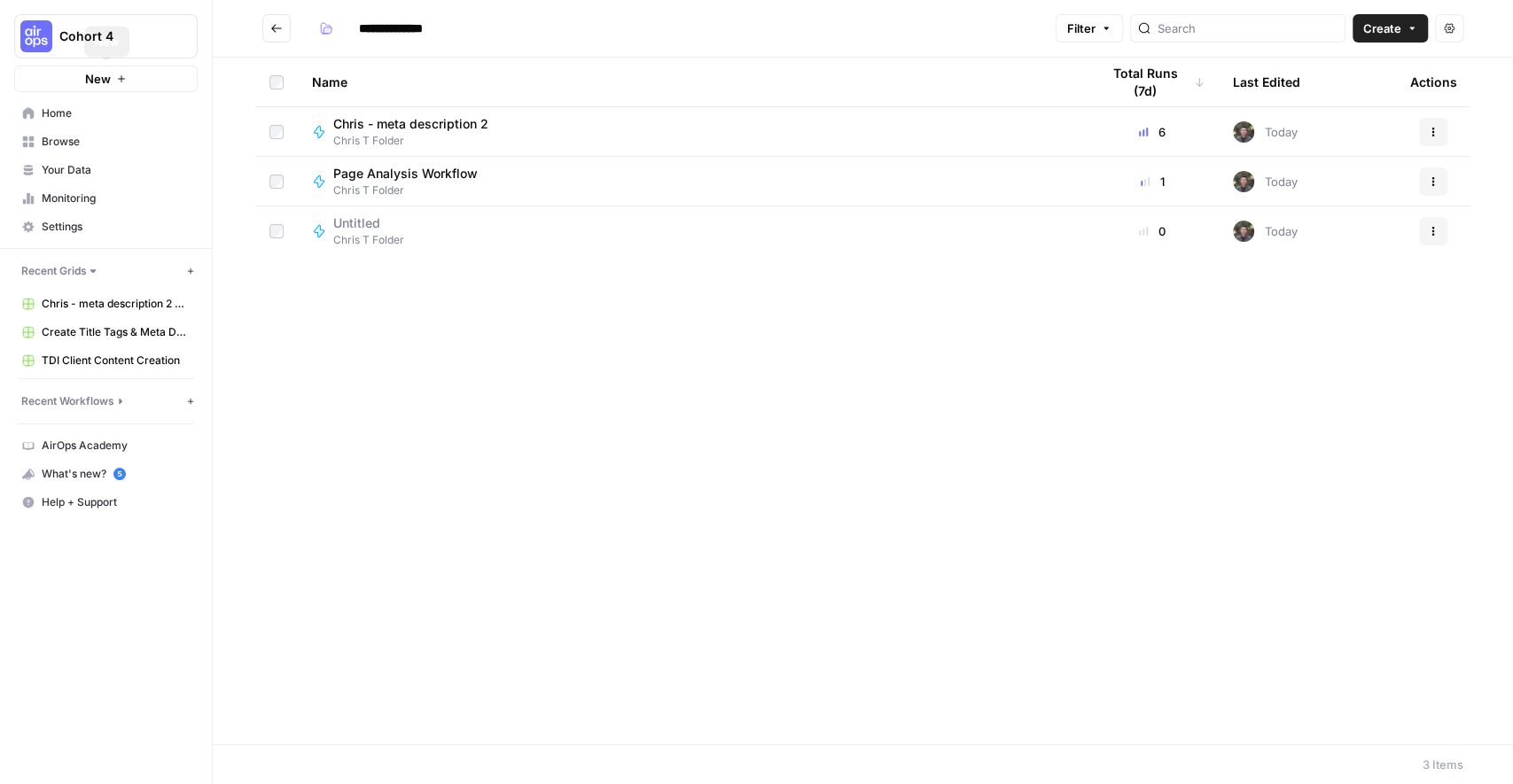 click on "New" at bounding box center [105, 79] 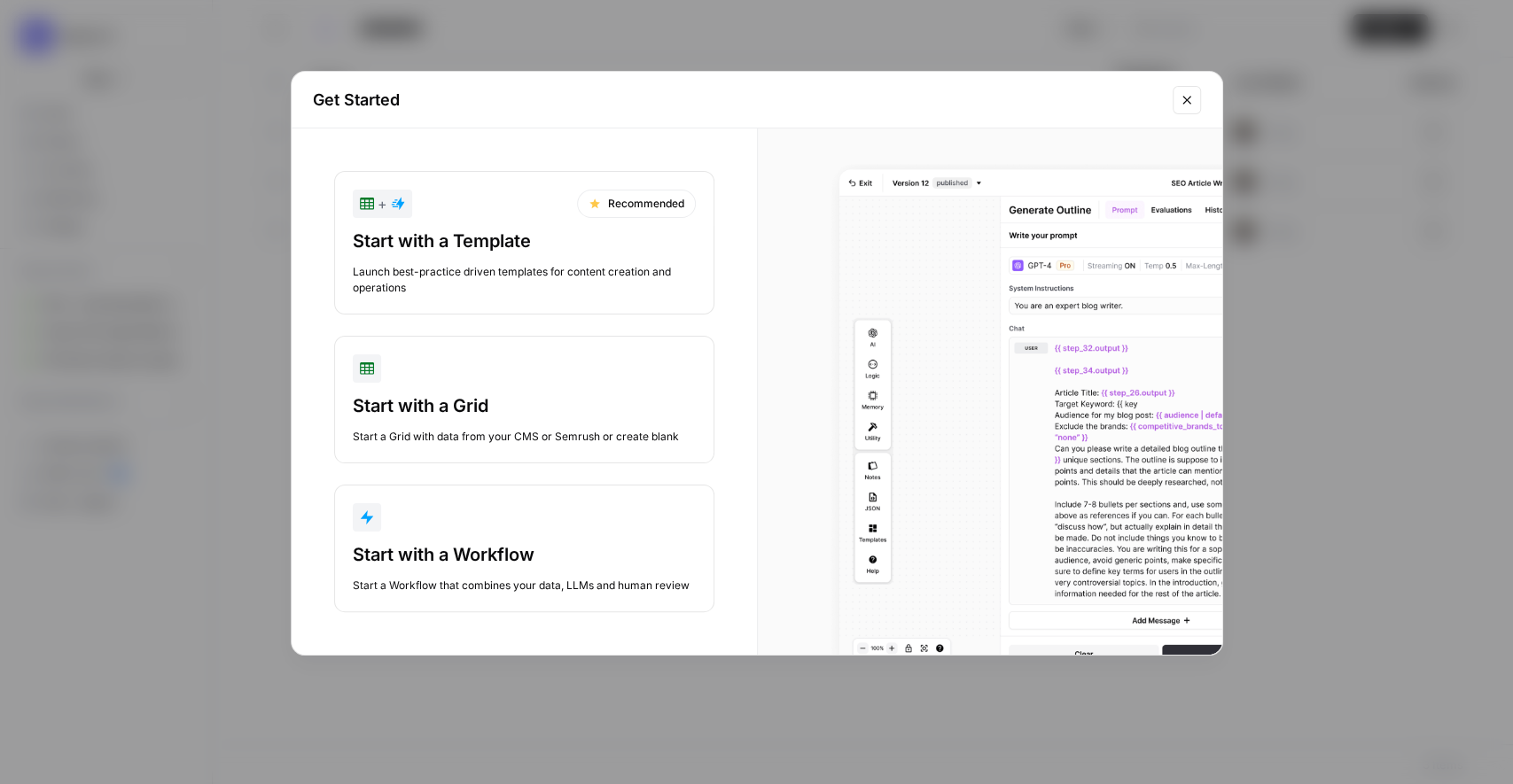 click at bounding box center (524, 517) 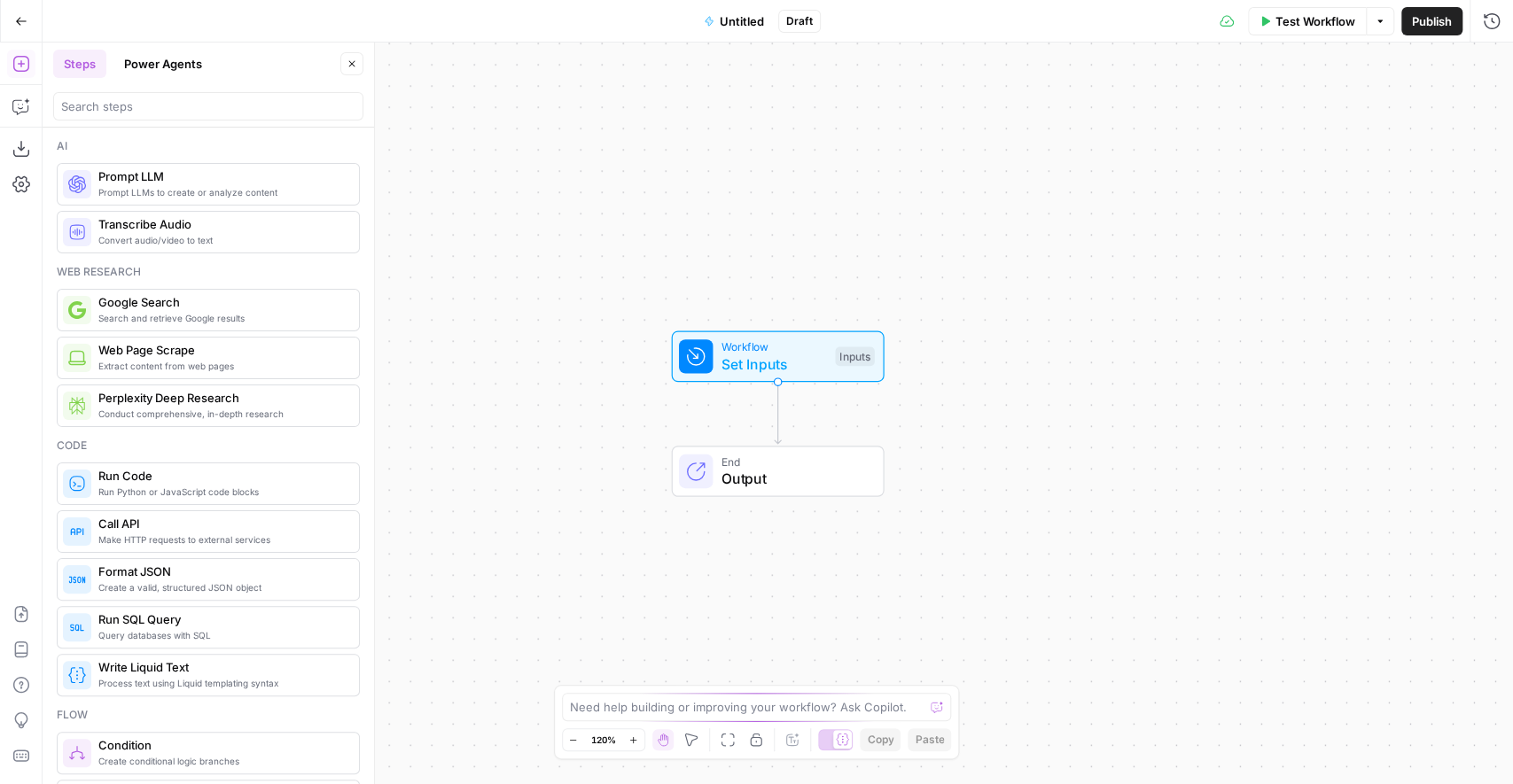 click on "Power Agents" at bounding box center (163, 64) 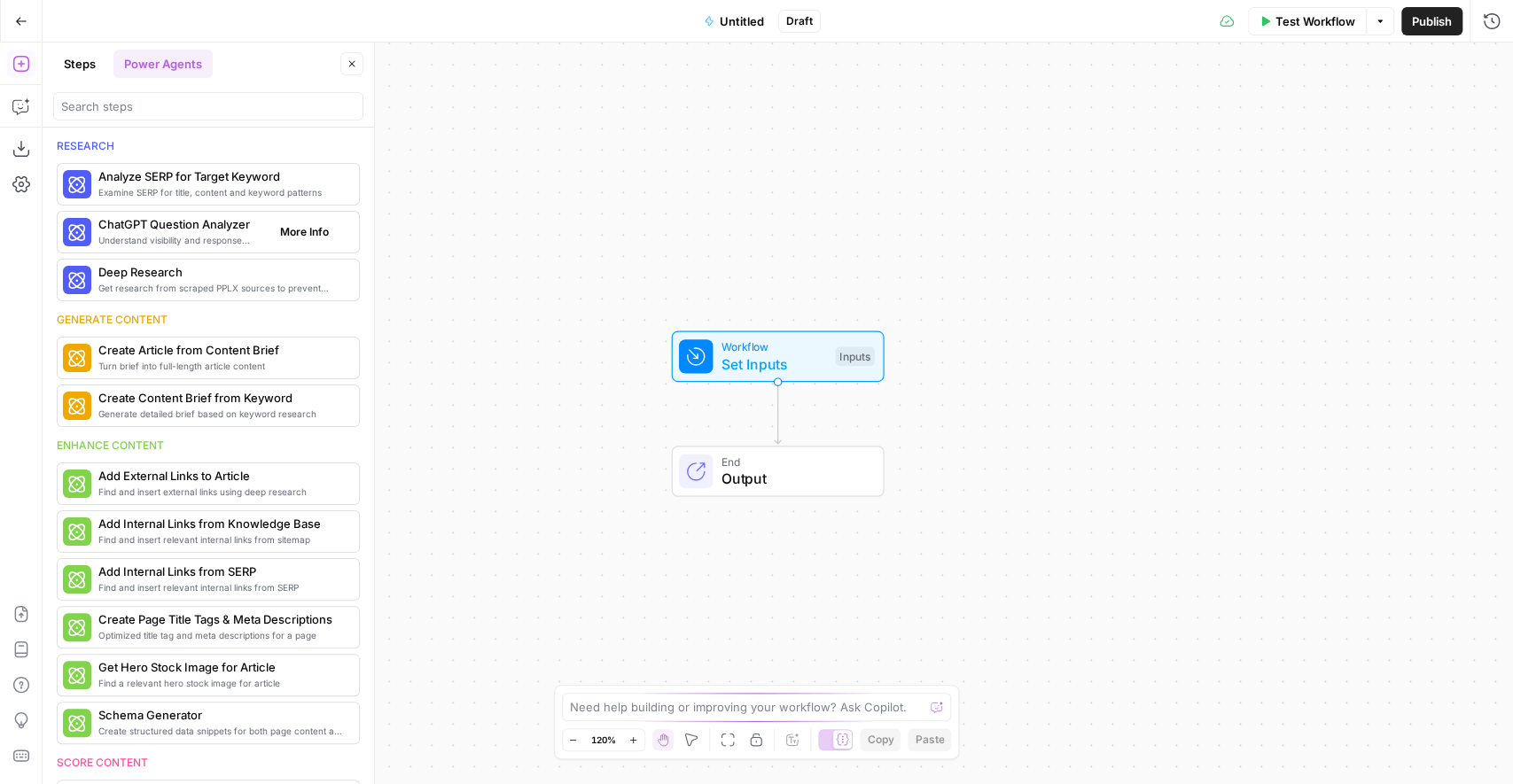 click on "Understand visibility and response sentiment in ChatGPT" at bounding box center (182, 240) 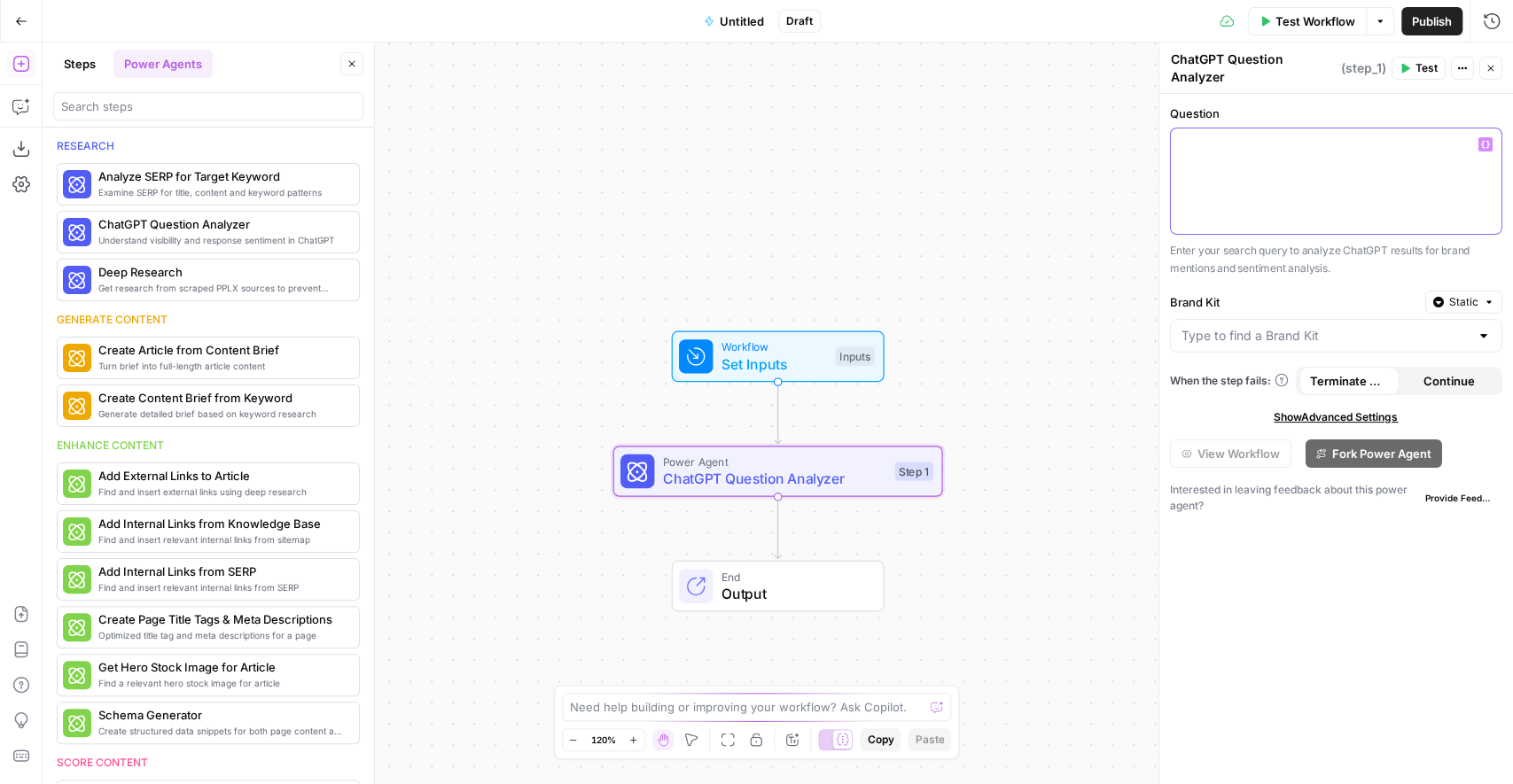 click at bounding box center (1336, 181) 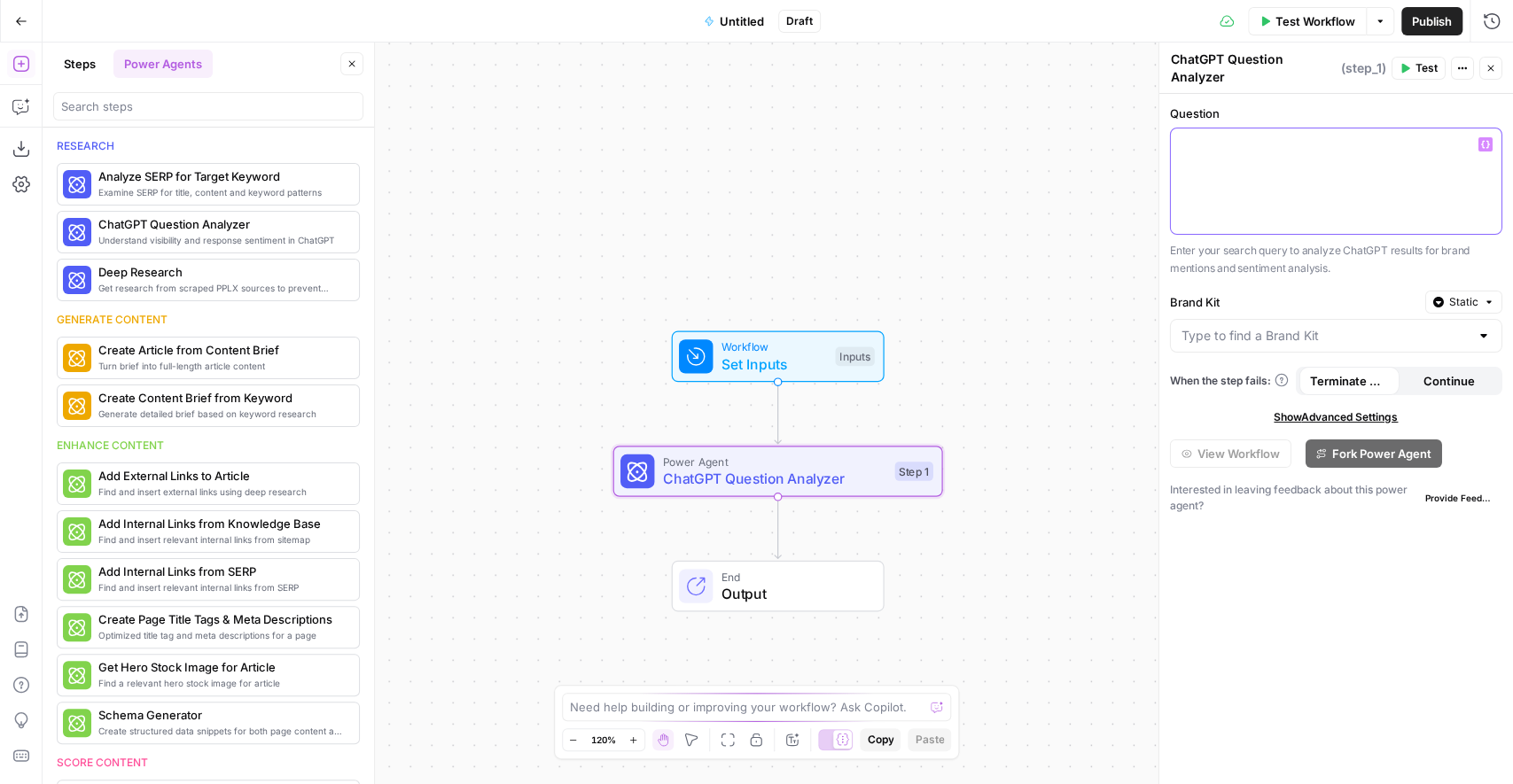 click at bounding box center [1336, 181] 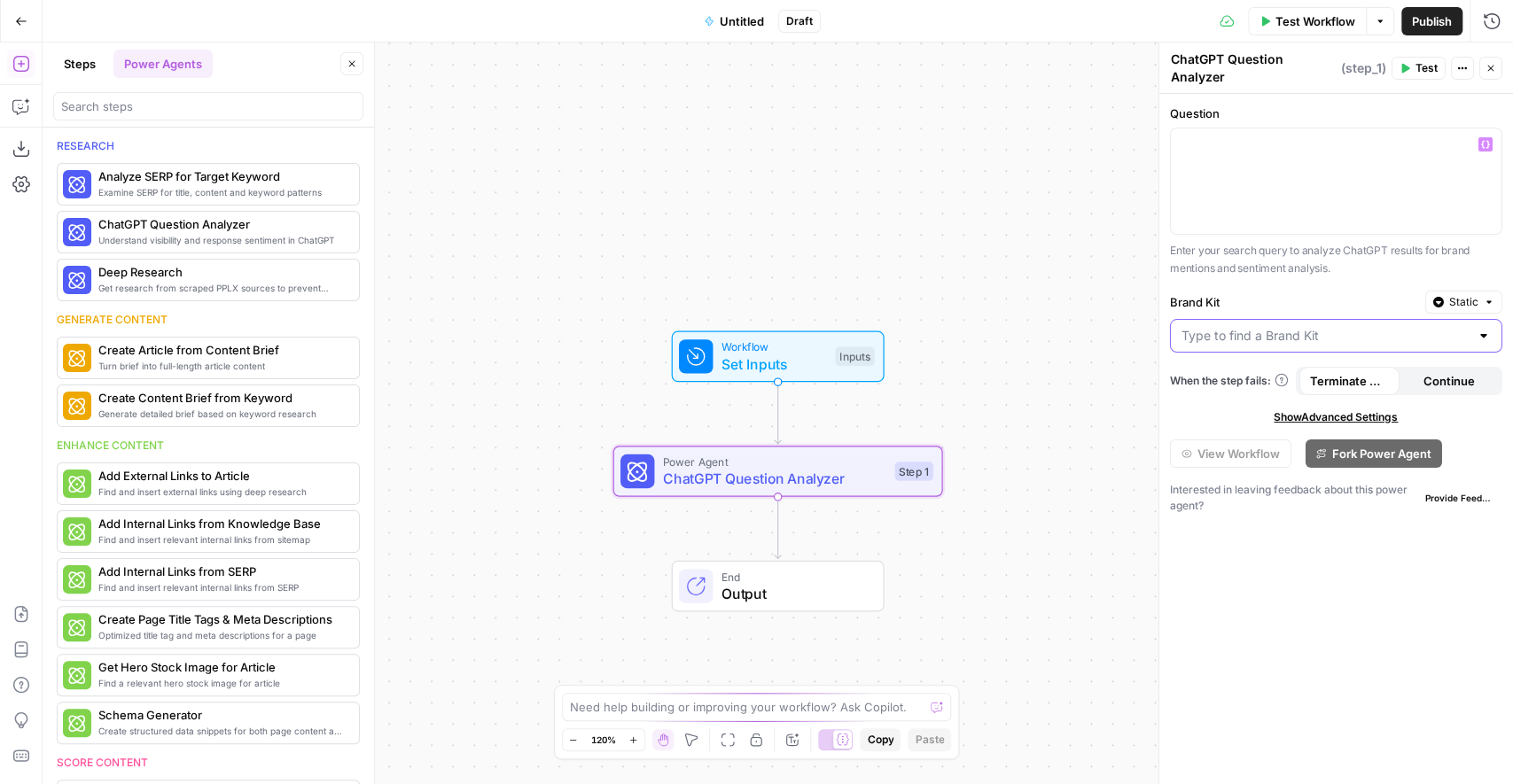 click on "Brand Kit" at bounding box center (1325, 336) 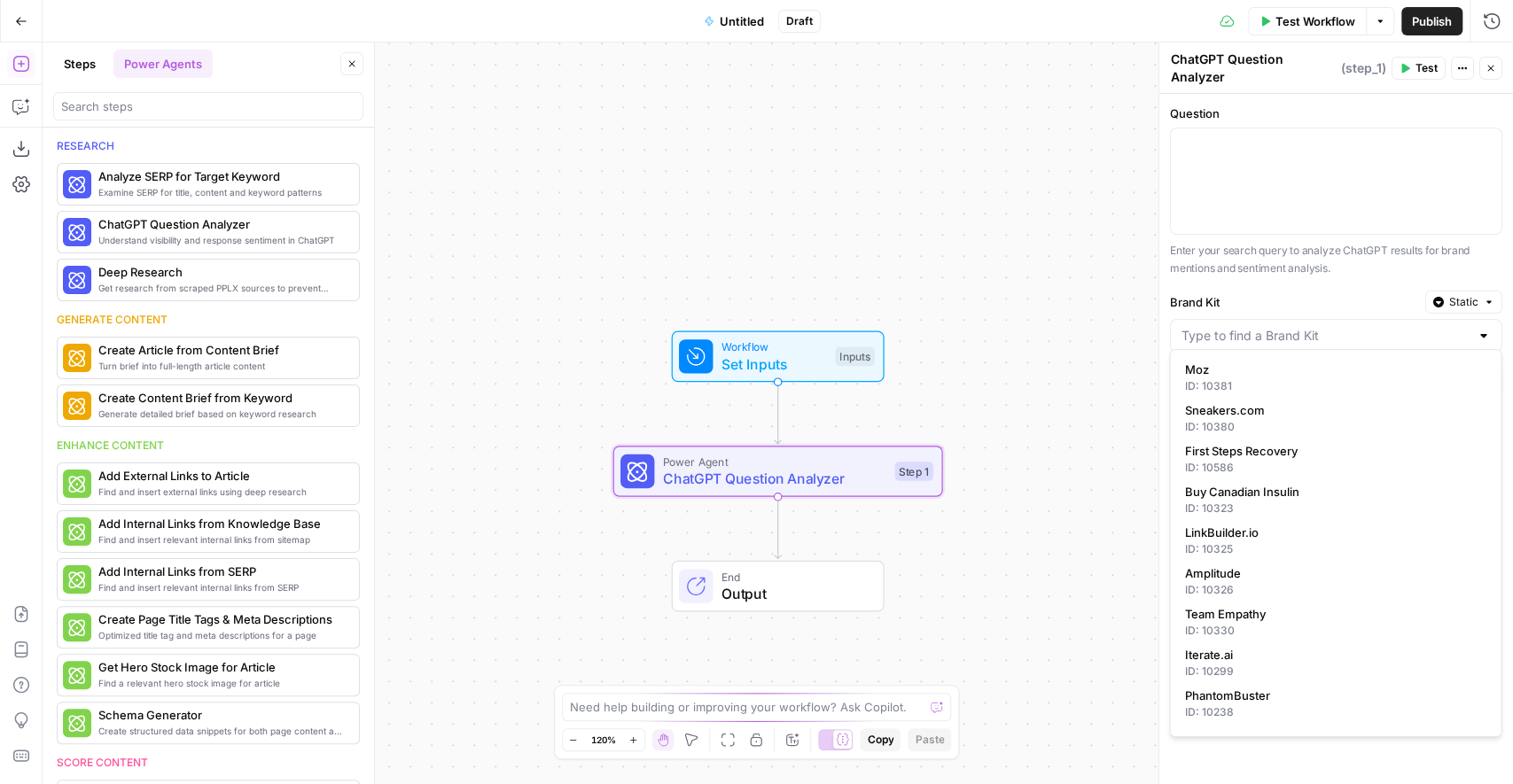 scroll, scrollTop: 62, scrollLeft: 0, axis: vertical 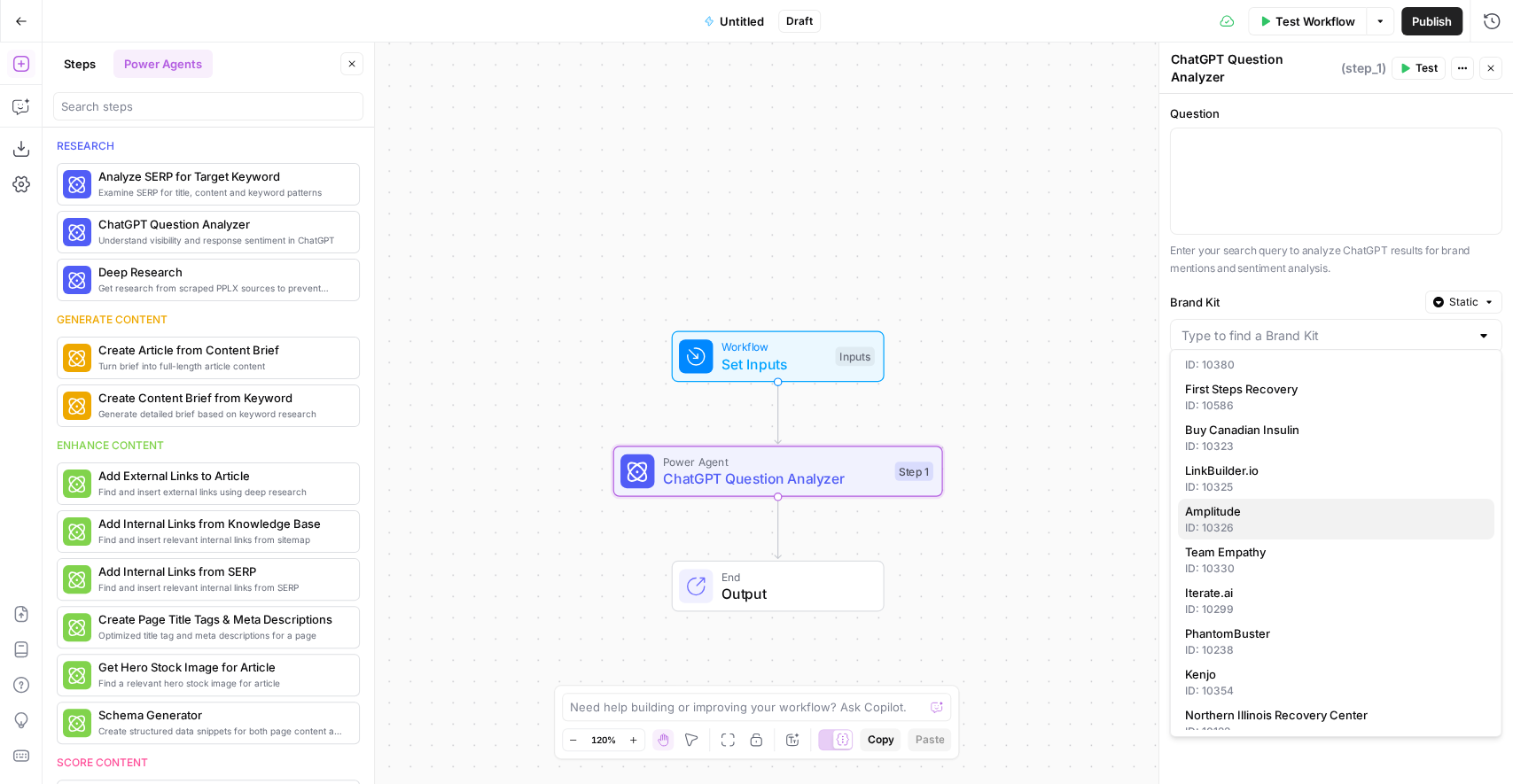 click on "ID: 10326" at bounding box center [1335, 528] 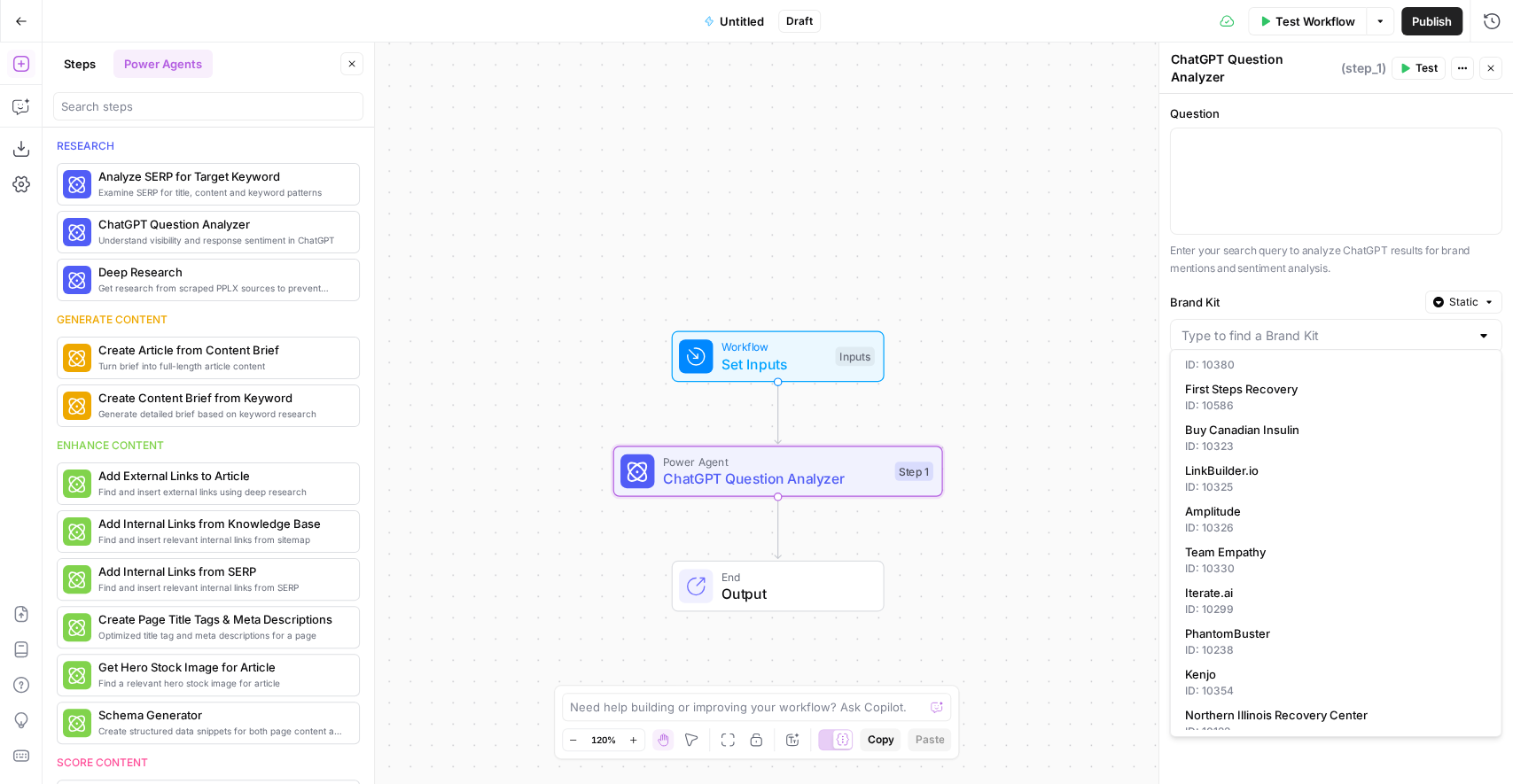type on "Amplitude" 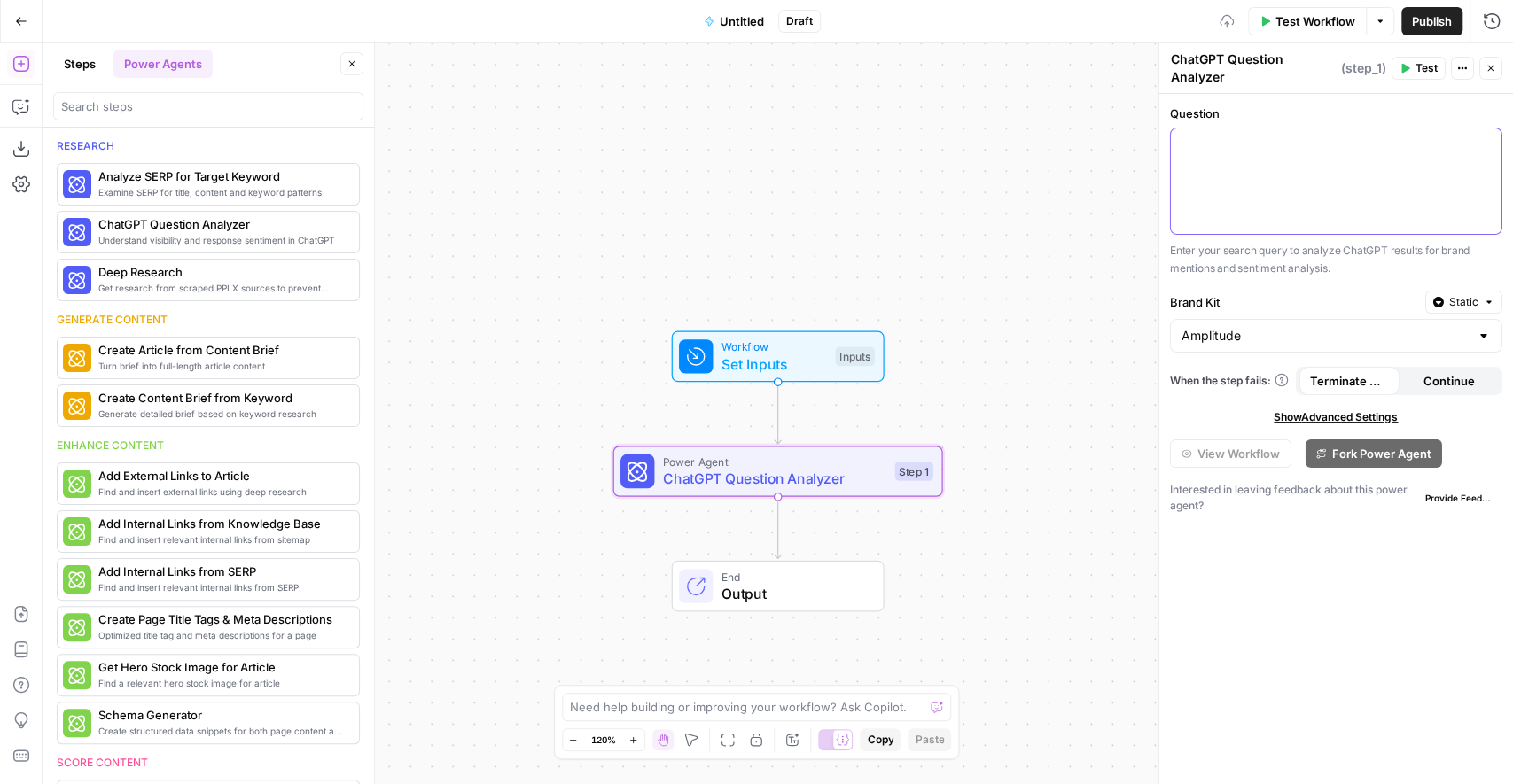 click at bounding box center [1336, 181] 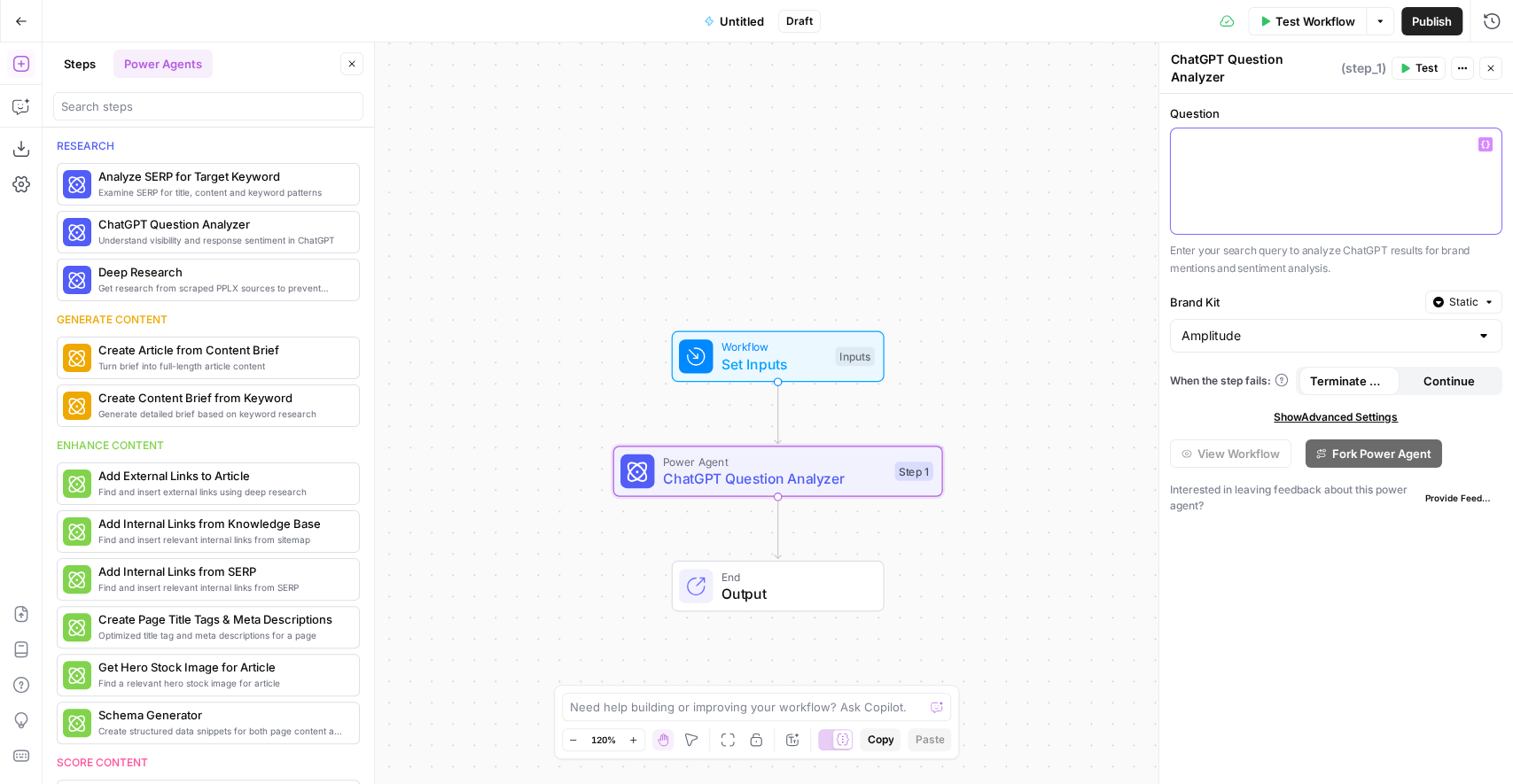 click at bounding box center (1336, 181) 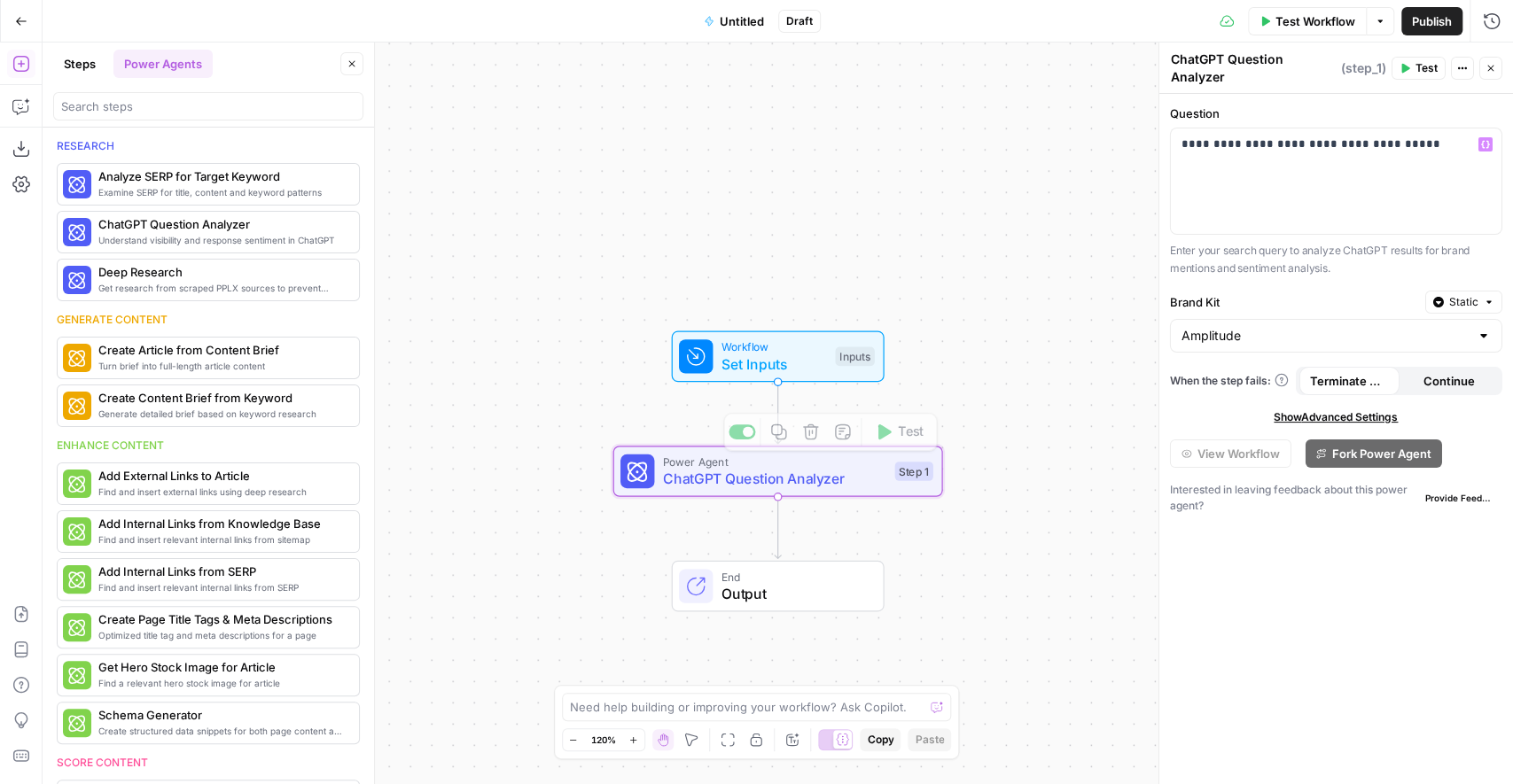 click on "Workflow Set Inputs Inputs Test Step" at bounding box center (776, 356) 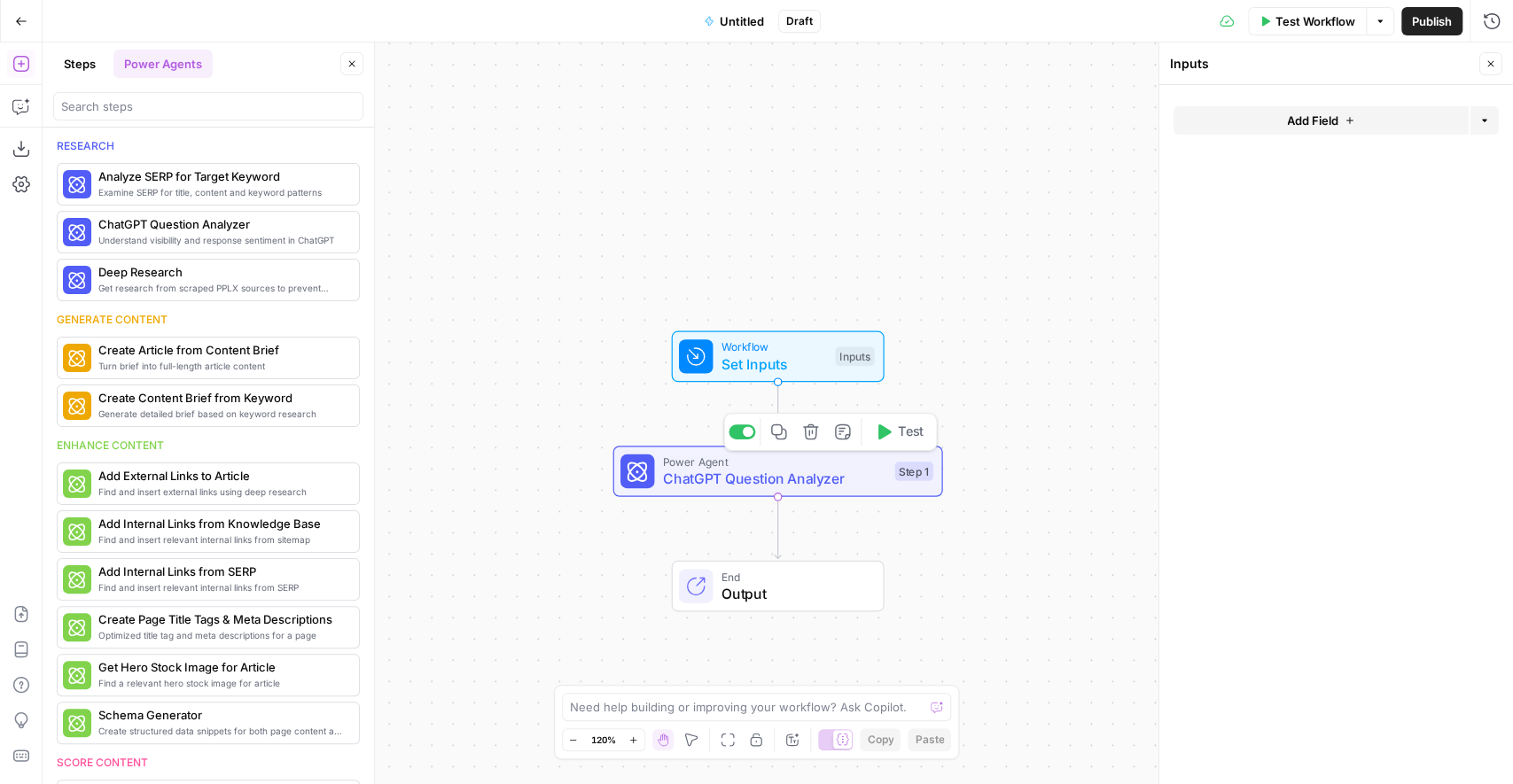 click on "ChatGPT Question Analyzer" at bounding box center (775, 478) 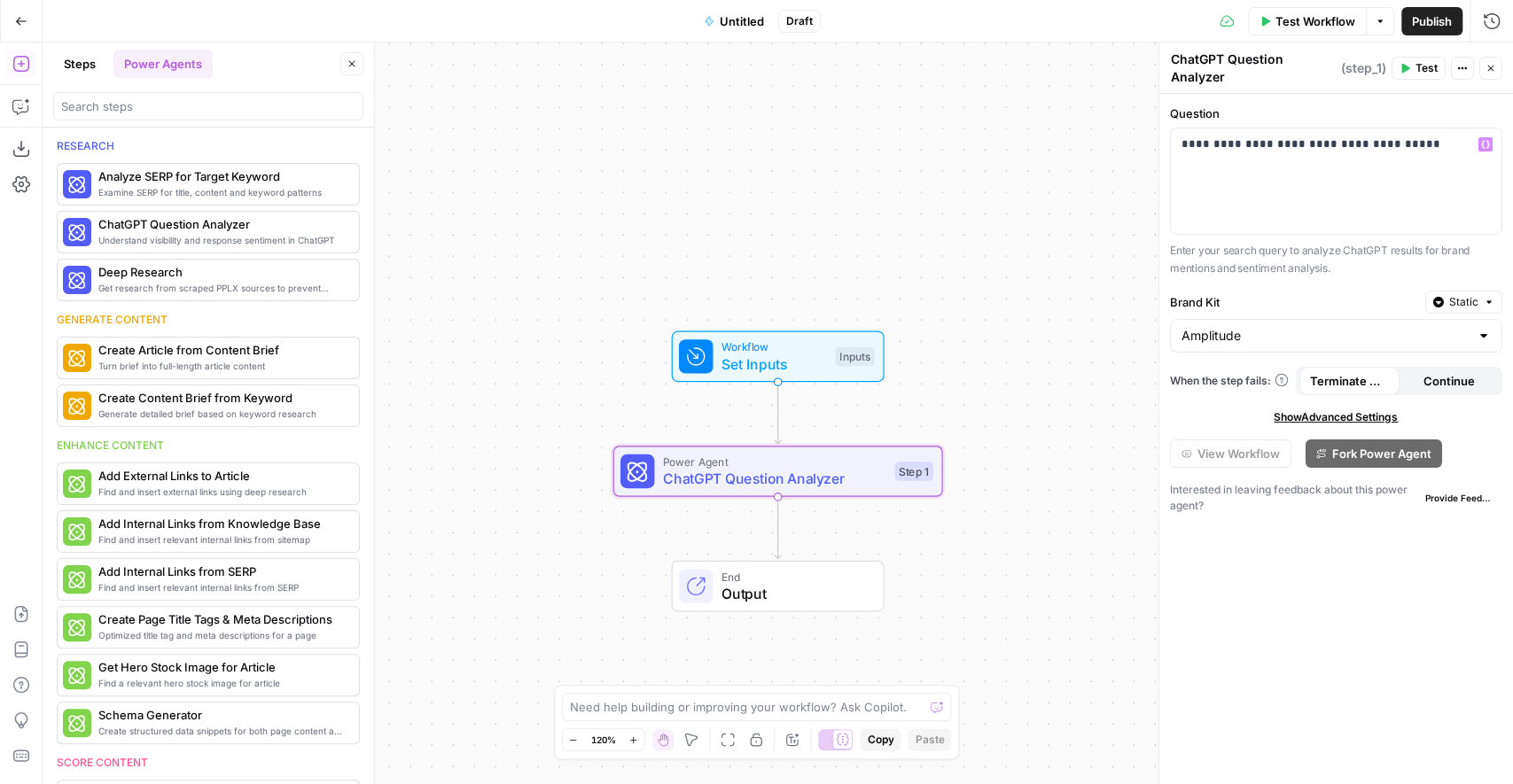click on "Test" at bounding box center [1418, 68] 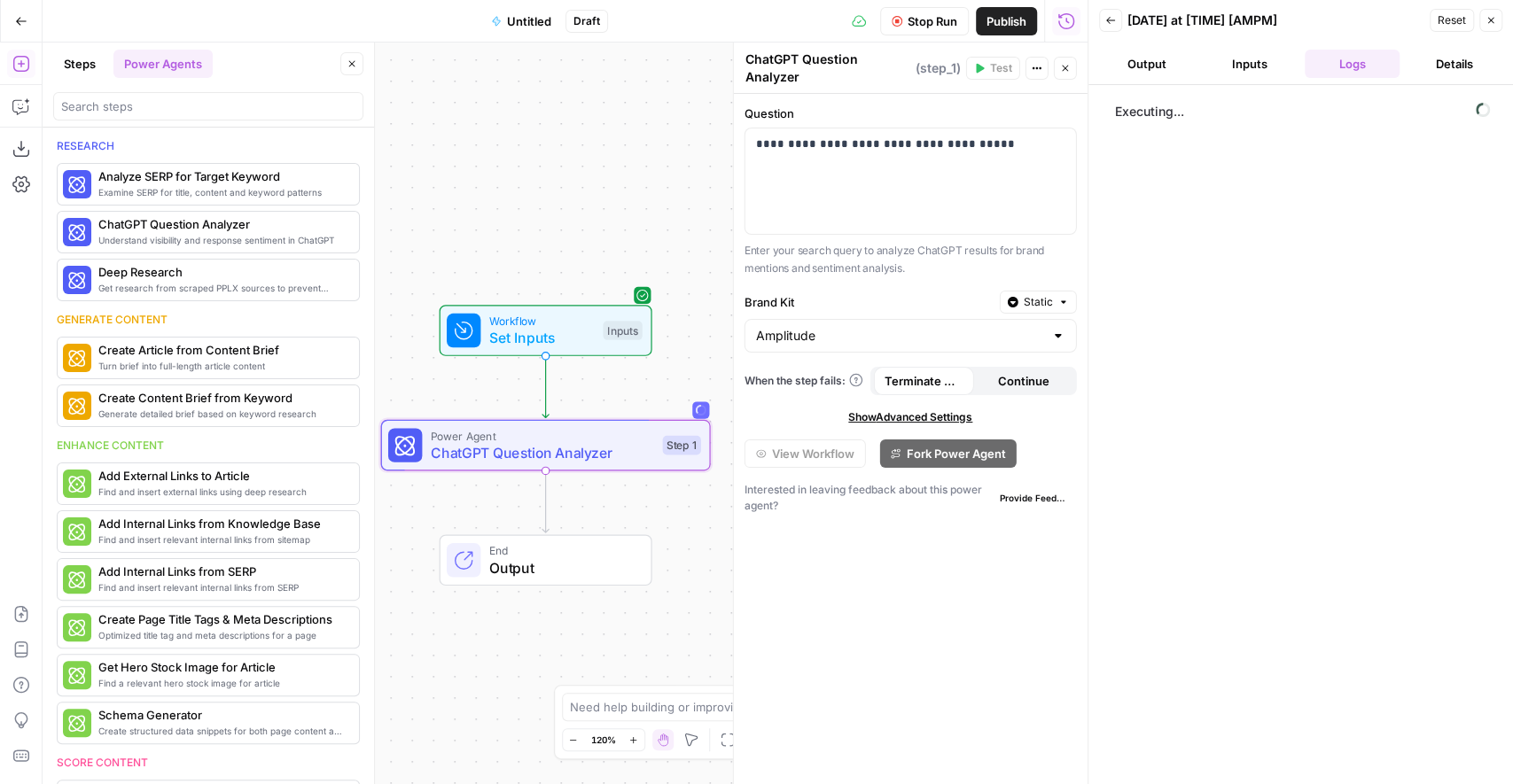 click on "Executing..." at bounding box center (1300, 434) 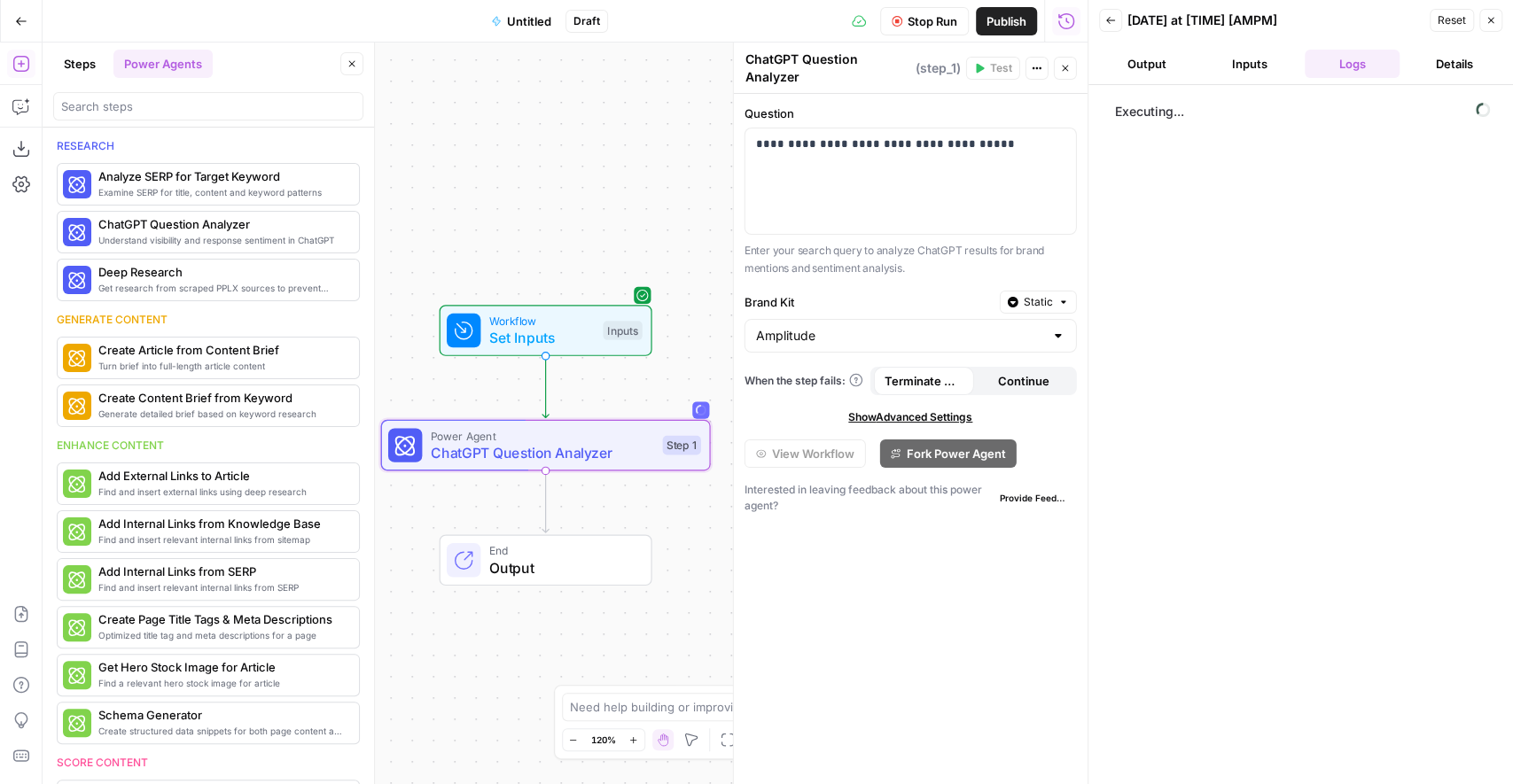click on "Details" at bounding box center [1455, 64] 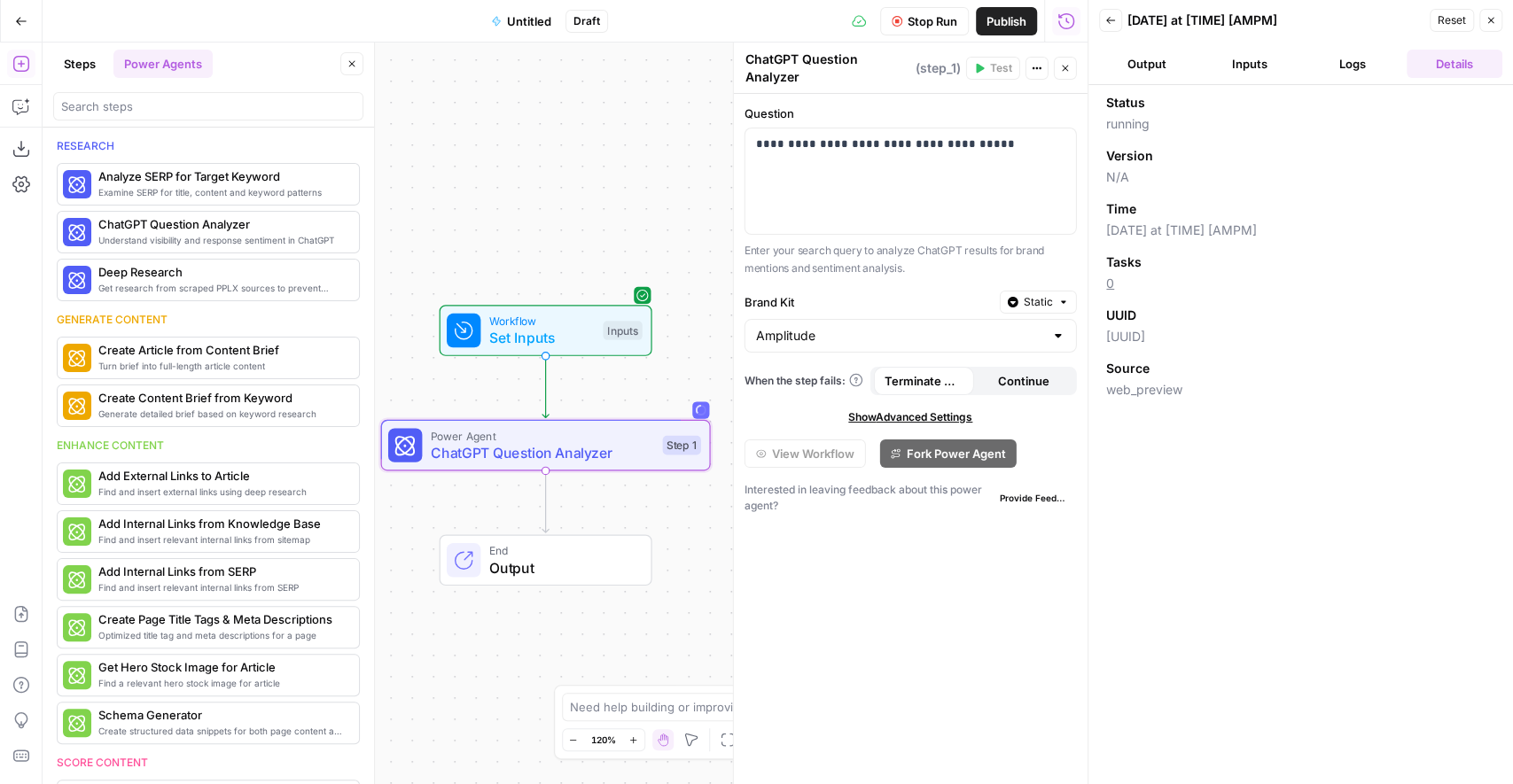 click on "Logs" at bounding box center [1353, 64] 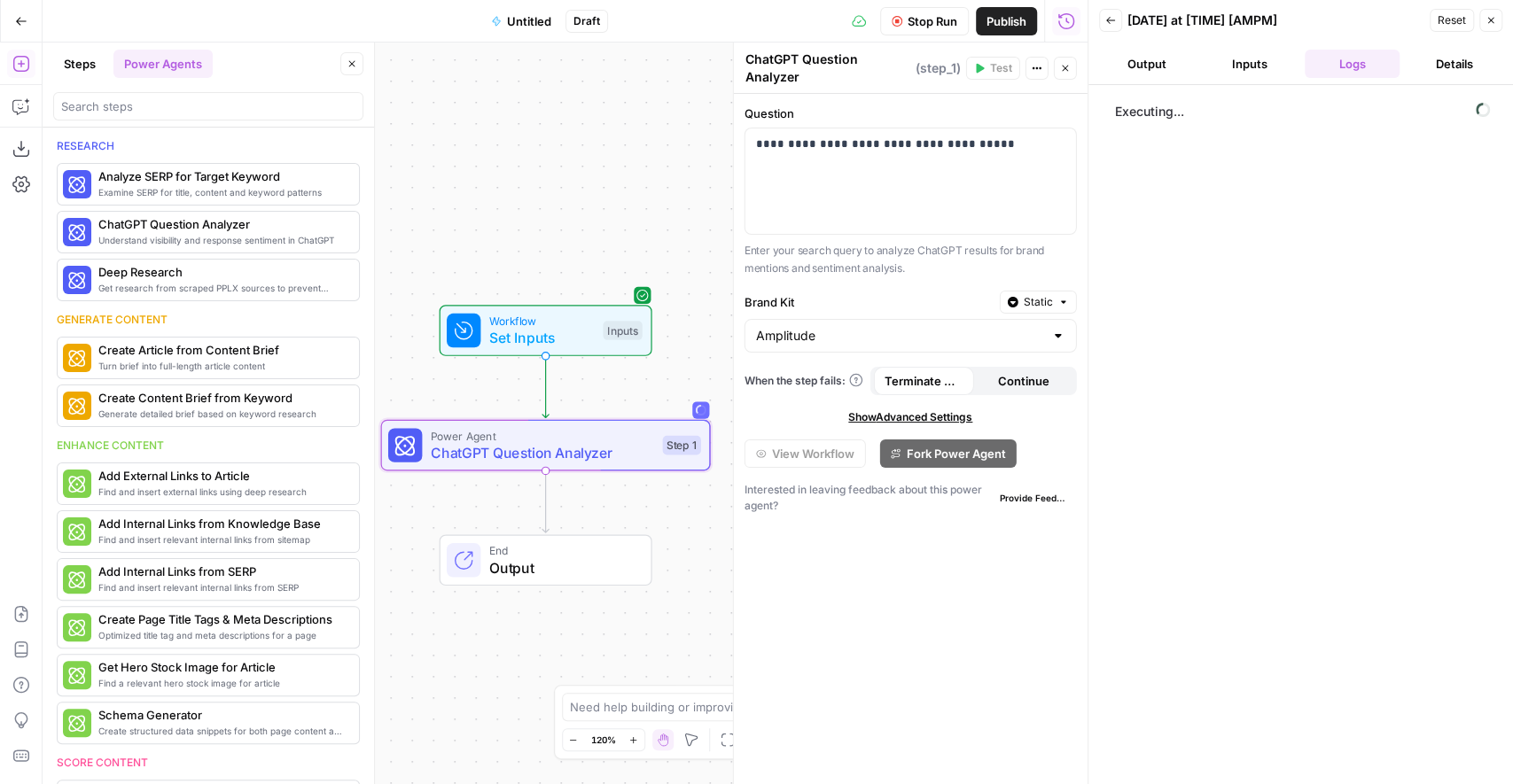 click on "Output" at bounding box center (1147, 64) 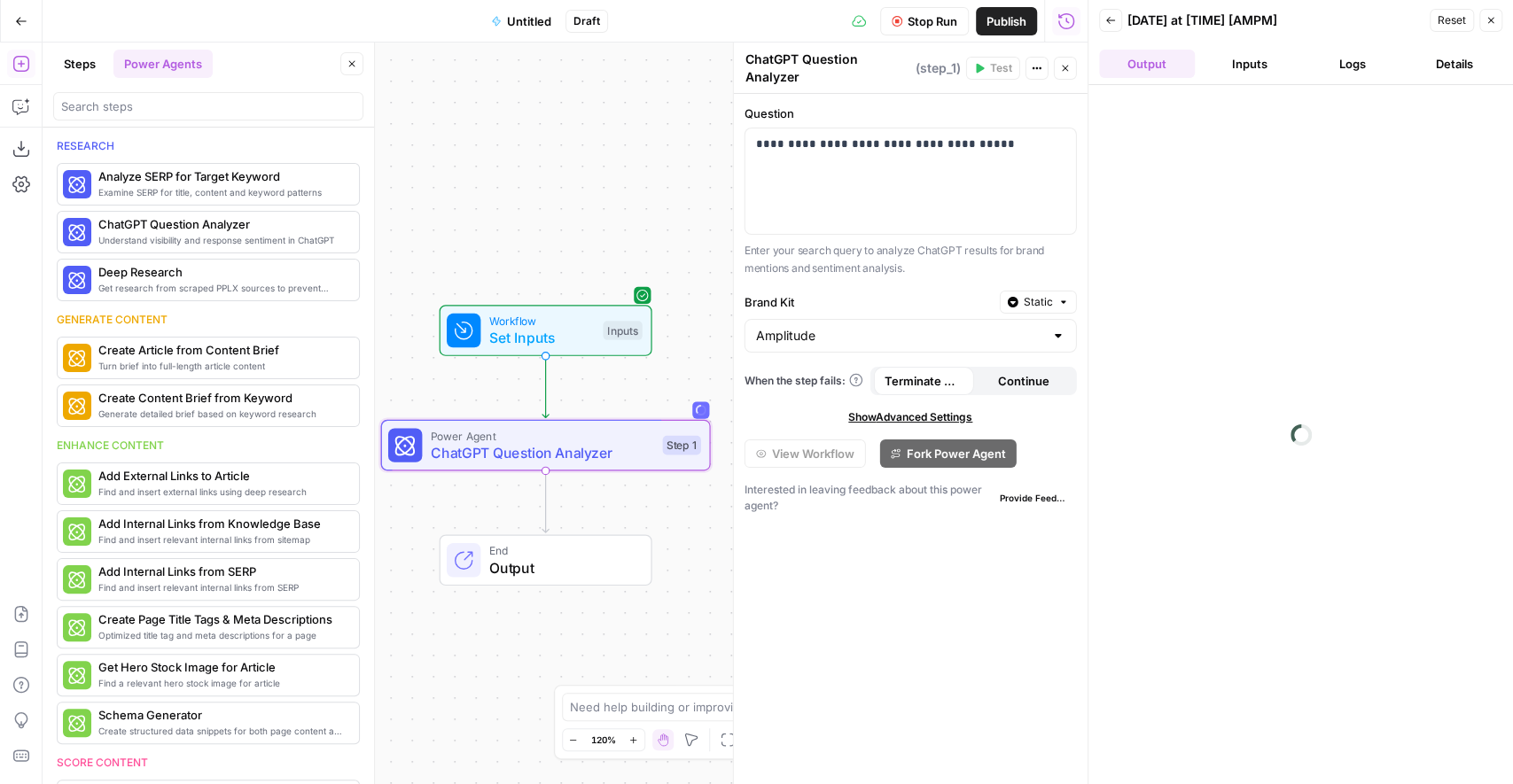 click on "Logs" at bounding box center (1353, 64) 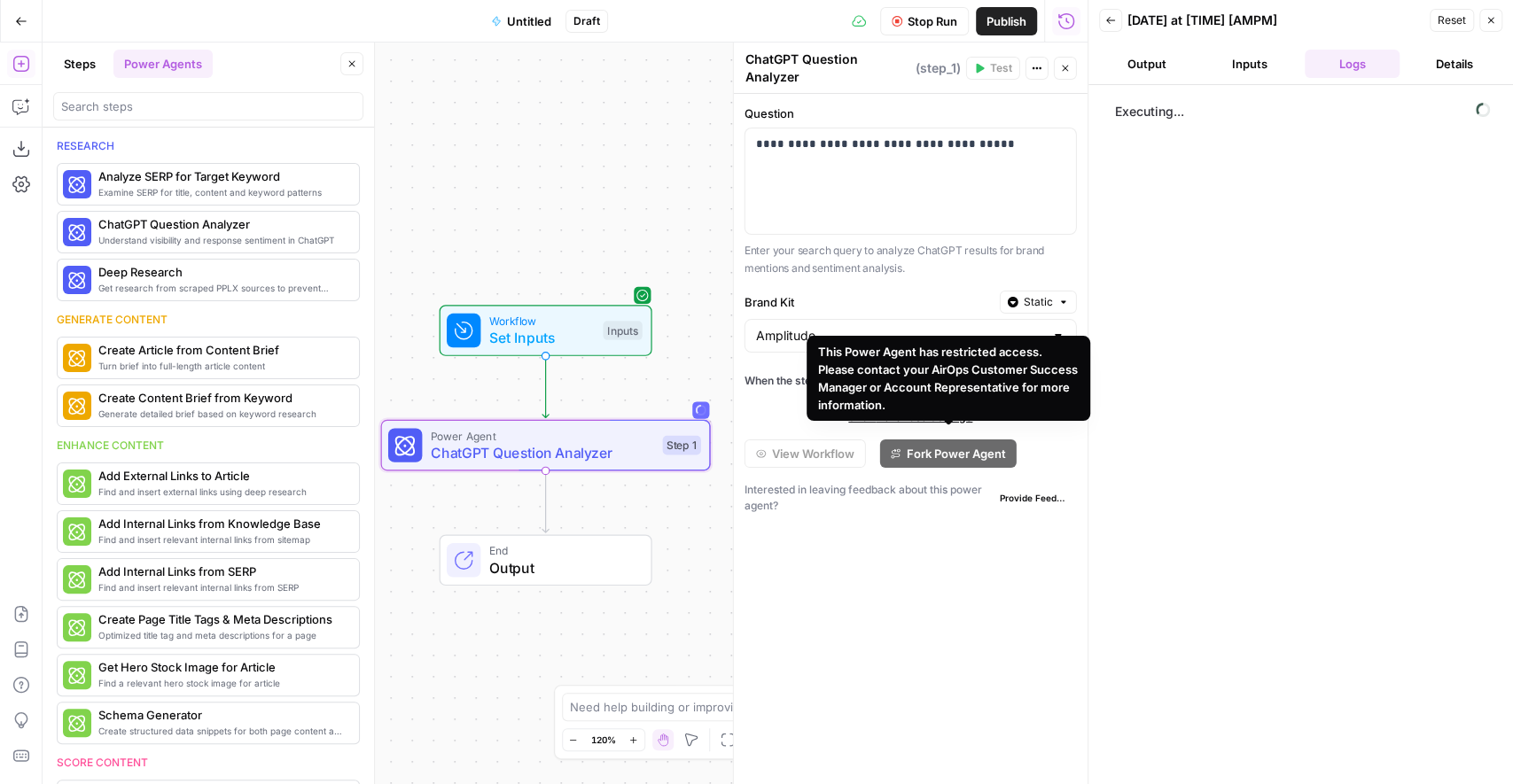 click on "Executing..." at bounding box center (1300, 434) 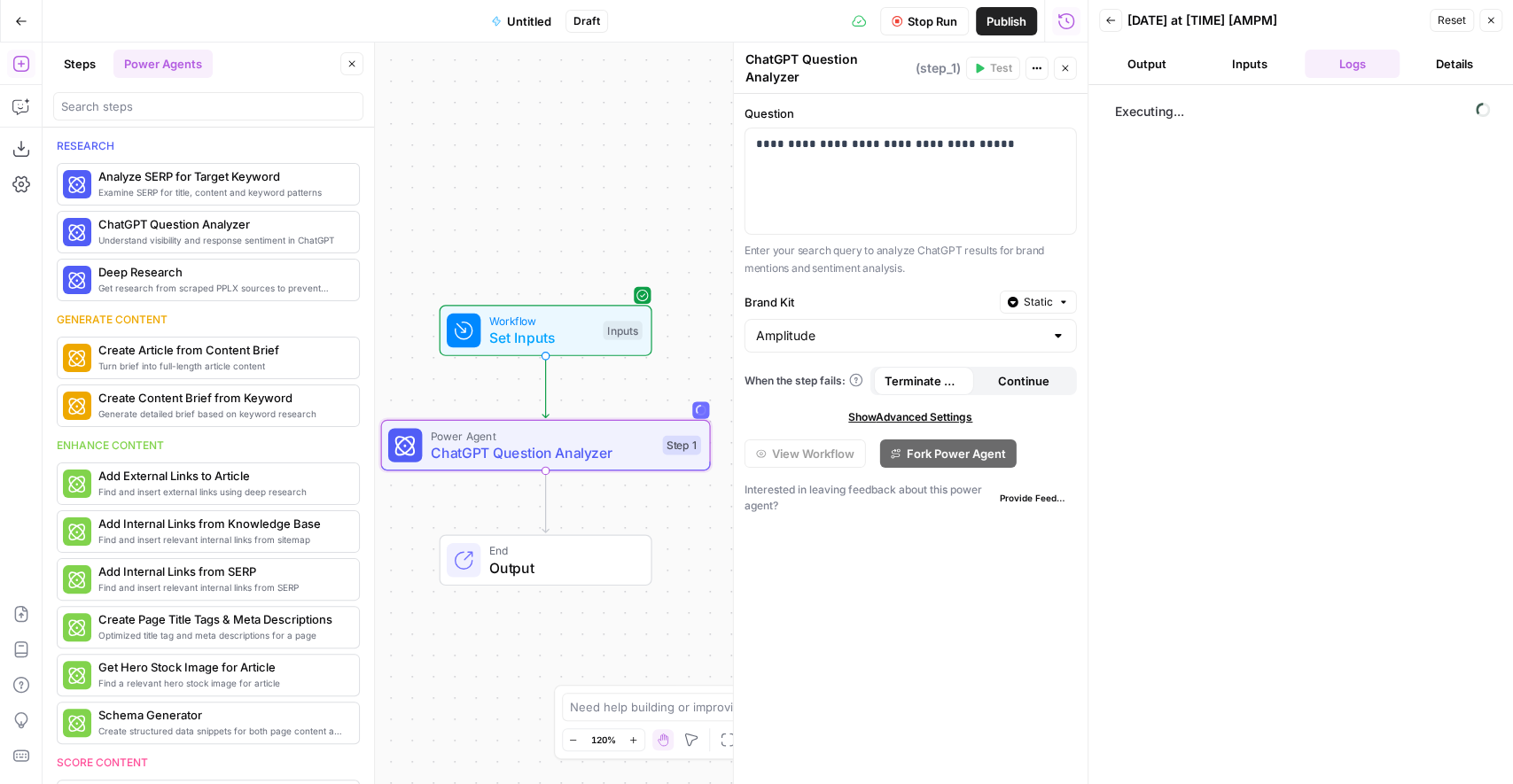 click on "Executing..." at bounding box center [1300, 434] 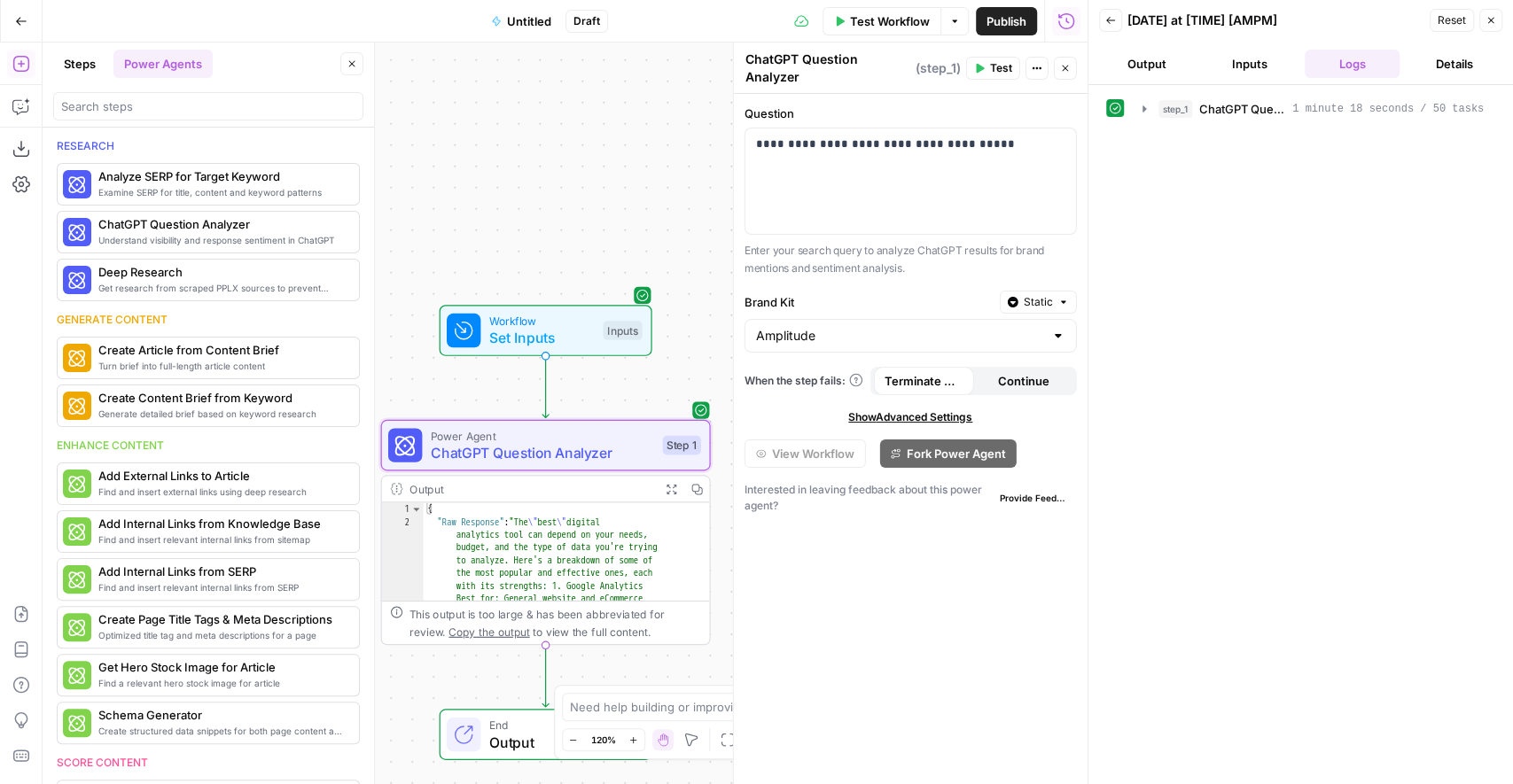 click on "Output" at bounding box center (1147, 64) 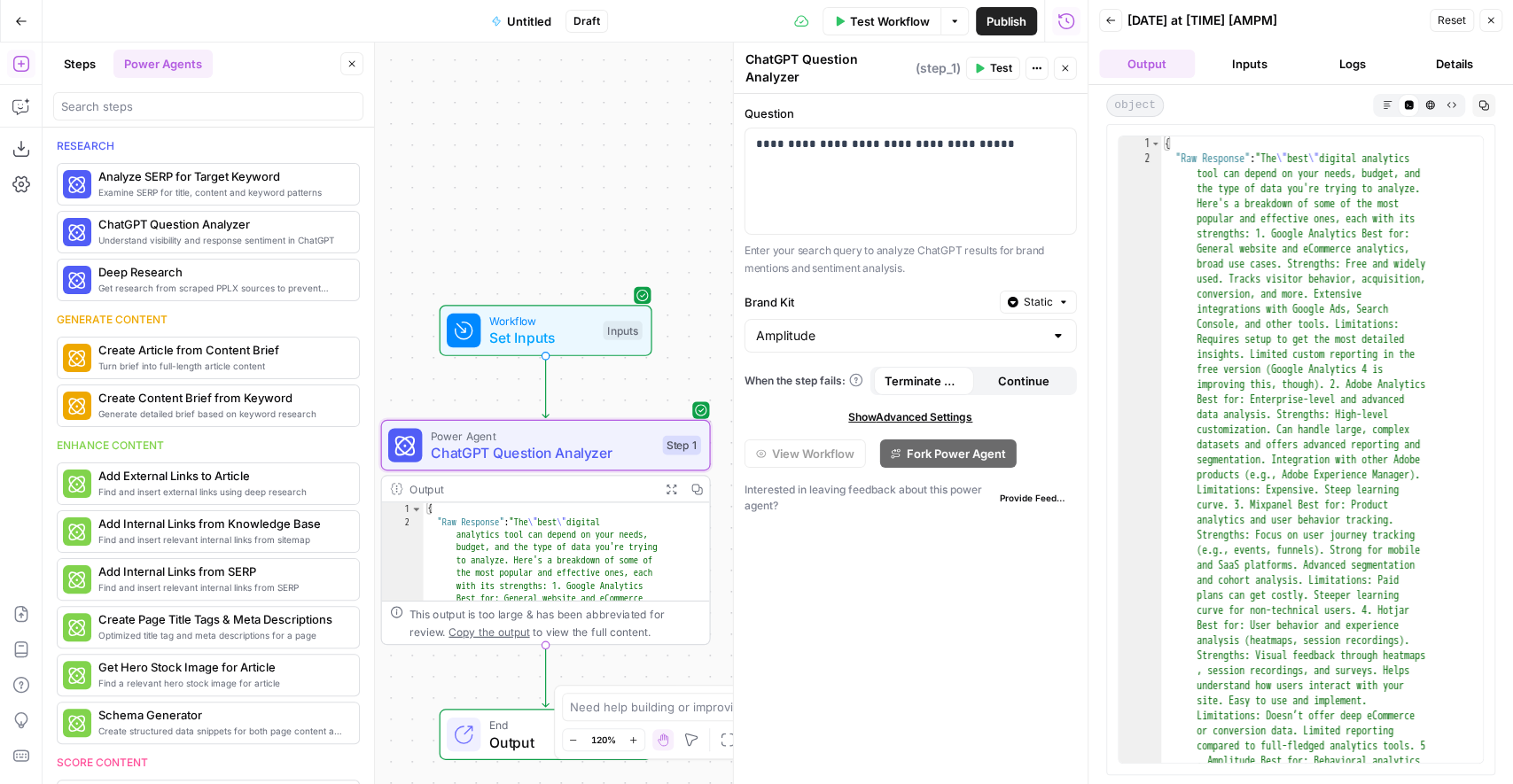 scroll, scrollTop: 0, scrollLeft: 0, axis: both 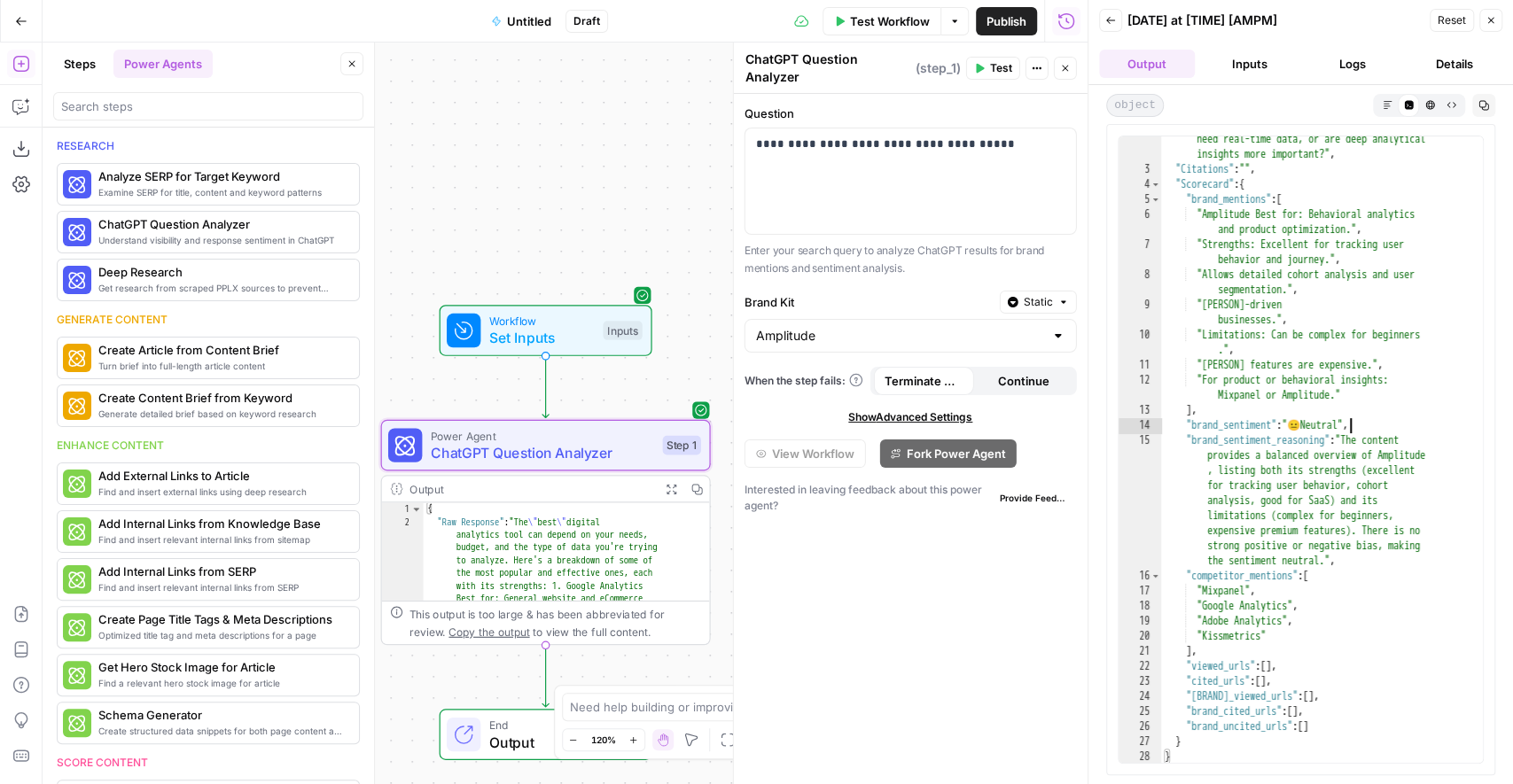 click on ""Raw Response" : "The \" best \" digital analytics        tool can depend on your needs, budget, and        the type of data you're trying to analyze.        Here's a breakdown of some of the most        popular and effective ones, each with its        strengths: 1. Google Analytics Best for:        General website and eCommerce analytics,        broad use cases. Strengths: Free and widely        used. Tracks visitor behavior, acquisition,        conversion, and more. Extensive        integrations with Google Ads, Search        Console, and other tools. Limitations:        Requires setup to get the most detailed        insights. Limited custom reporting in the        free version (Google Analytics 4 is        improving this, though). 2. Adobe Analytics        Best for: Enterprise-level and advanced        data analysis. Strengths: High-level                      ," at bounding box center [1322, -277] 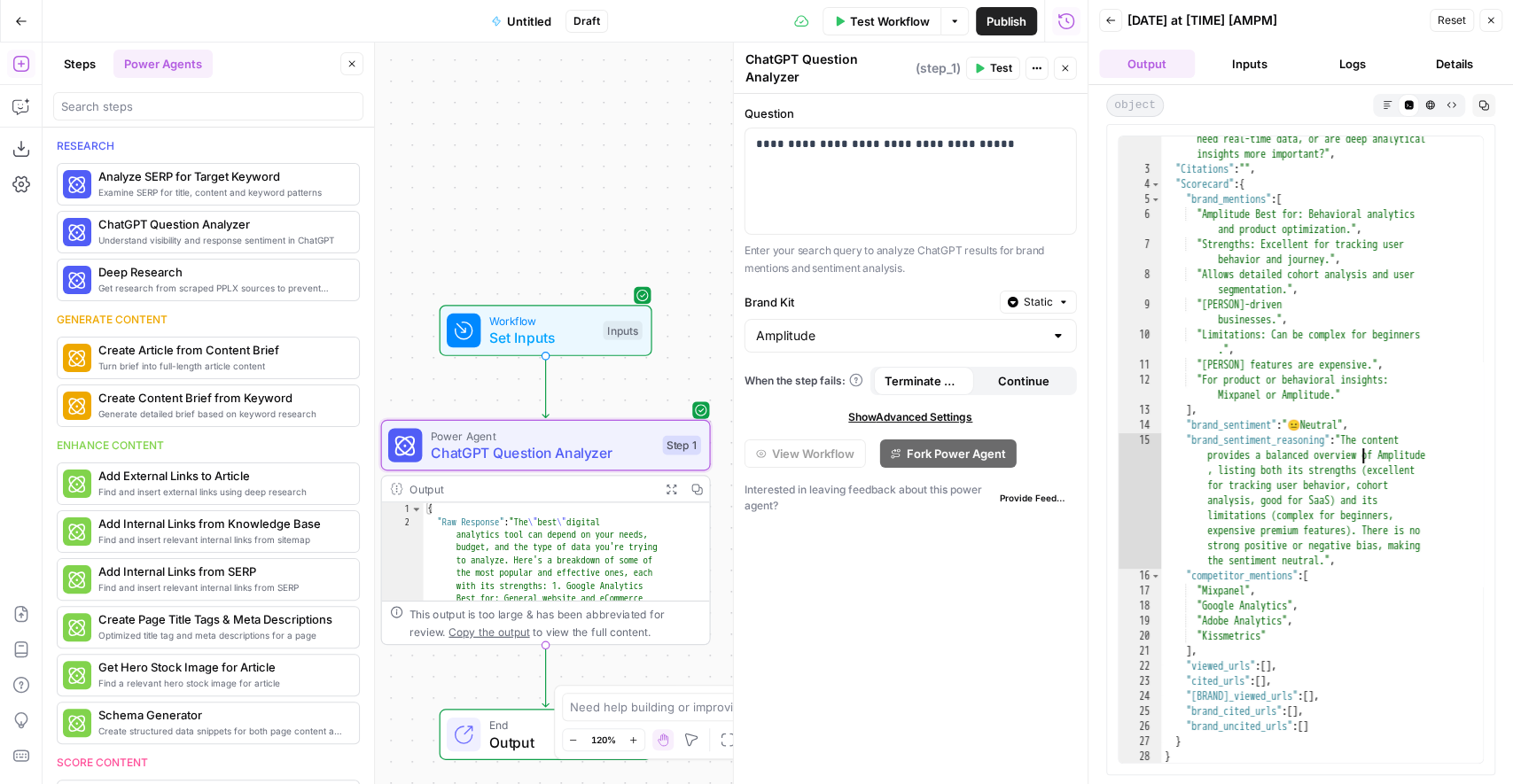 click on ""Raw Response" : "The \" best \" digital analytics        tool can depend on your needs, budget, and        the type of data you're trying to analyze.        Here's a breakdown of some of the most        popular and effective ones, each with its        strengths: 1. Google Analytics Best for:        General website and eCommerce analytics,        broad use cases. Strengths: Free and widely        used. Tracks visitor behavior, acquisition,        conversion, and more. Extensive        integrations with Google Ads, Search        Console, and other tools. Limitations:        Requires setup to get the most detailed        insights. Limited custom reporting in the        free version (Google Analytics 4 is        improving this, though). 2. Adobe Analytics        Best for: Enterprise-level and advanced        data analysis. Strengths: High-level                      ," at bounding box center (1322, -277) 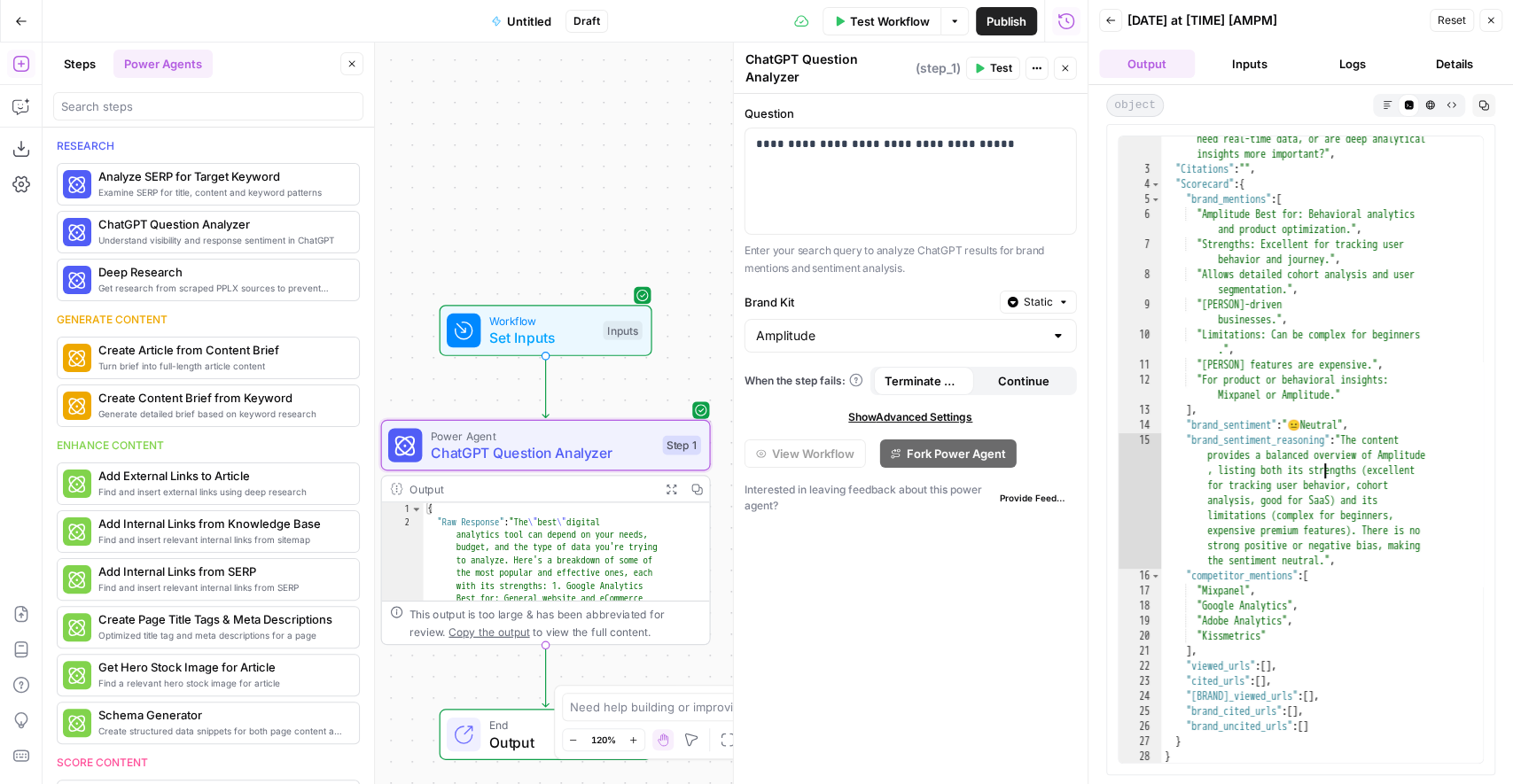 click on ""Raw Response" : "The \" best \" digital analytics        tool can depend on your needs, budget, and        the type of data you're trying to analyze.        Here's a breakdown of some of the most        popular and effective ones, each with its        strengths: 1. Google Analytics Best for:        General website and eCommerce analytics,        broad use cases. Strengths: Free and widely        used. Tracks visitor behavior, acquisition,        conversion, and more. Extensive        integrations with Google Ads, Search        Console, and other tools. Limitations:        Requires setup to get the most detailed        insights. Limited custom reporting in the        free version (Google Analytics 4 is        improving this, though). 2. Adobe Analytics        Best for: Enterprise-level and advanced        data analysis. Strengths: High-level                      ," at bounding box center [1322, -277] 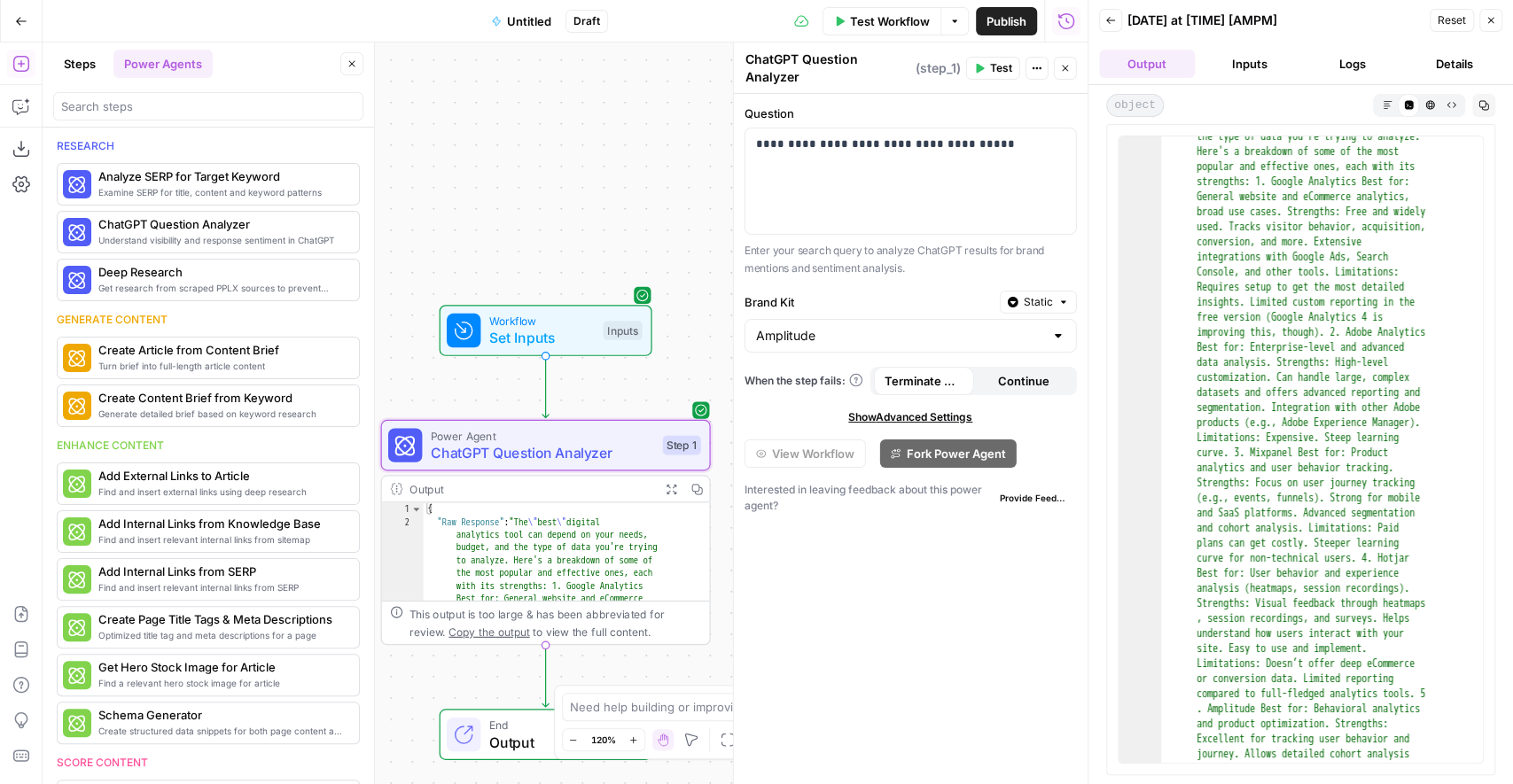 scroll, scrollTop: 0, scrollLeft: 0, axis: both 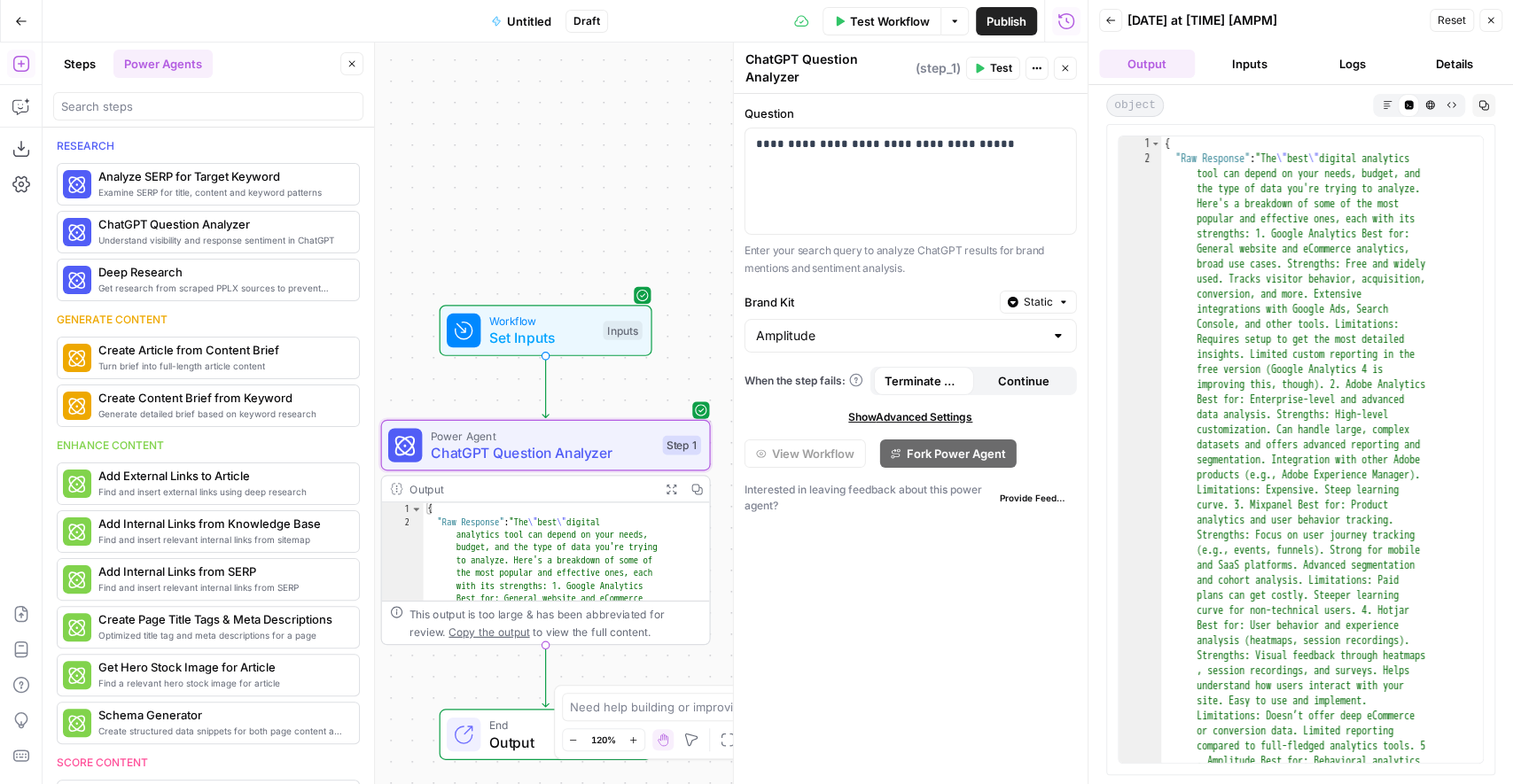 click on "**********" at bounding box center [910, 439] 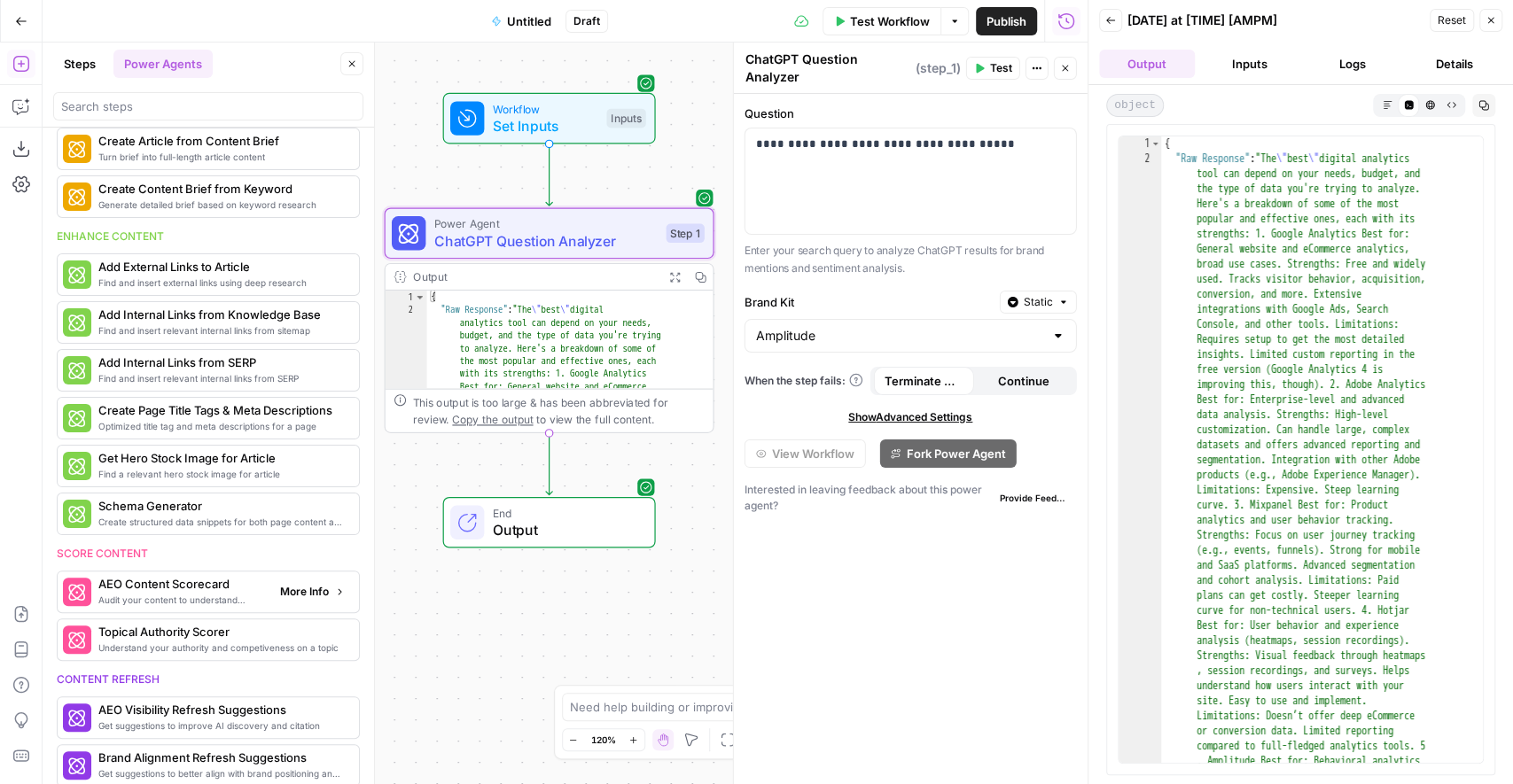scroll, scrollTop: 0, scrollLeft: 0, axis: both 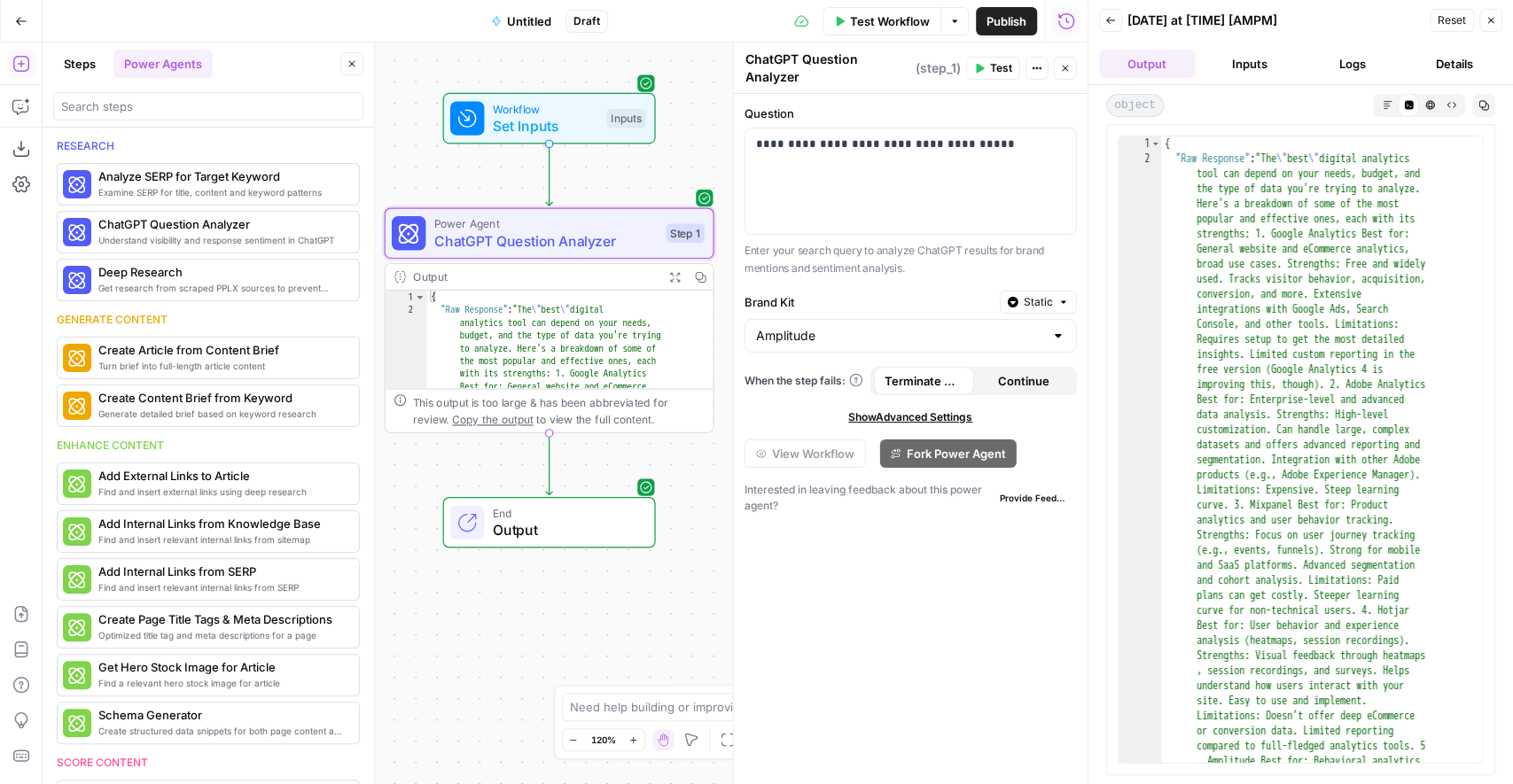 click on "Close" at bounding box center [1491, 20] 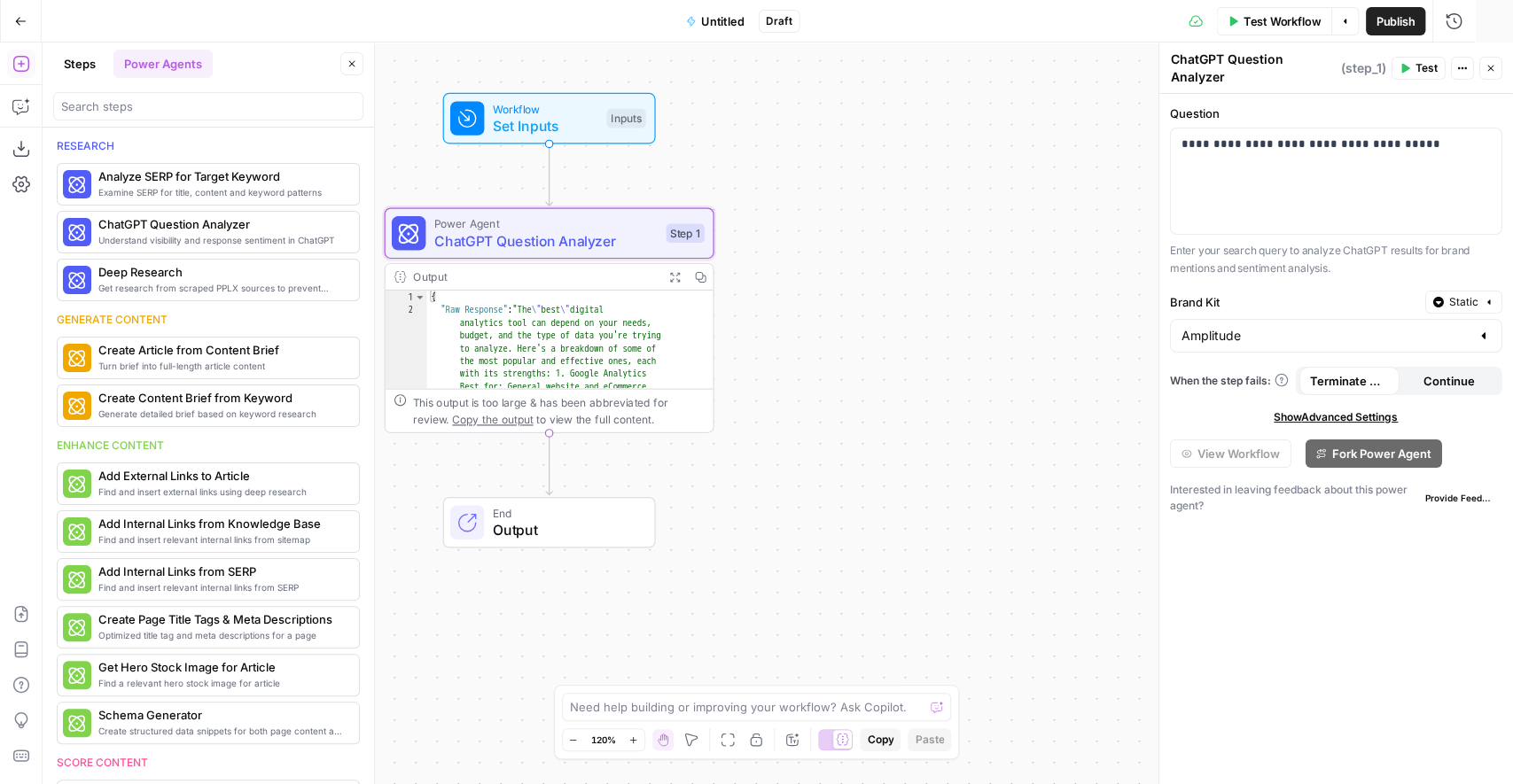 scroll, scrollTop: 0, scrollLeft: 0, axis: both 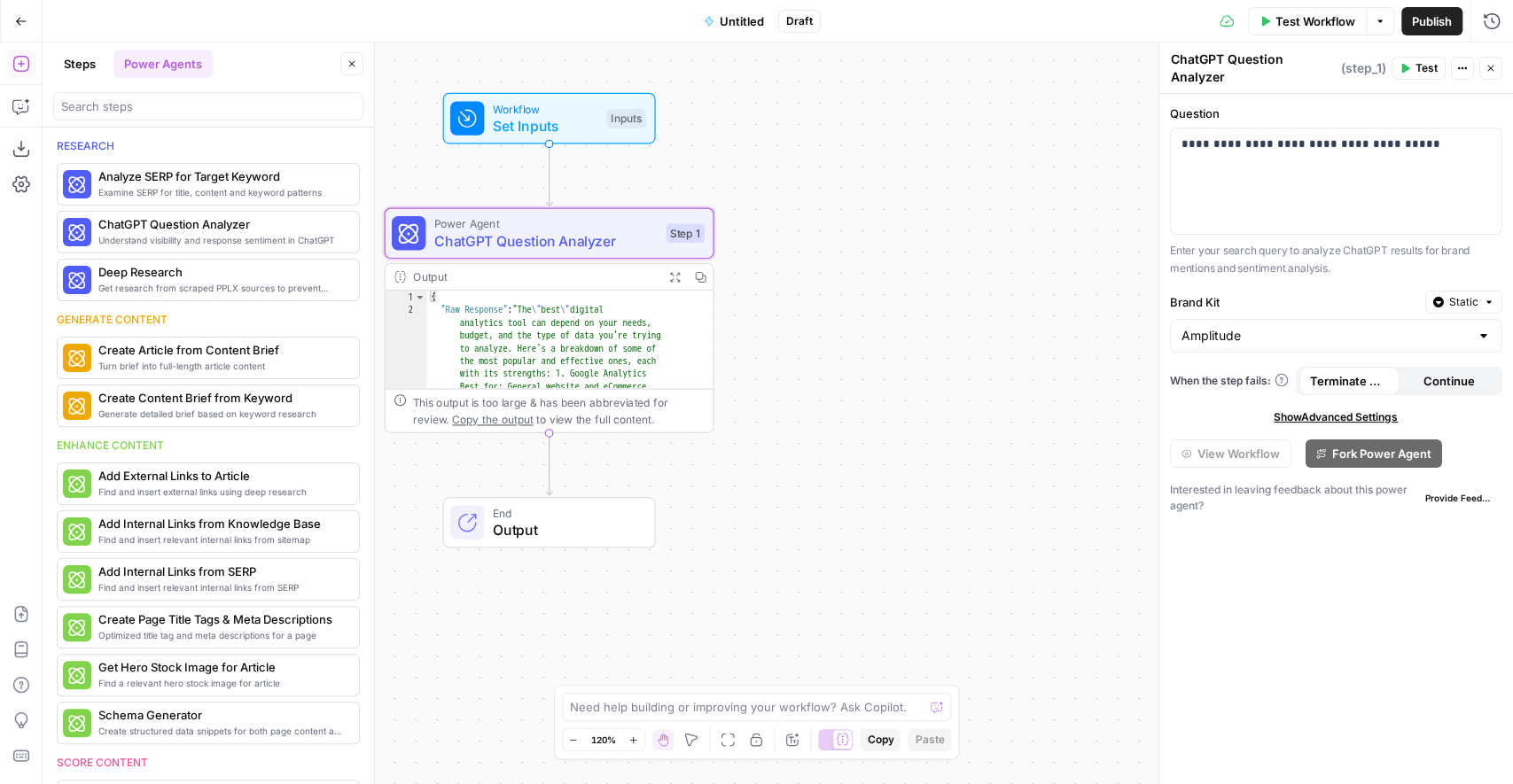 click on "ChatGPT Question Analyzer" at bounding box center (546, 241) 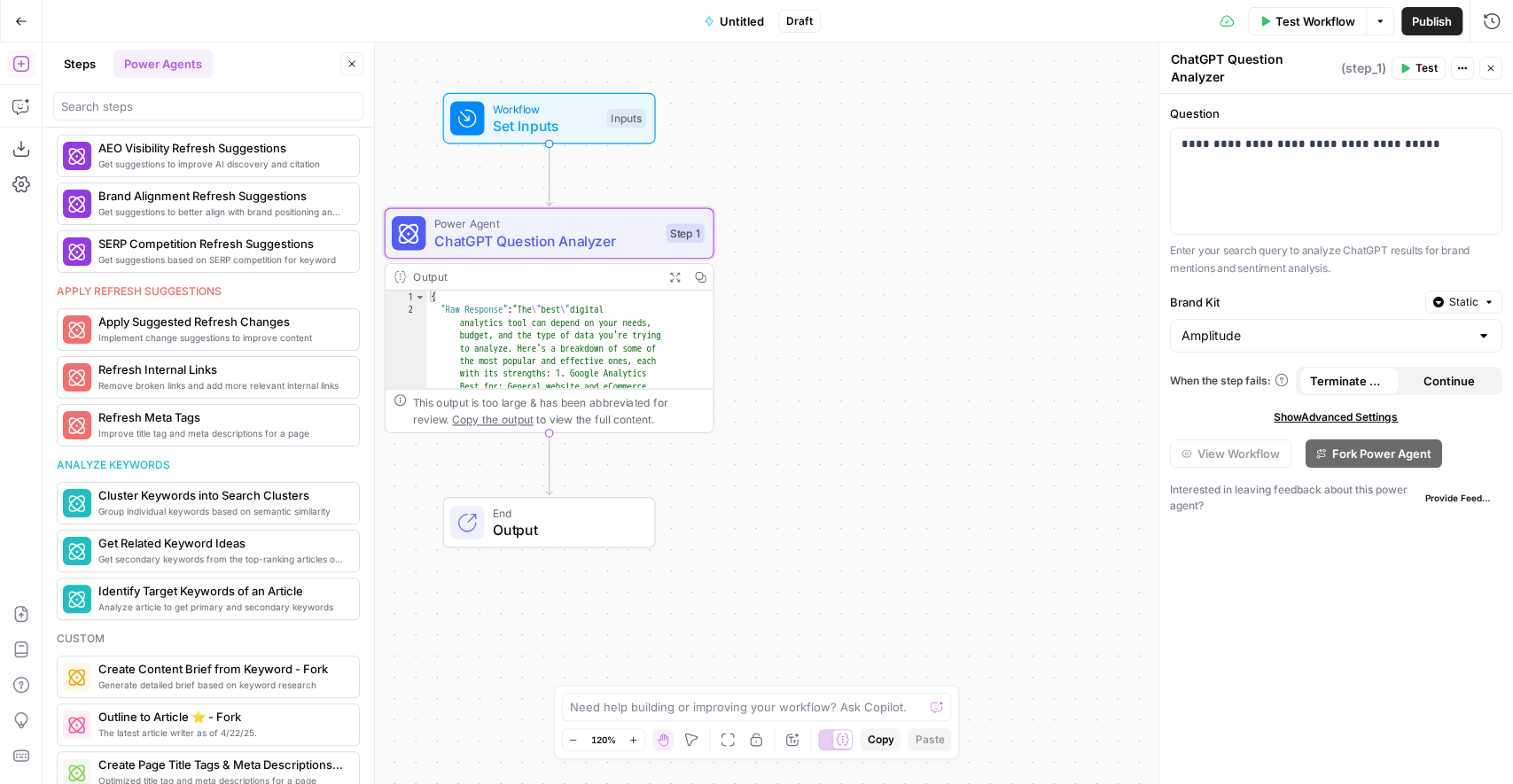 scroll, scrollTop: 776, scrollLeft: 0, axis: vertical 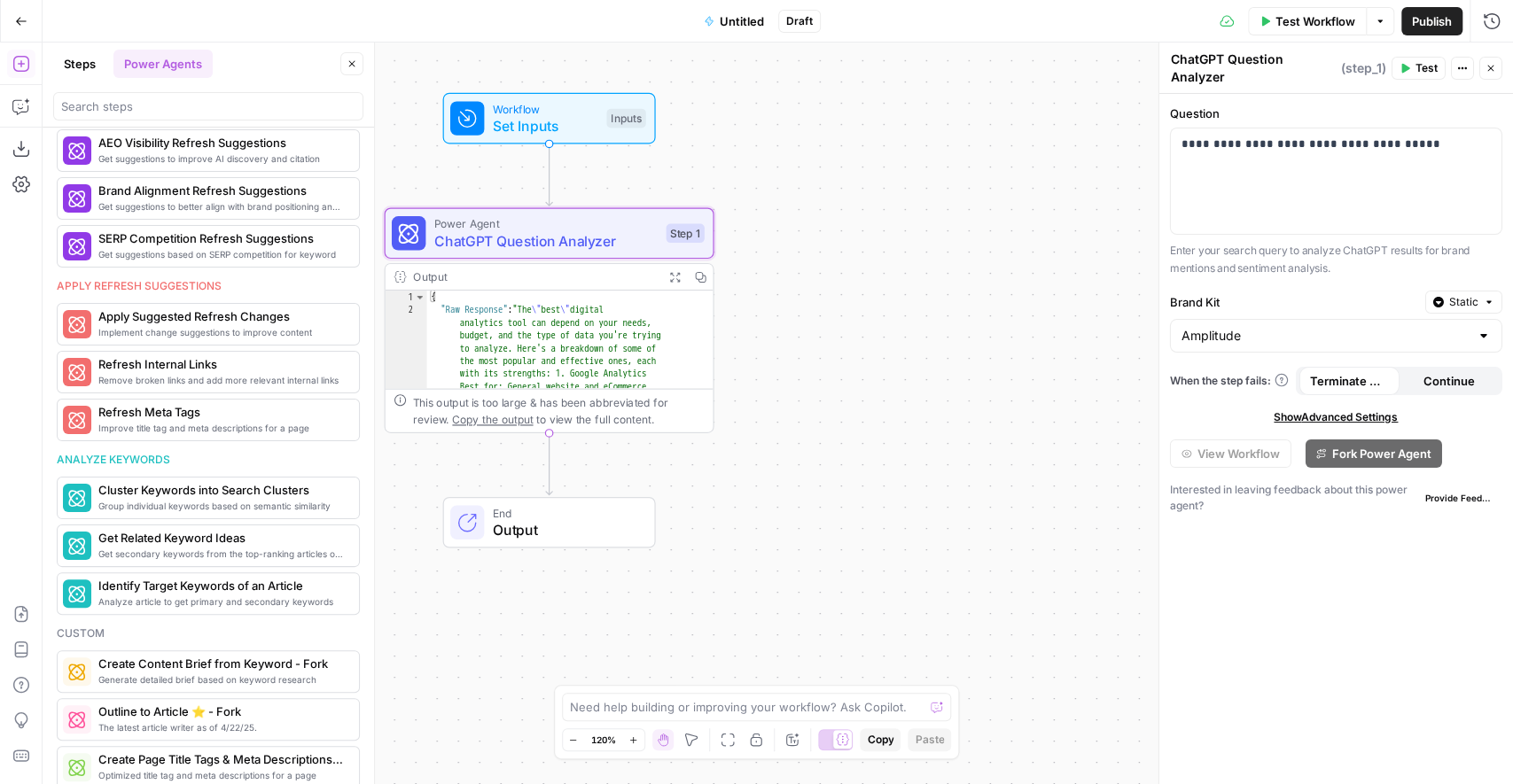 click 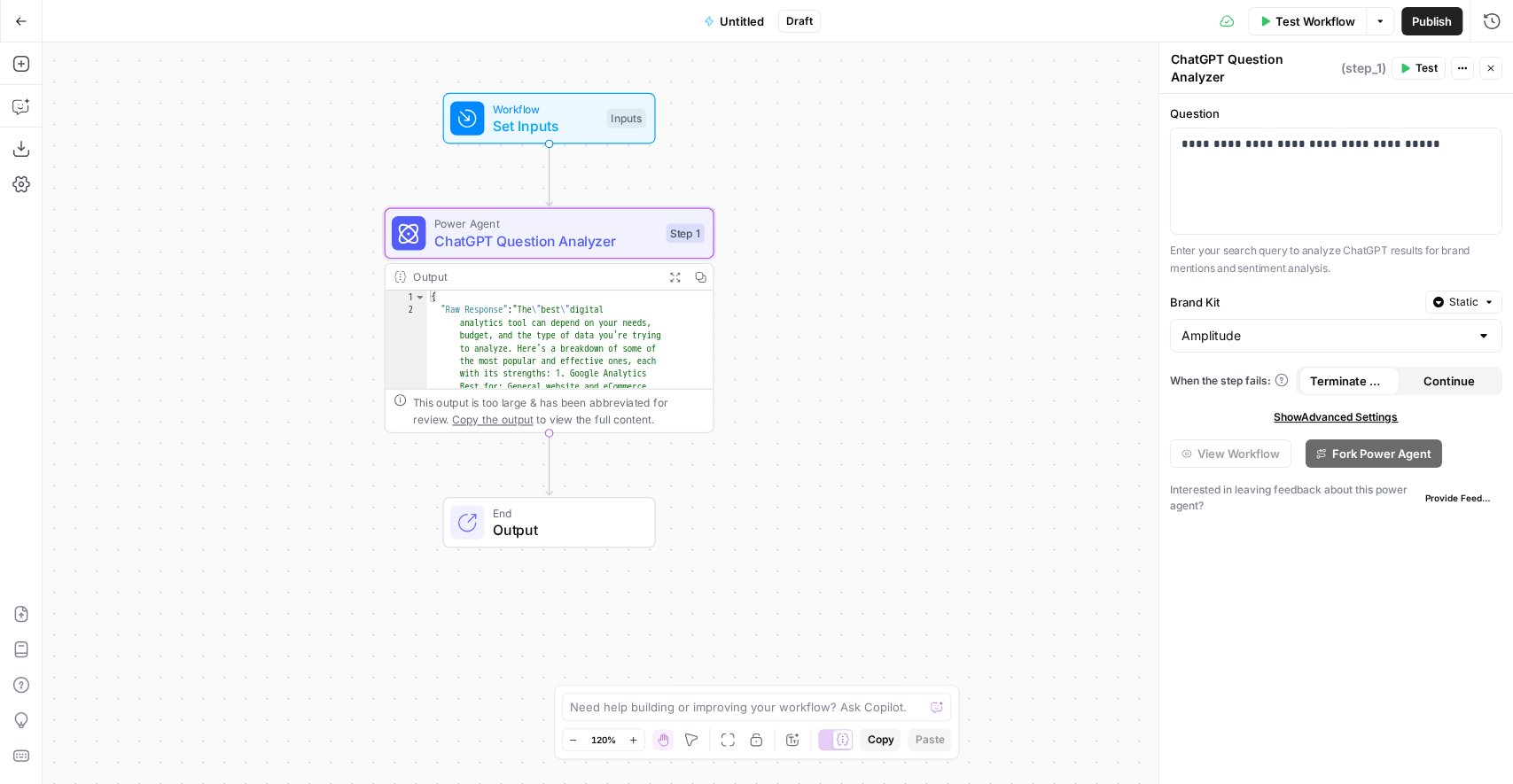 click 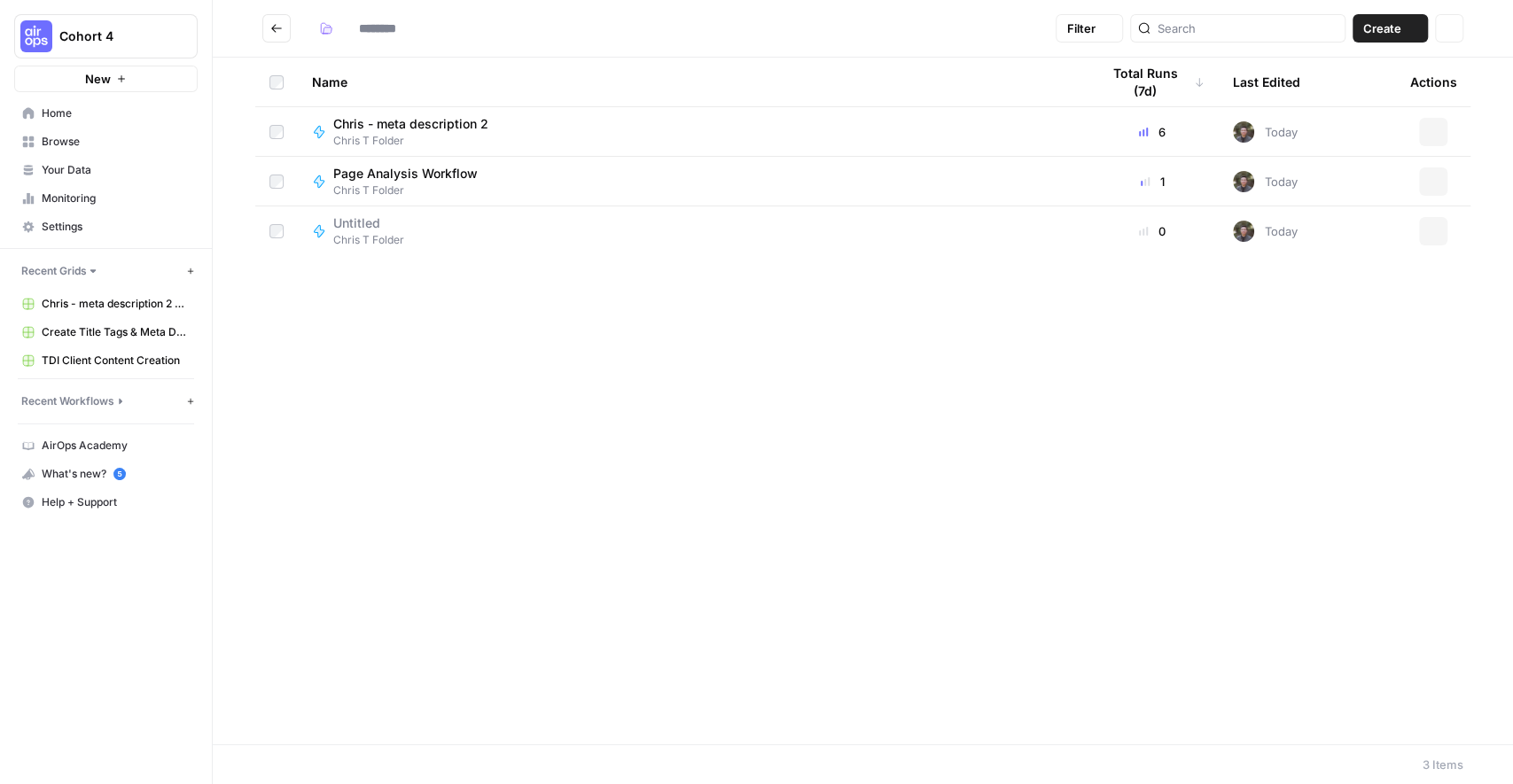 type on "**********" 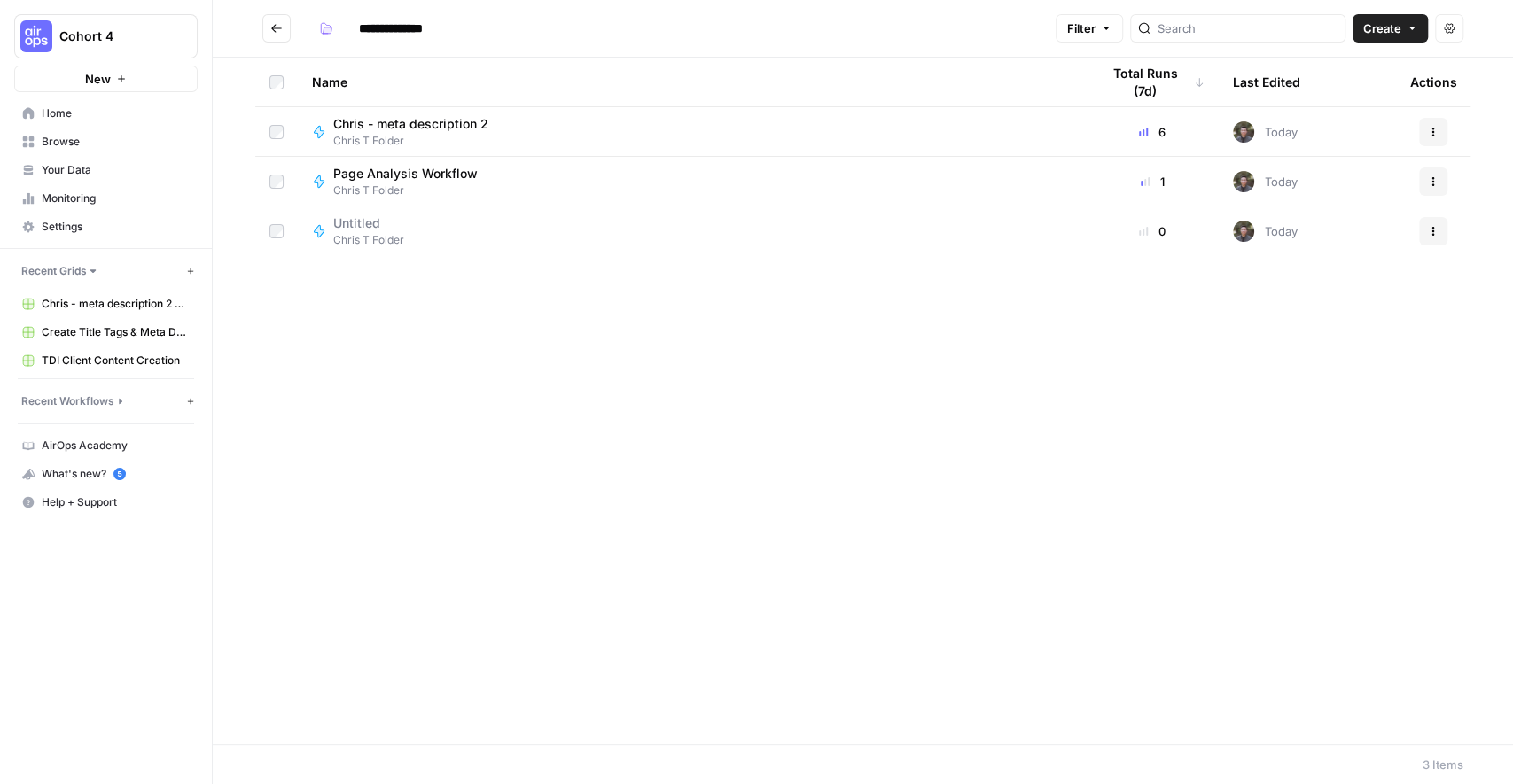 click 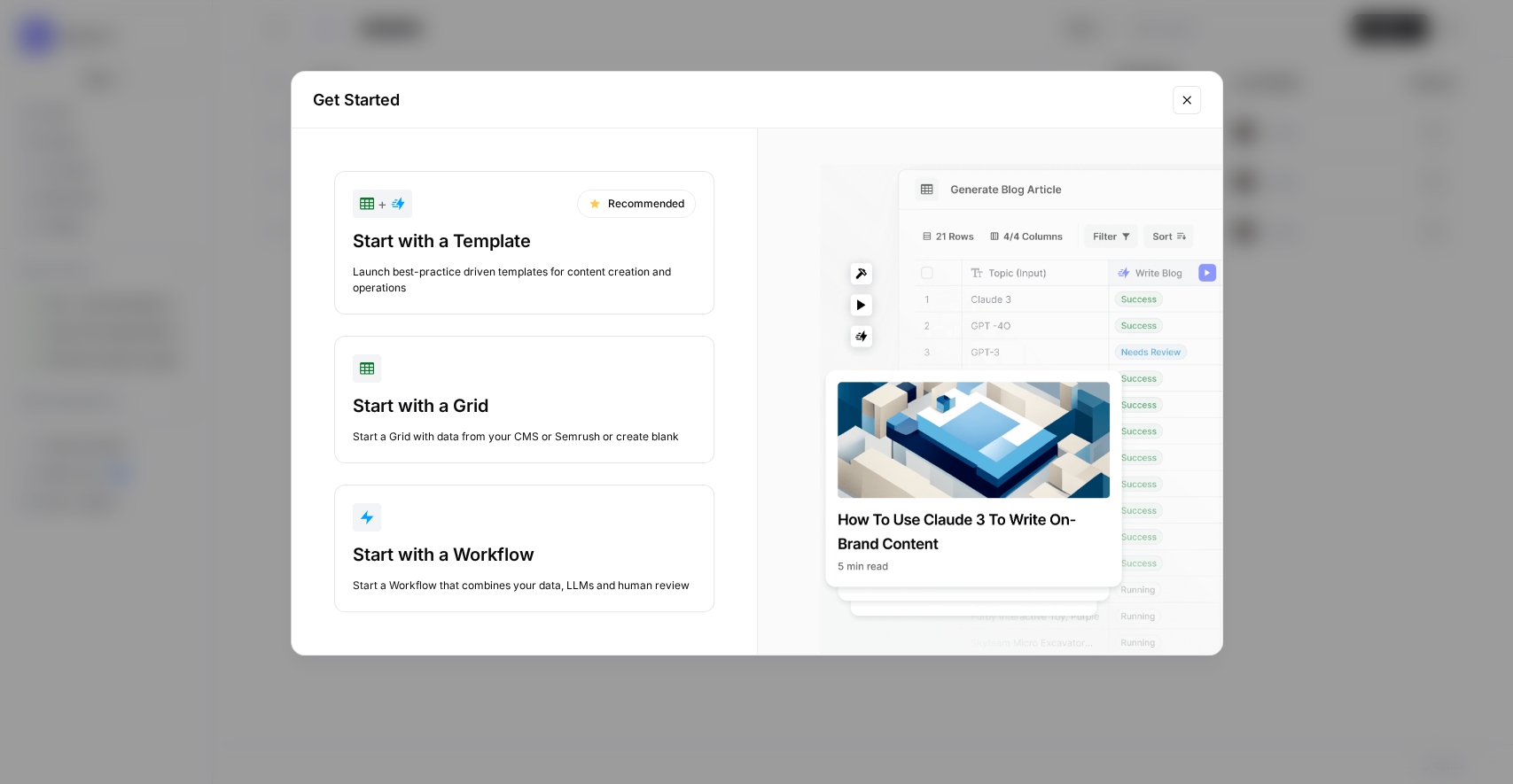 click on "Get Started + Recommended Start with a Template Launch best-practice driven templates for content creation and operations Start with a Grid Start a Grid with data from your CMS or Semrush or create blank Start with a Workflow Start a Workflow that combines your data, LLMs and human review" at bounding box center [756, 392] 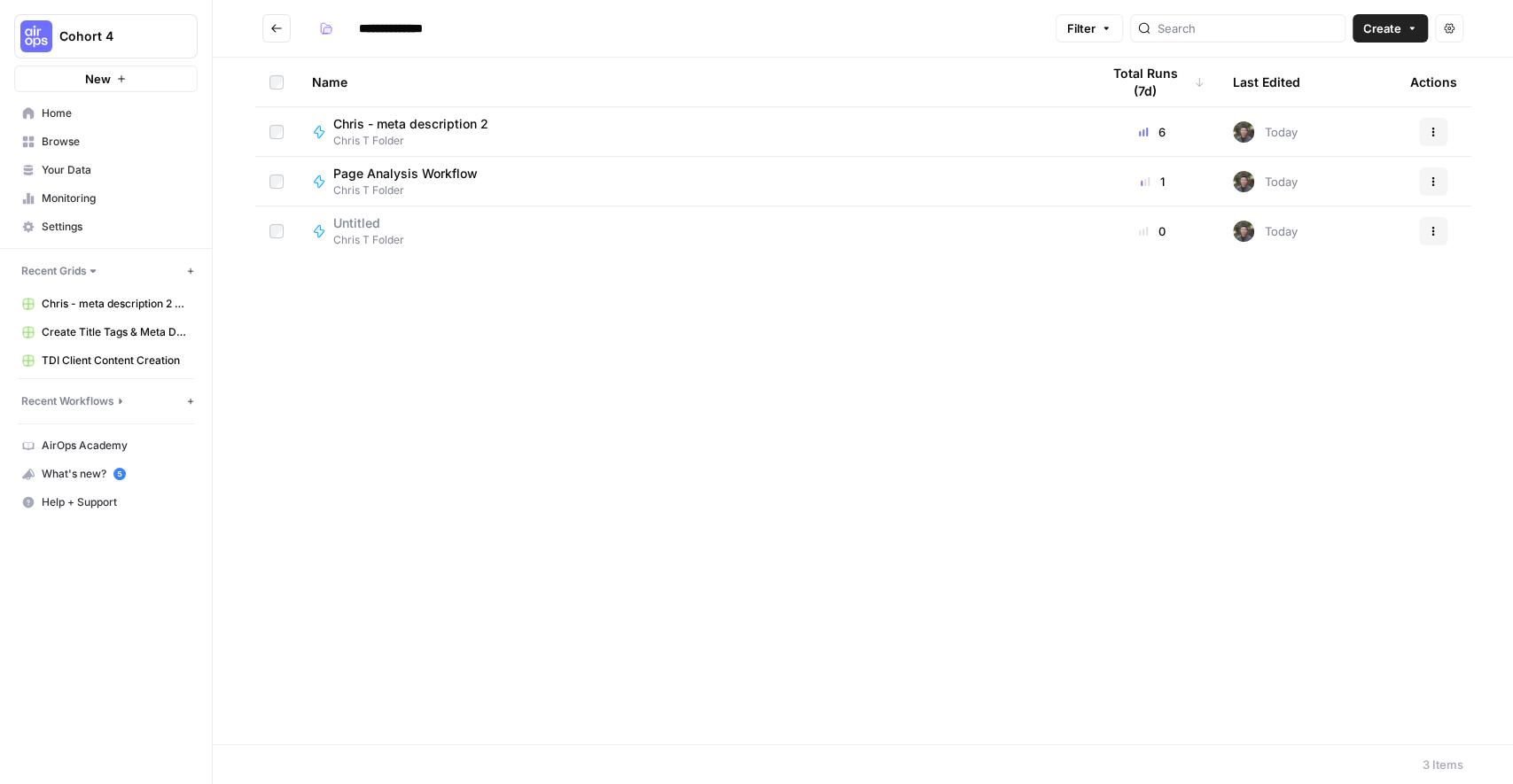 click on "Create" at bounding box center [1390, 28] 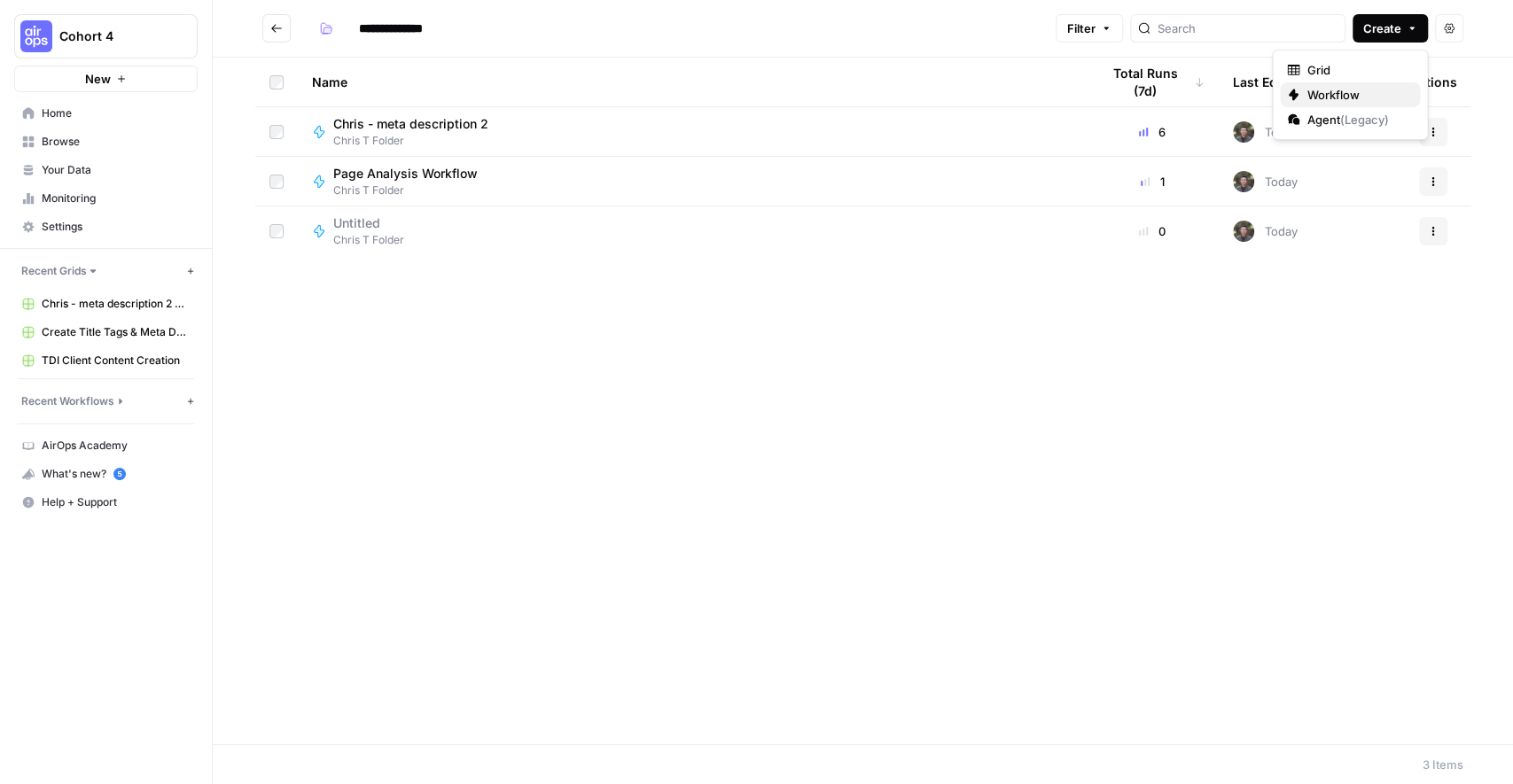 click on "Workflow" at bounding box center [1356, 95] 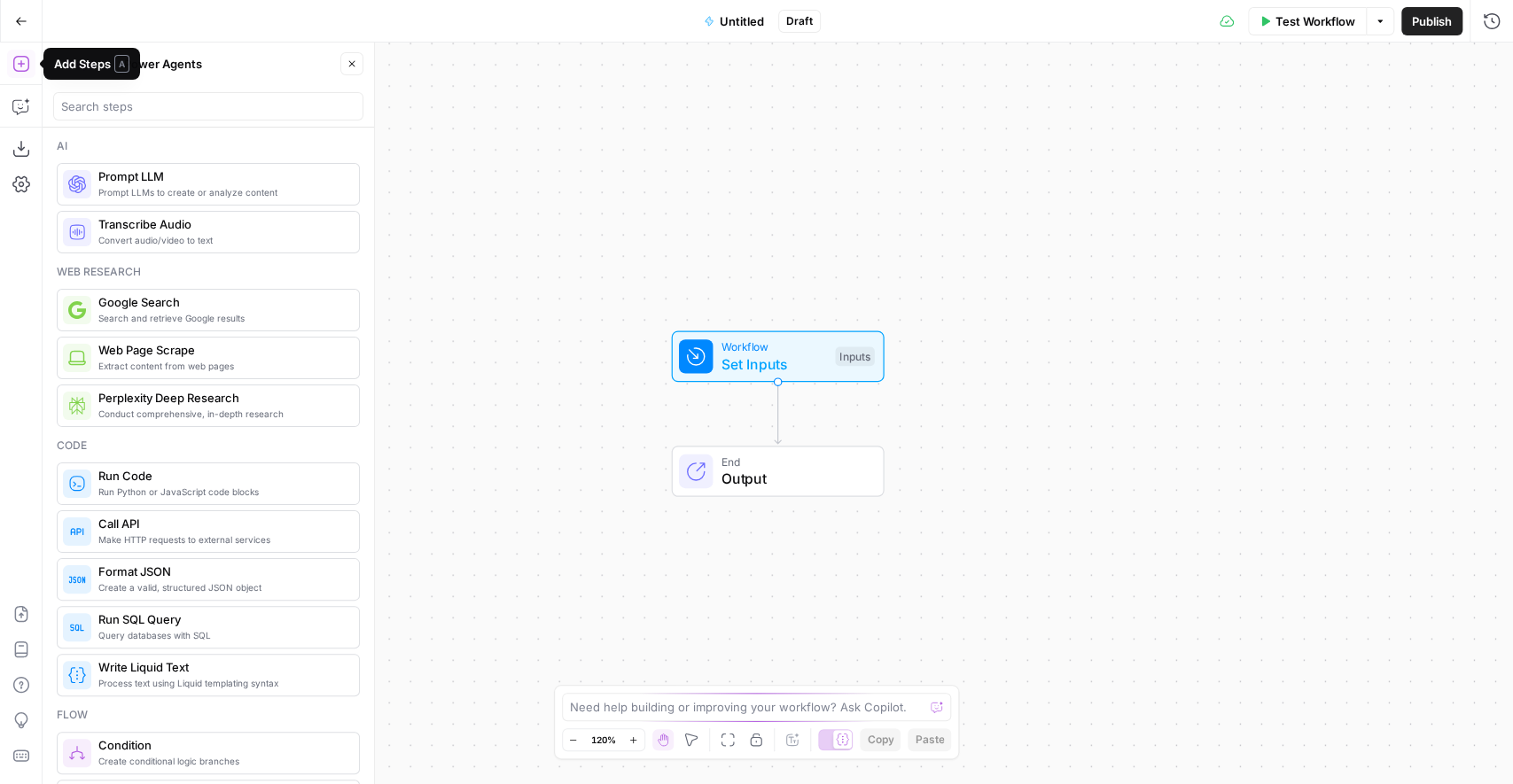 click 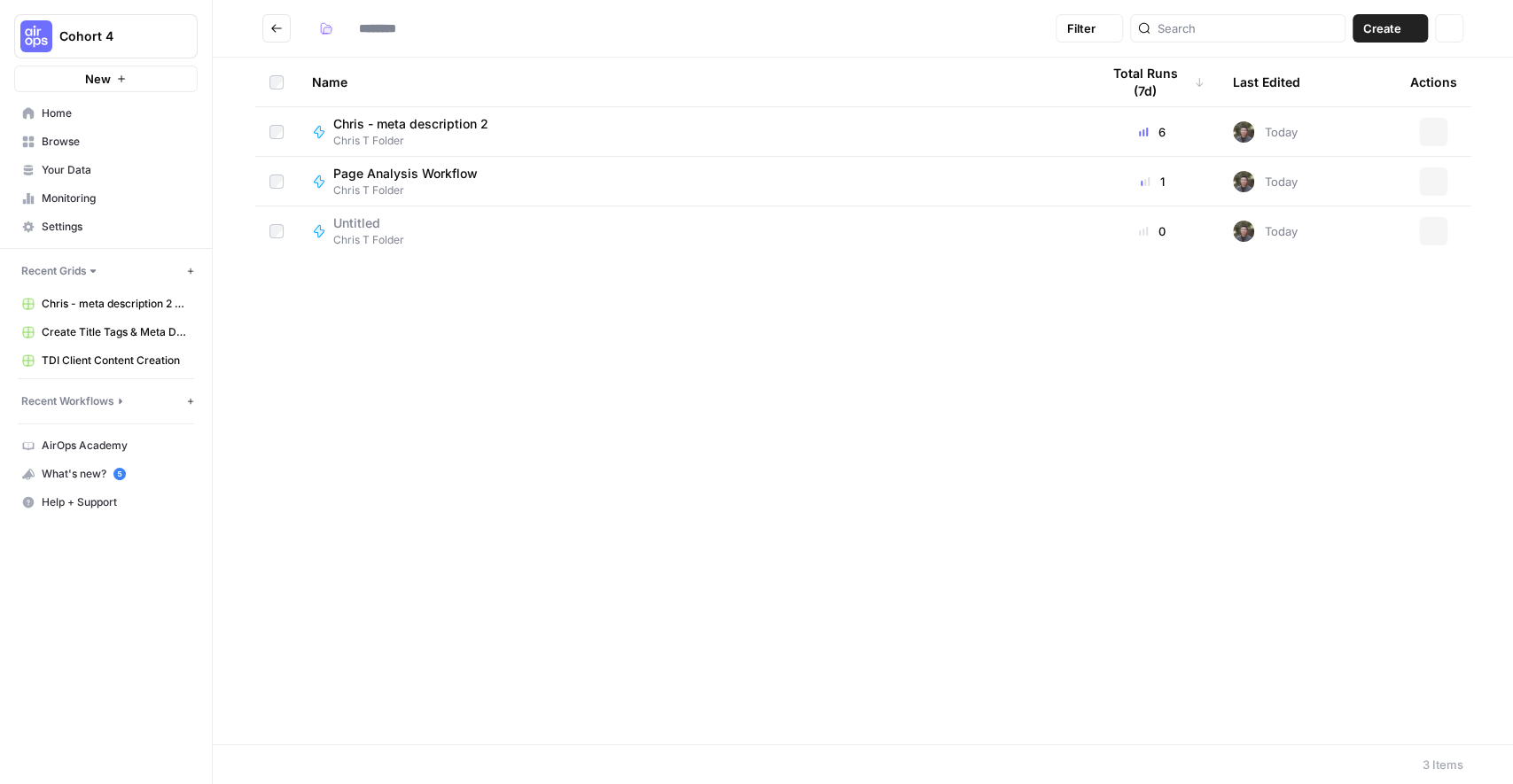 type on "**********" 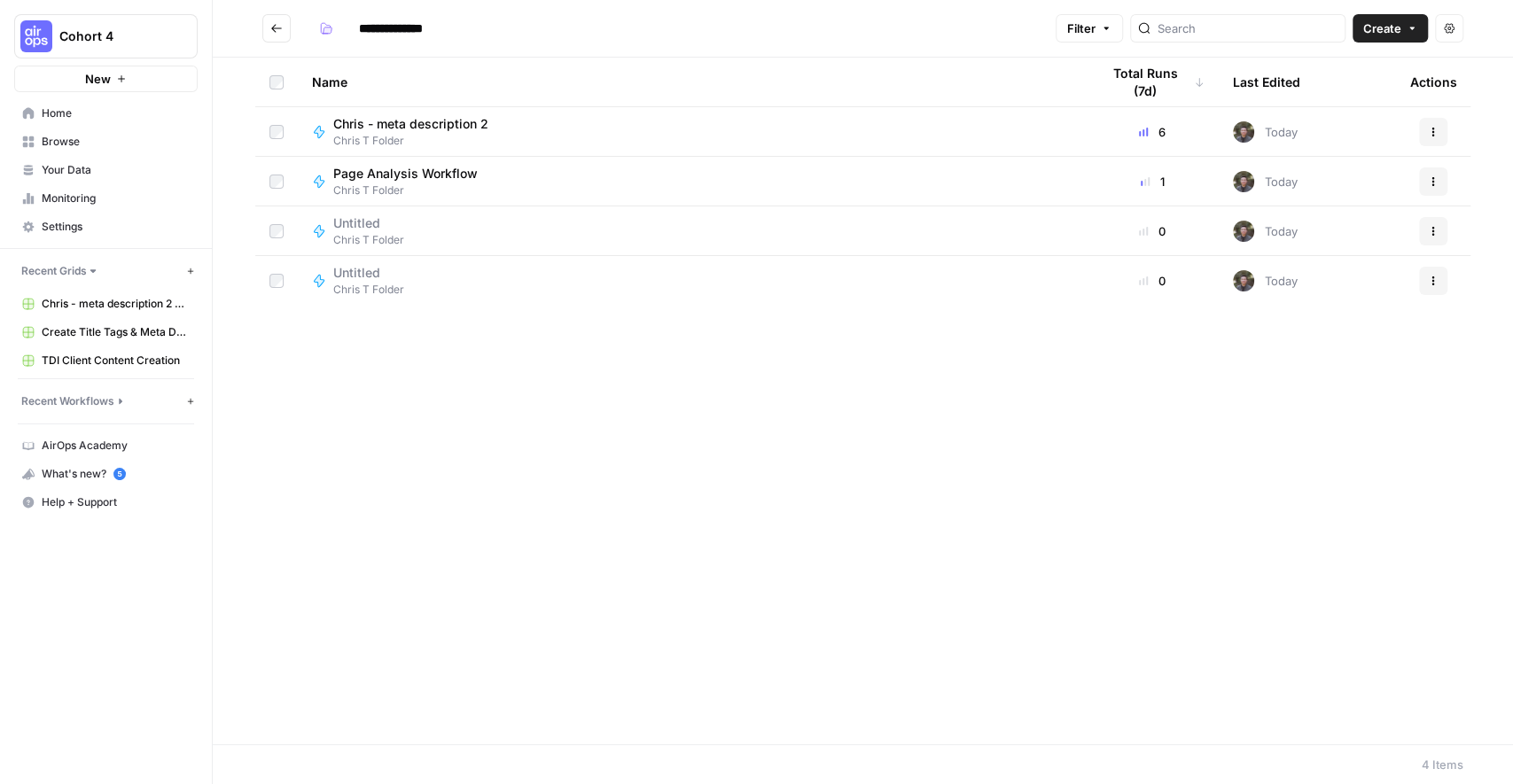 click on "New" at bounding box center [97, 79] 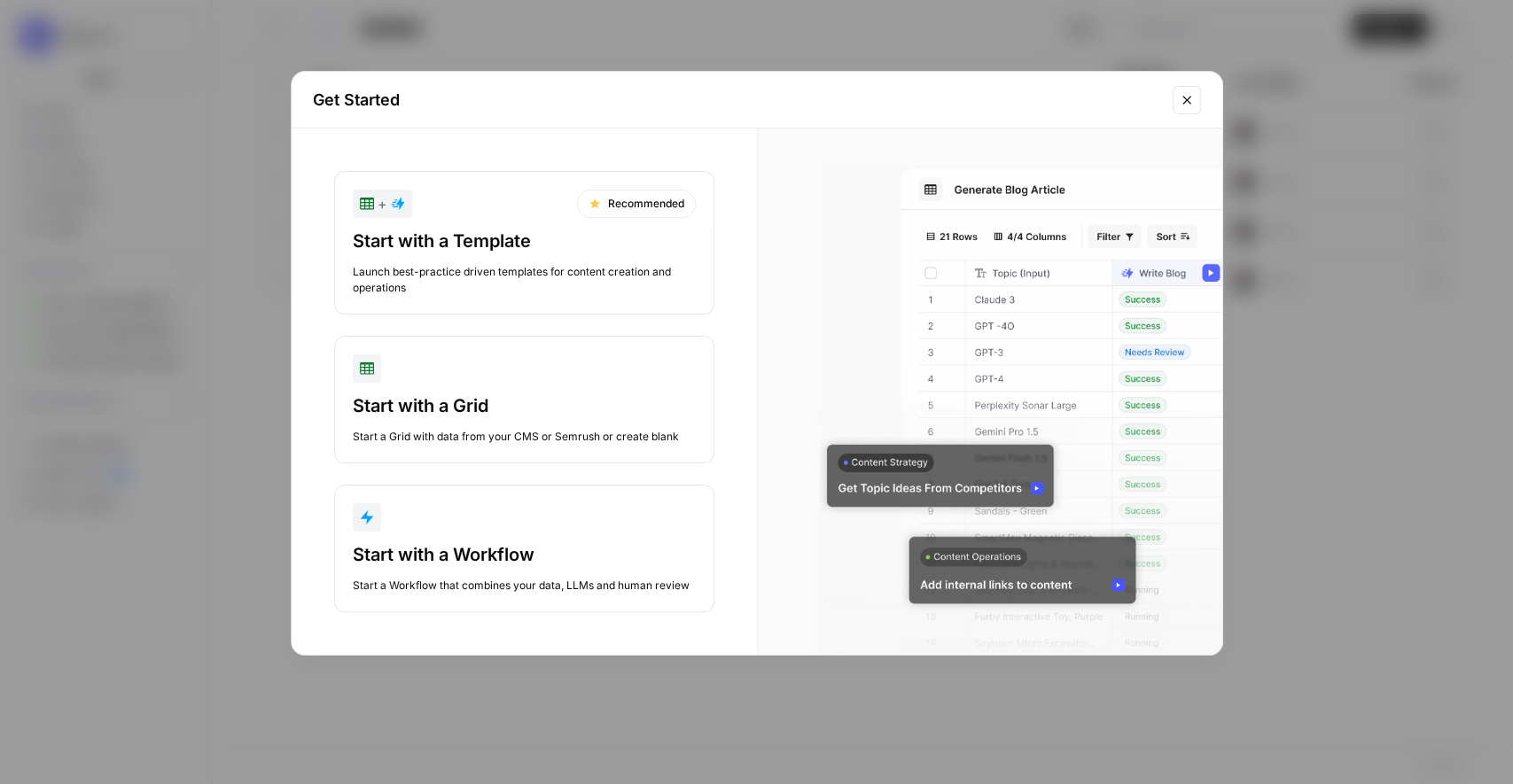 click on "Start with a Template" at bounding box center (524, 241) 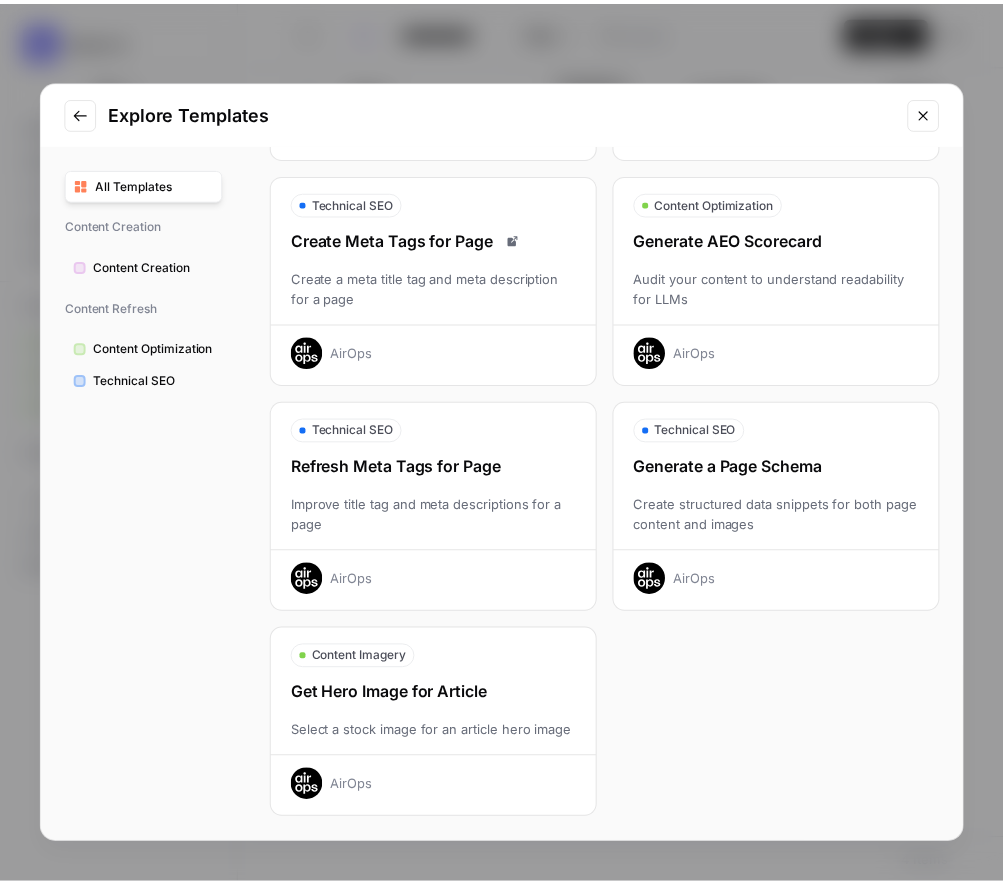 scroll, scrollTop: 455, scrollLeft: 0, axis: vertical 